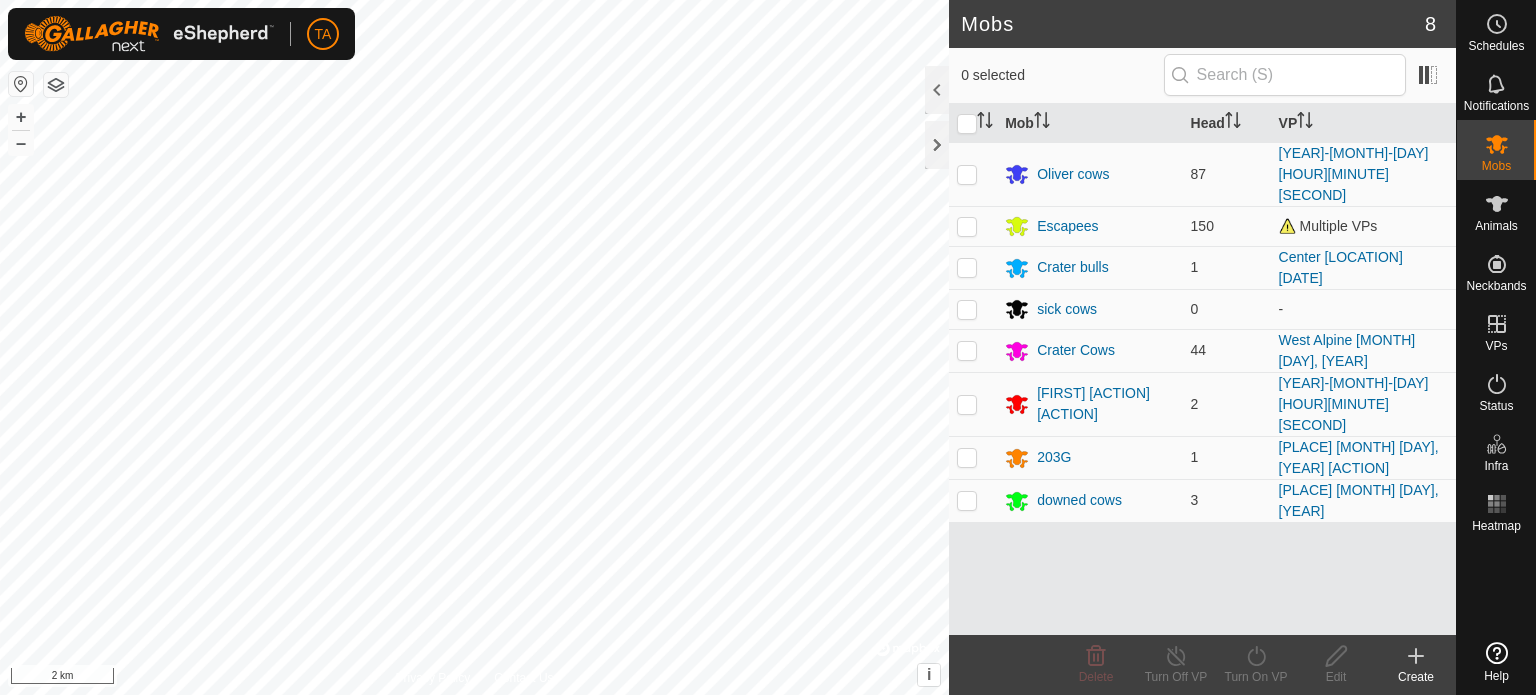 scroll, scrollTop: 0, scrollLeft: 0, axis: both 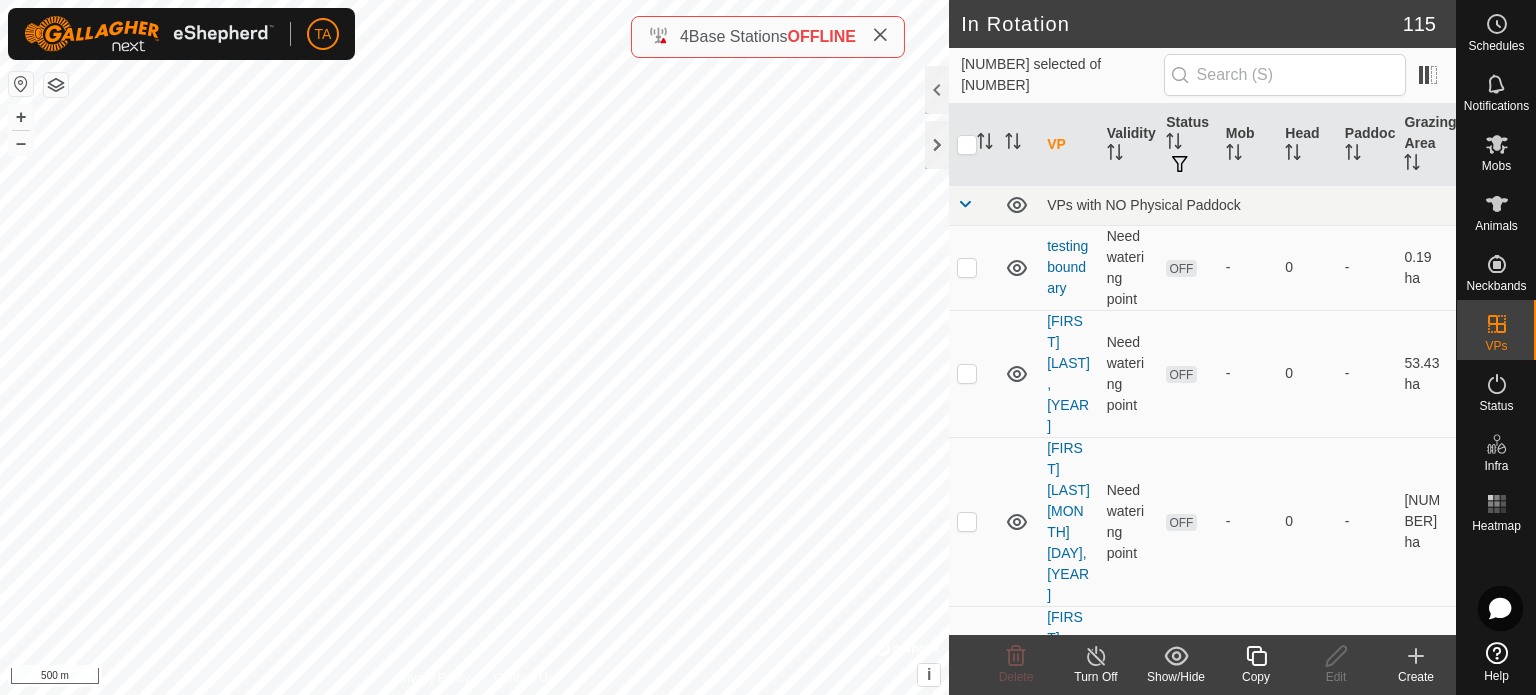 checkbox on "false" 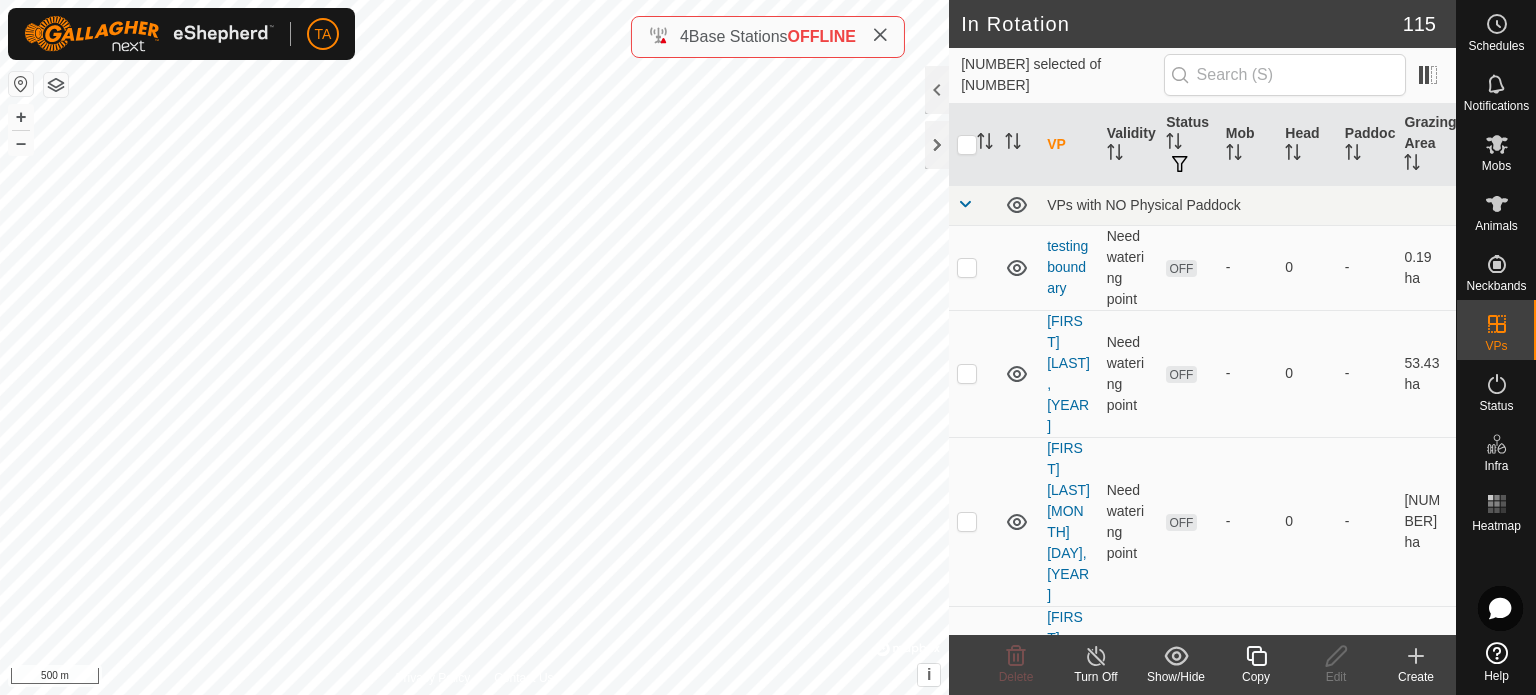 checkbox on "true" 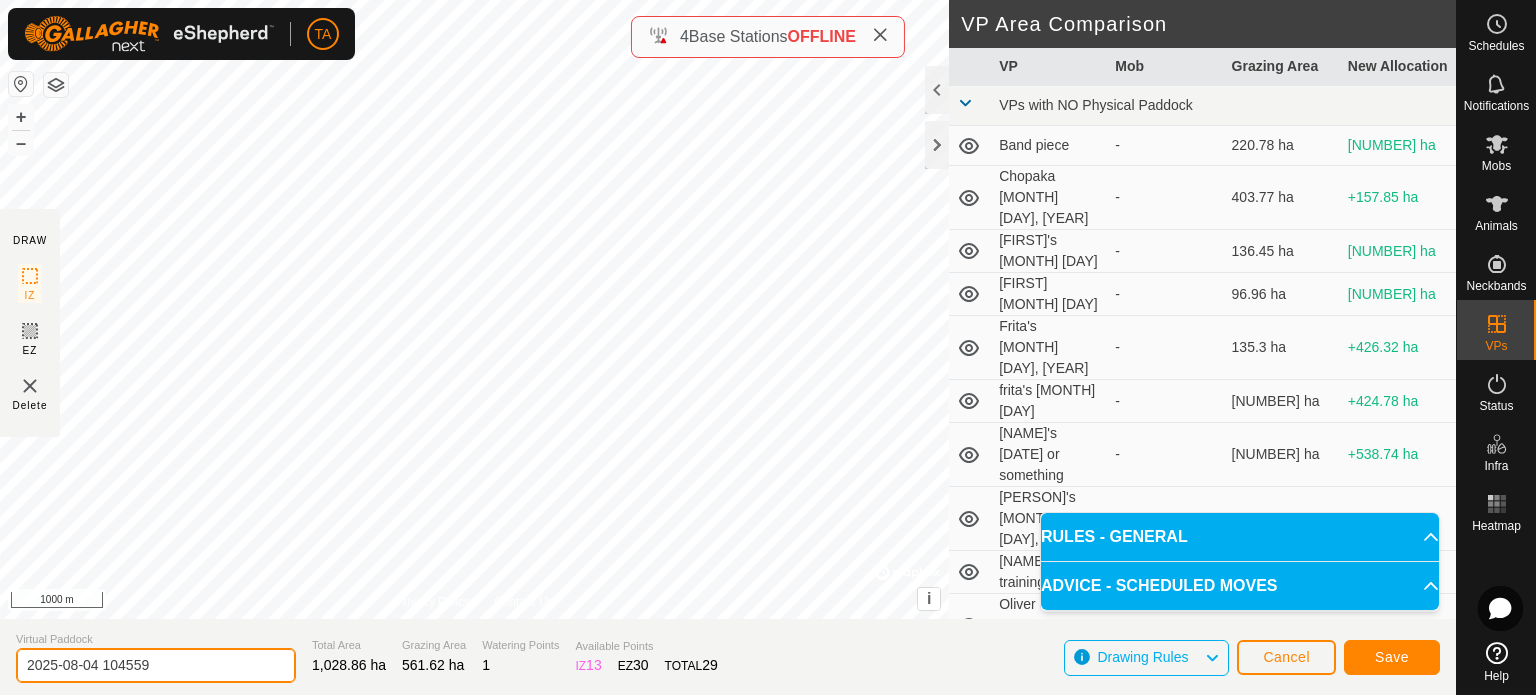 drag, startPoint x: 147, startPoint y: 655, endPoint x: 0, endPoint y: 668, distance: 147.57372 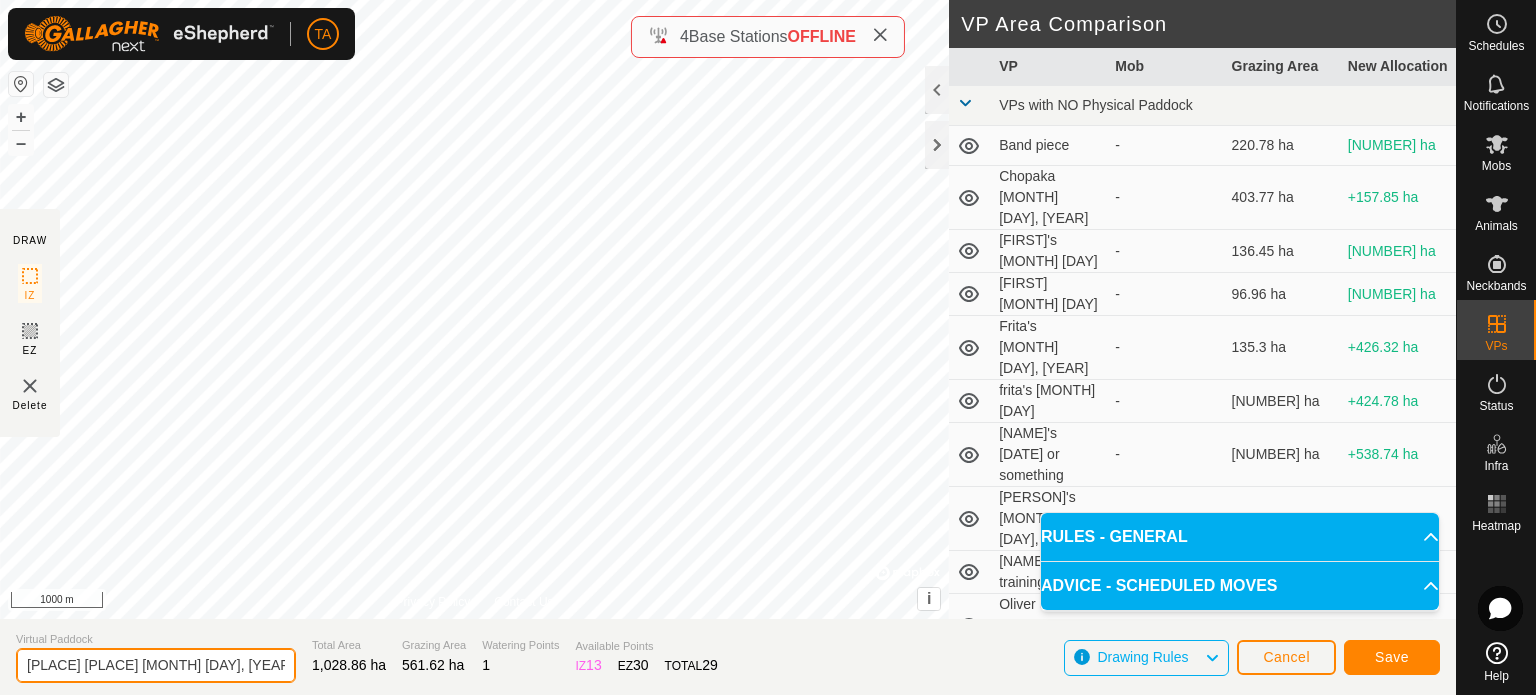 type on "[PLACE] [PLACE] [MONTH] [DAY], [YEAR]" 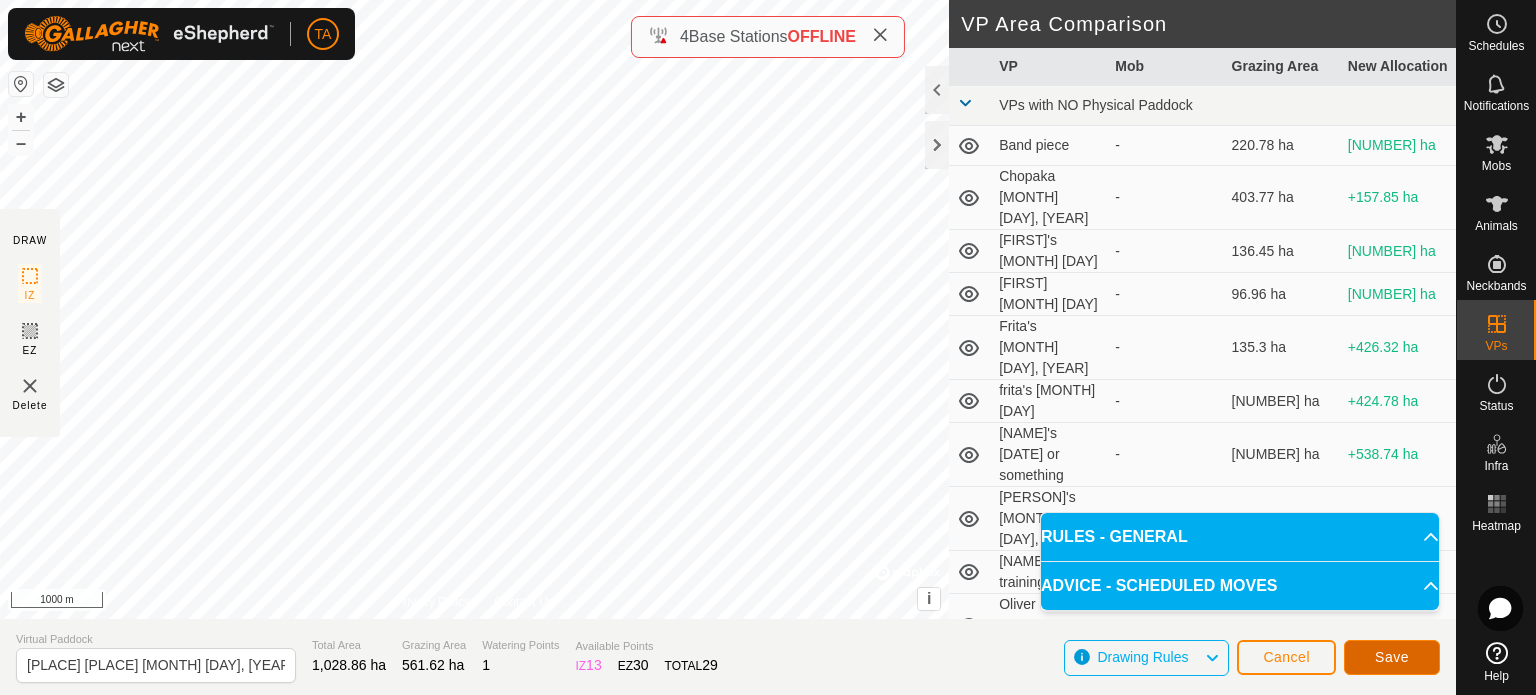 click on "Save" 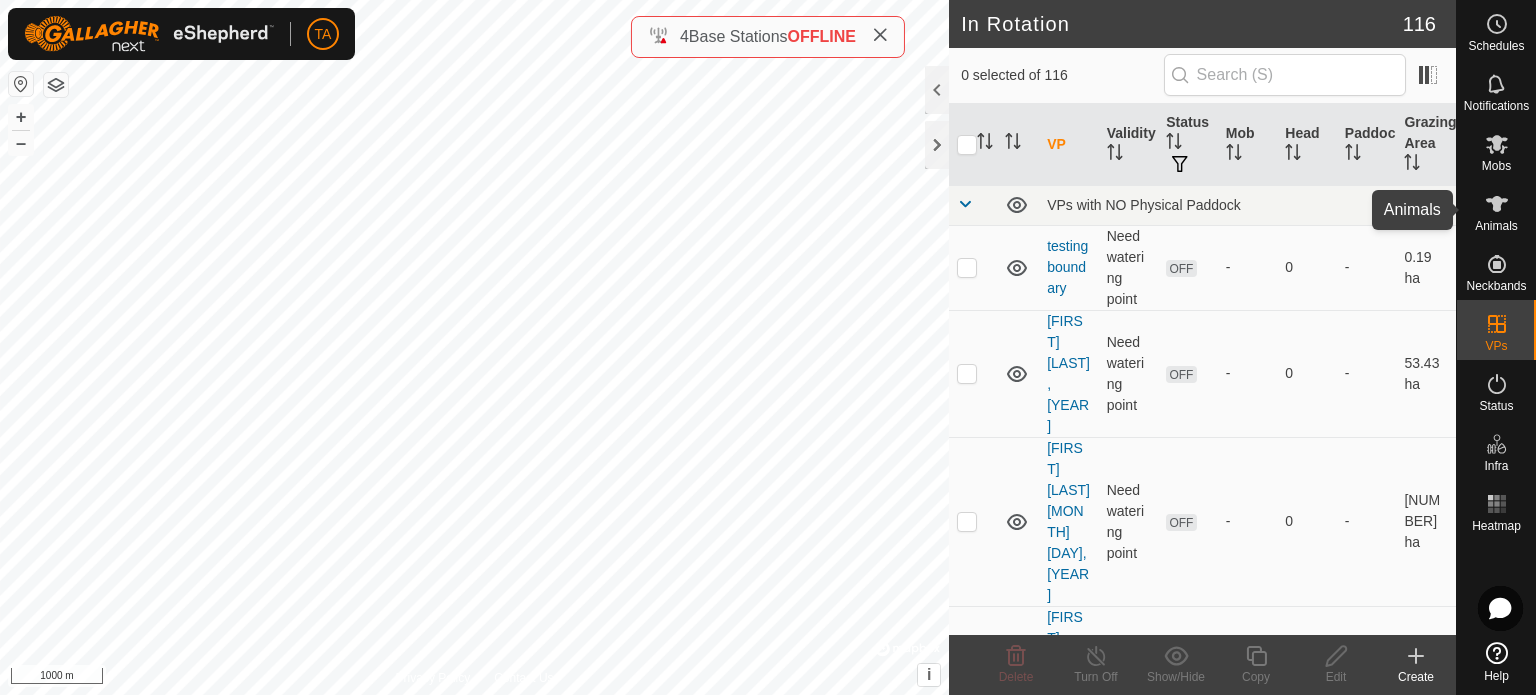 click 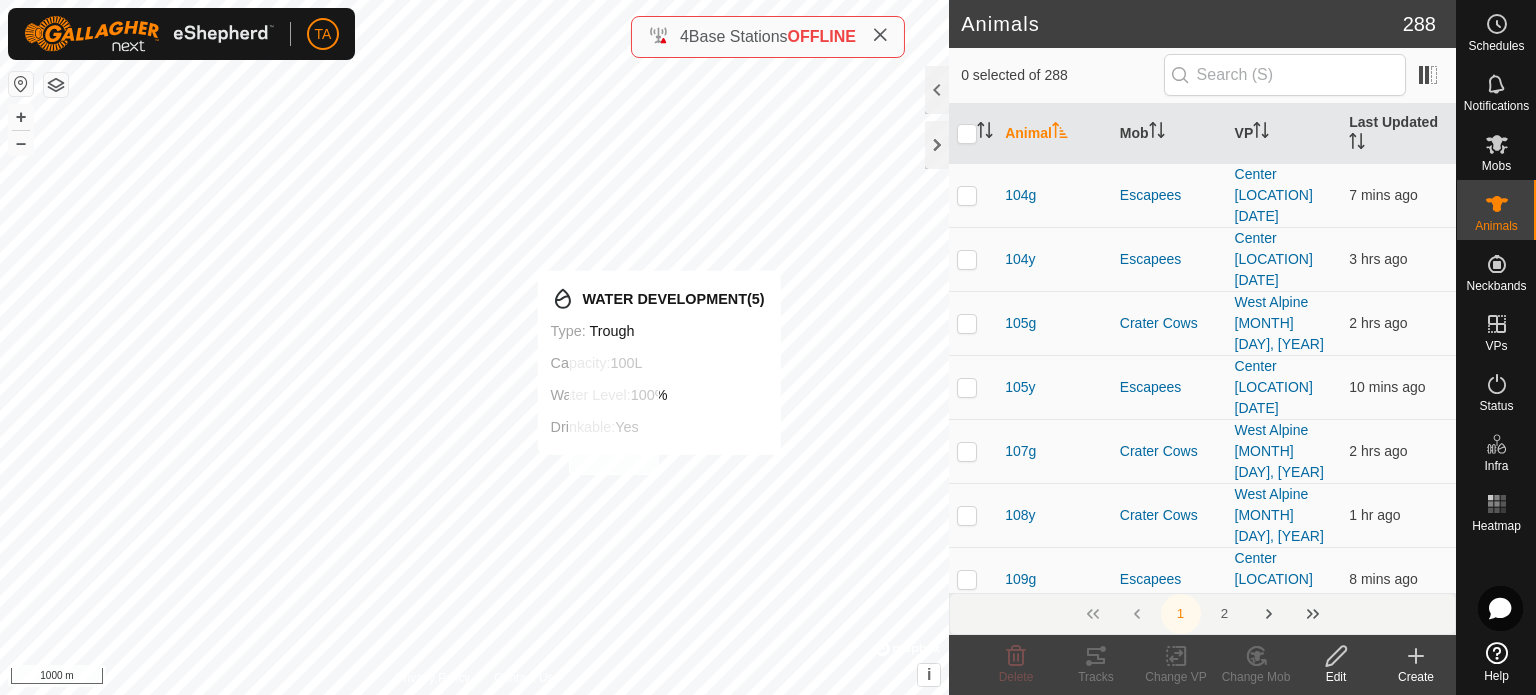 checkbox on "true" 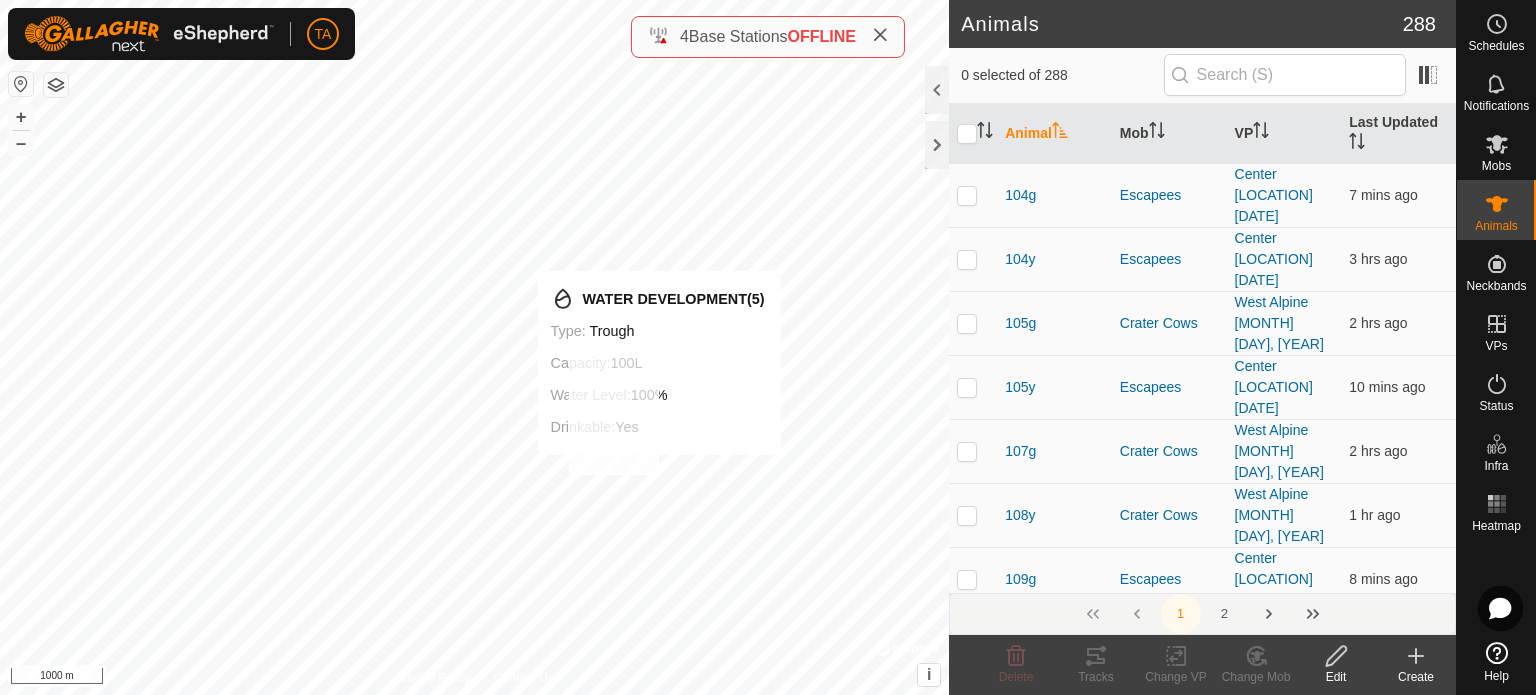 checkbox on "true" 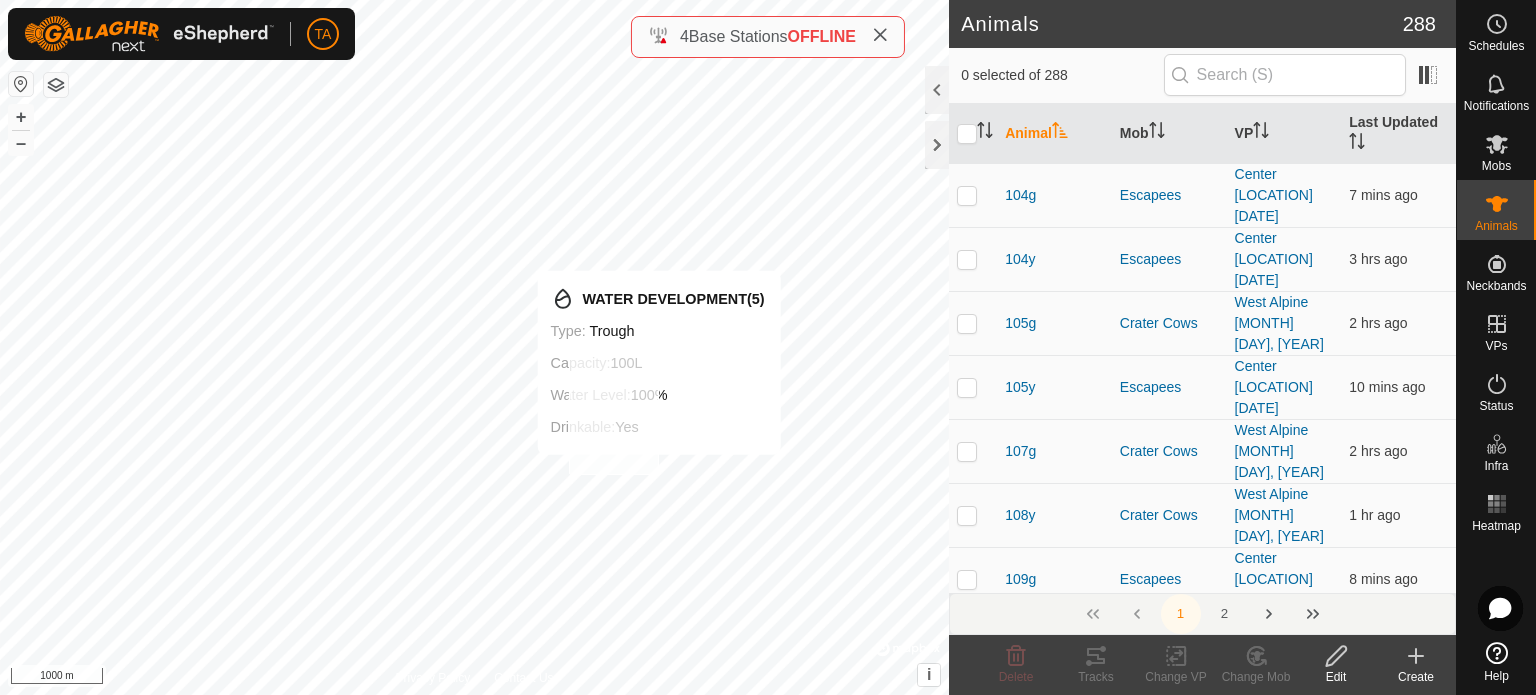 checkbox on "true" 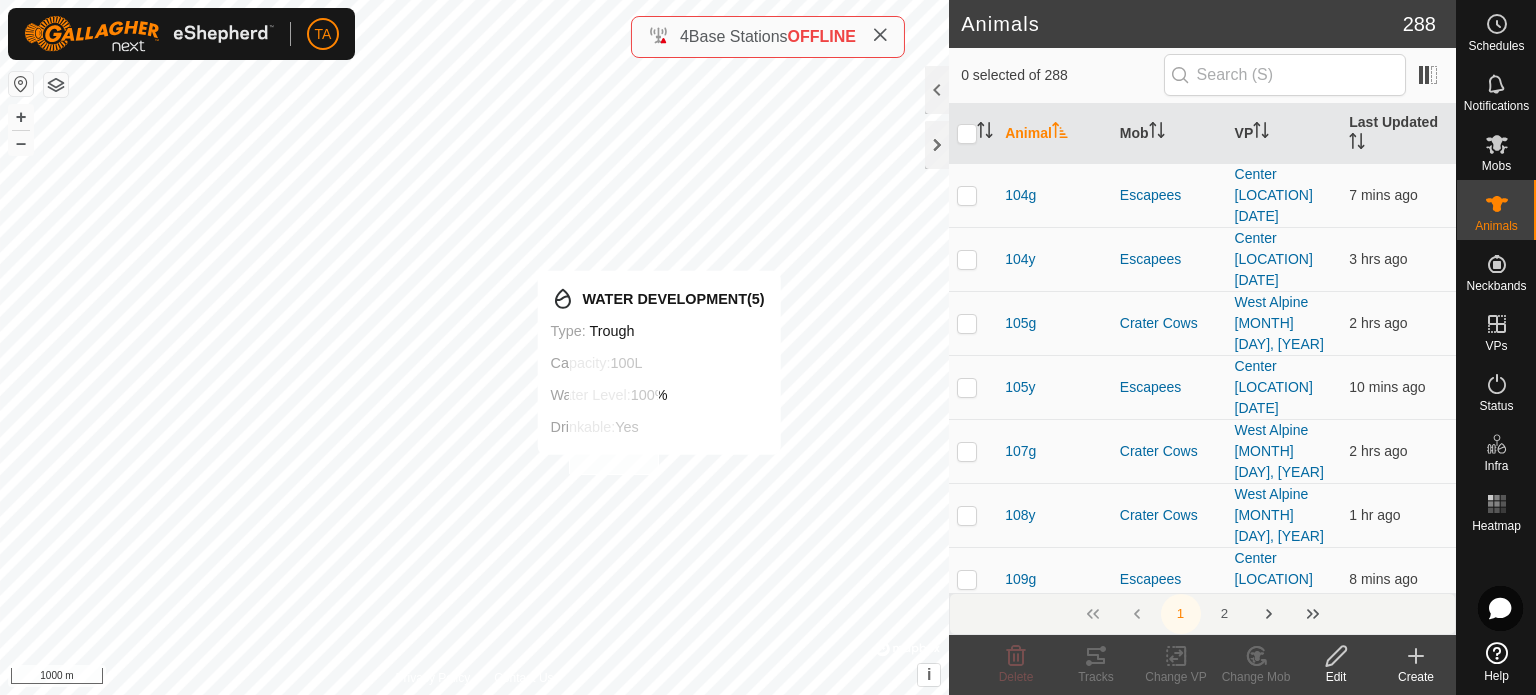 checkbox on "true" 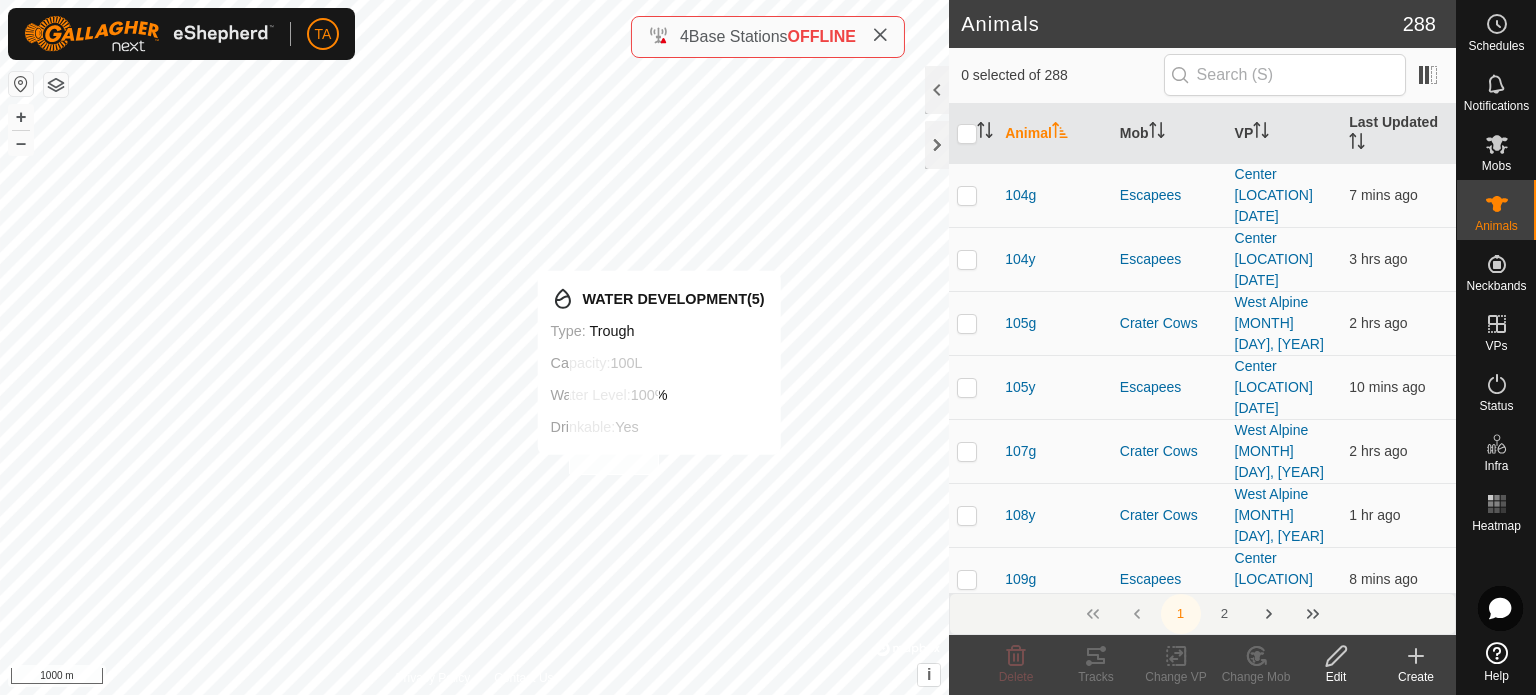 checkbox on "true" 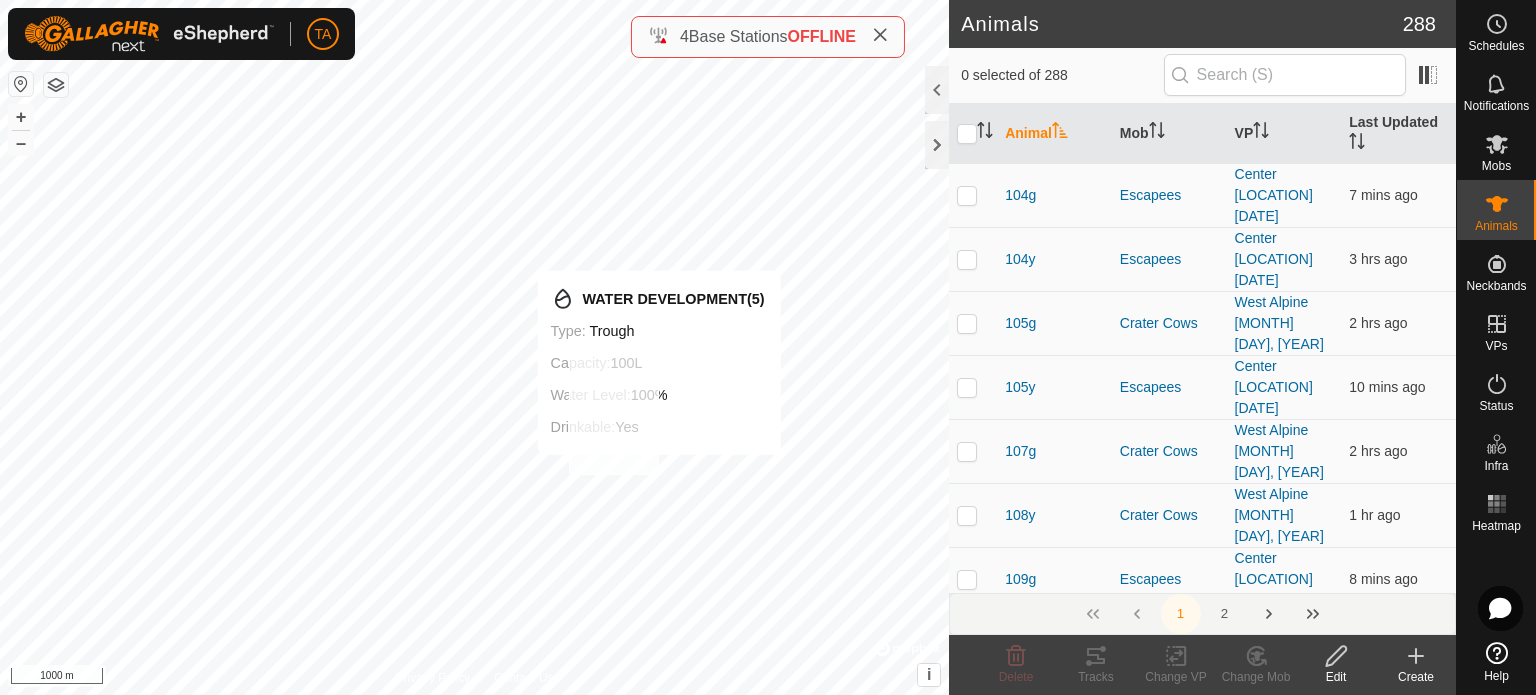 checkbox on "true" 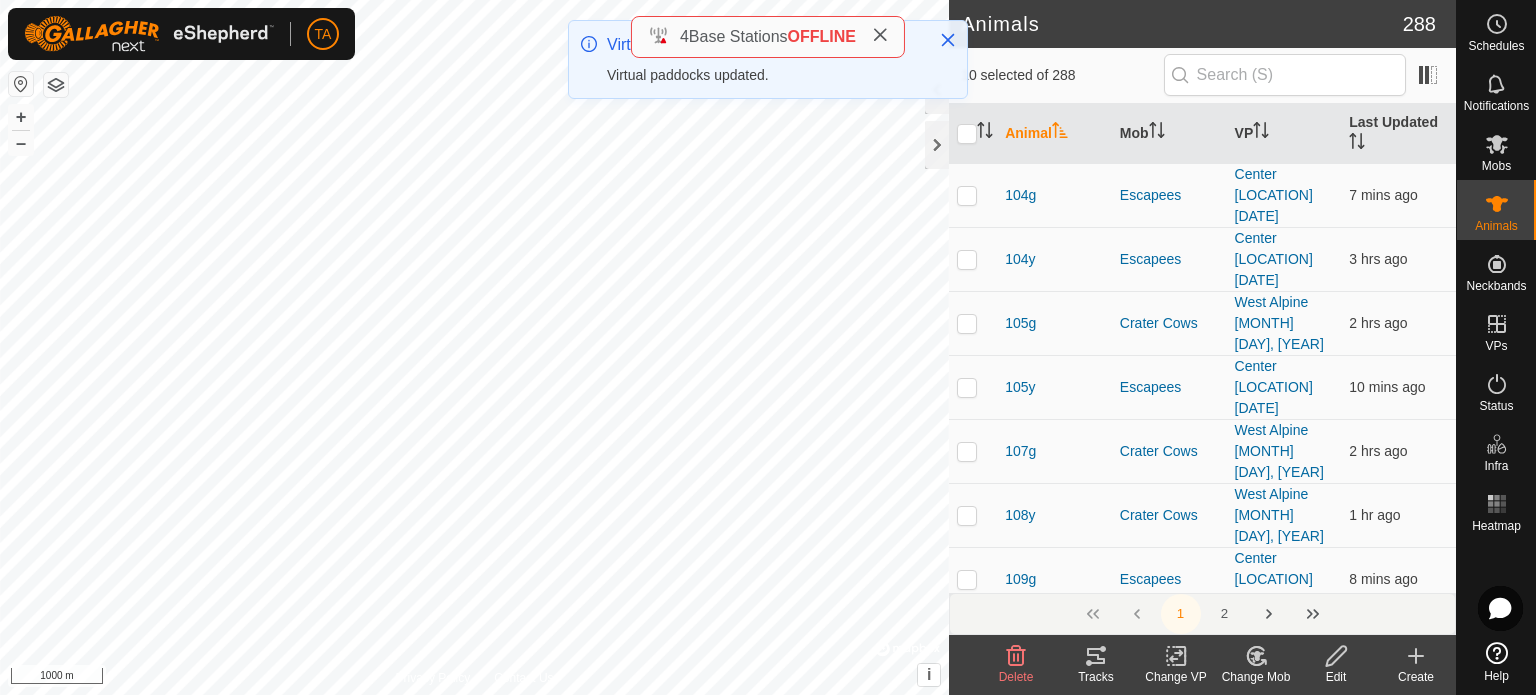 click 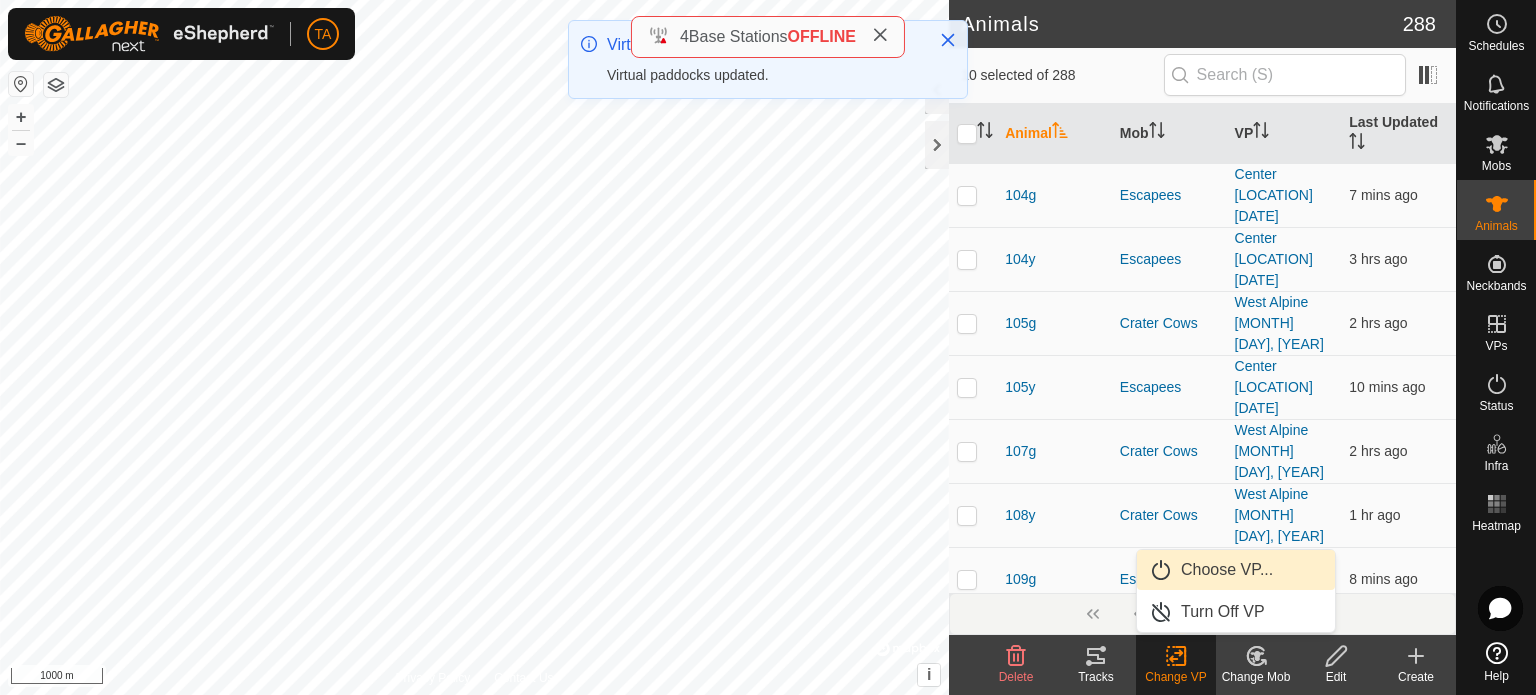 click on "Choose VP..." at bounding box center (1236, 570) 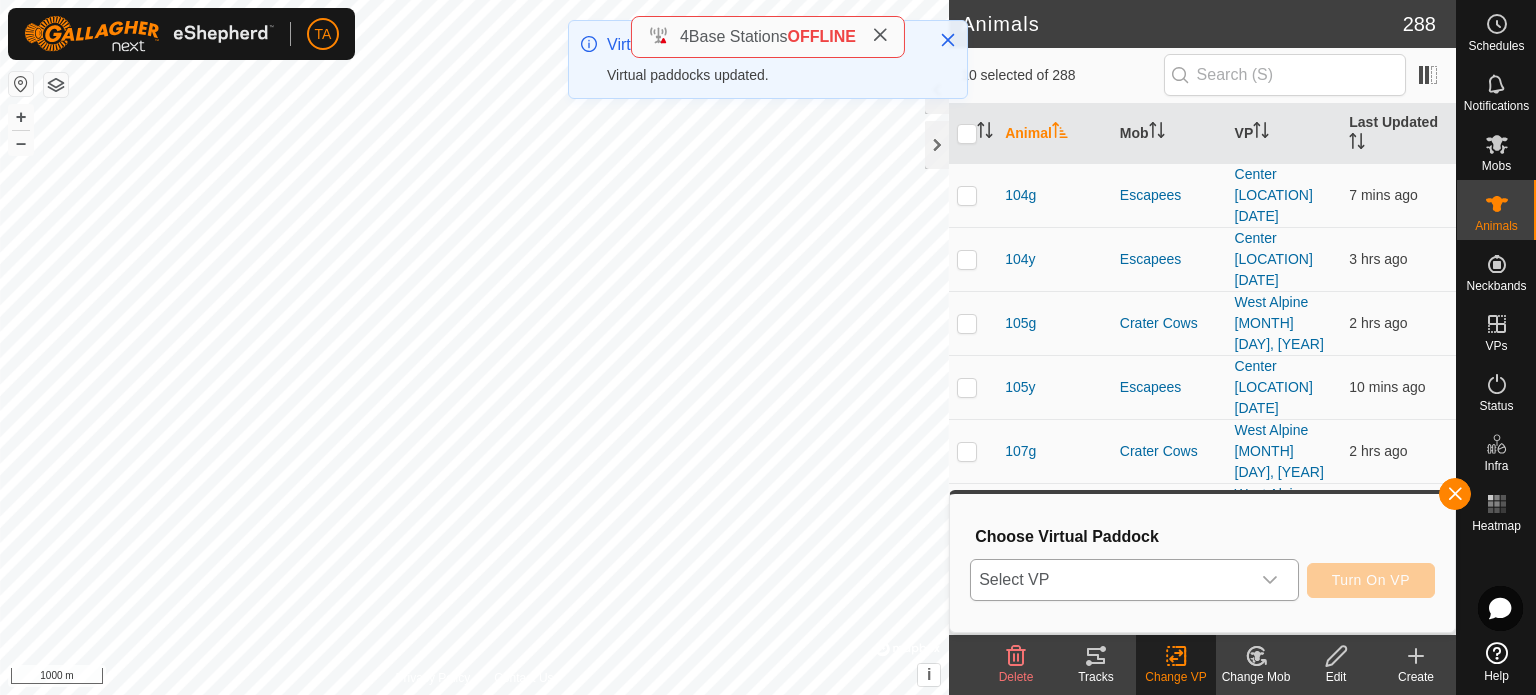 click on "Select VP" at bounding box center (1110, 580) 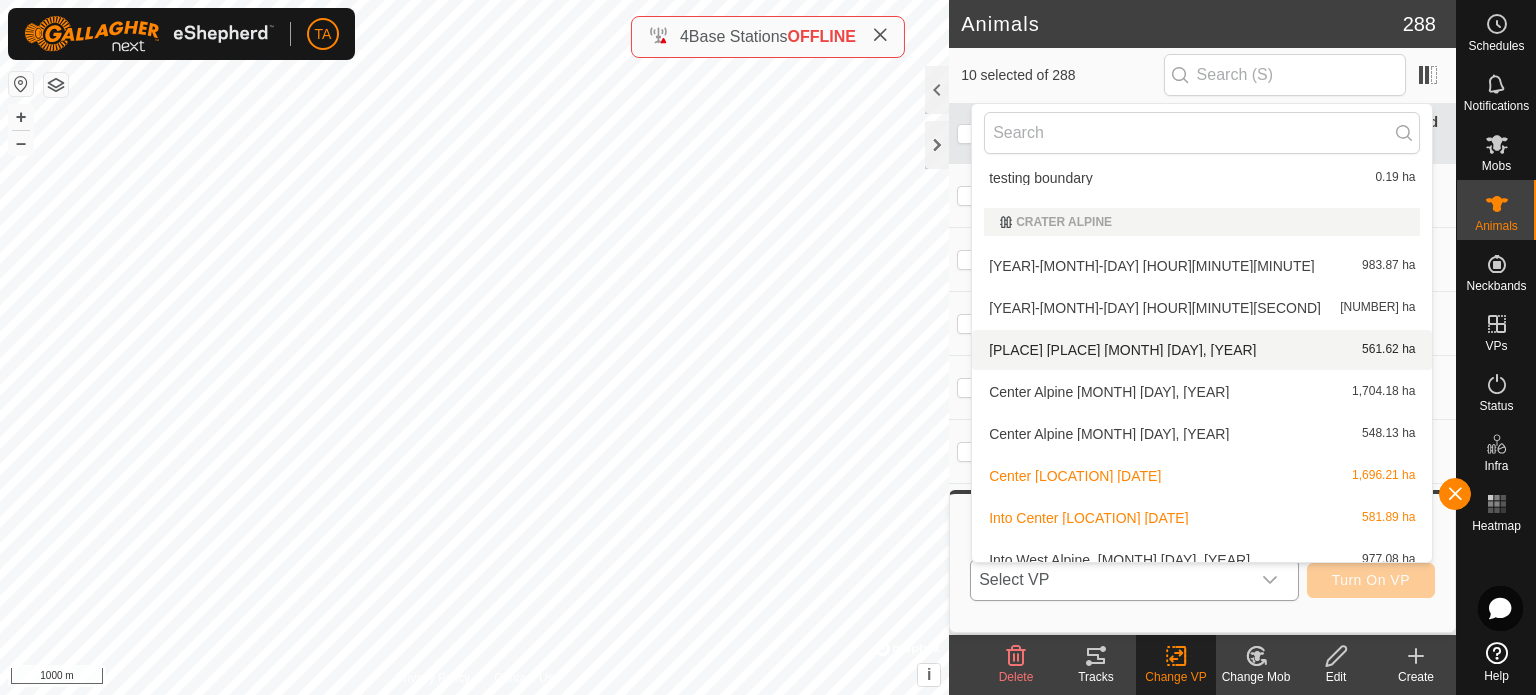 scroll, scrollTop: 599, scrollLeft: 0, axis: vertical 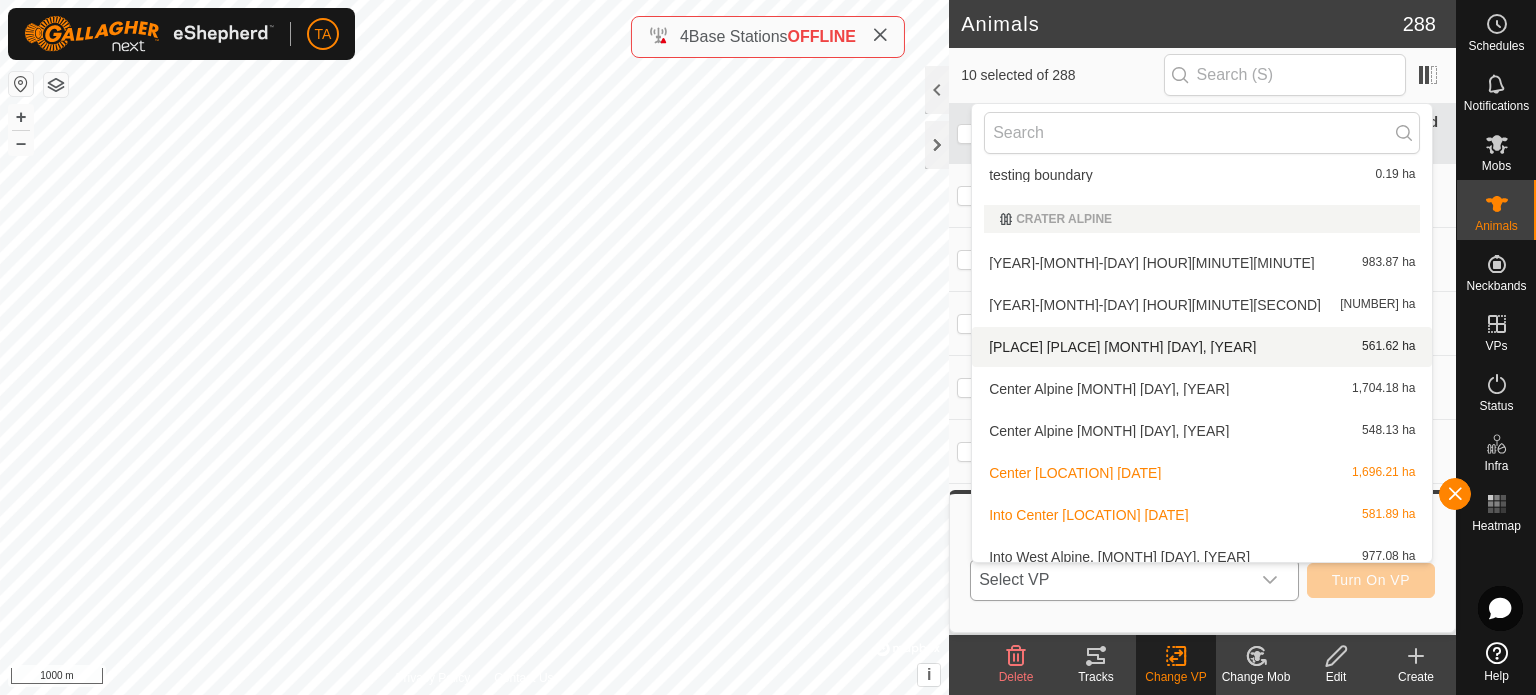 click on "Center Alpine [MONTH] [DAY], [YEAR]  [AREA]" at bounding box center [1202, 347] 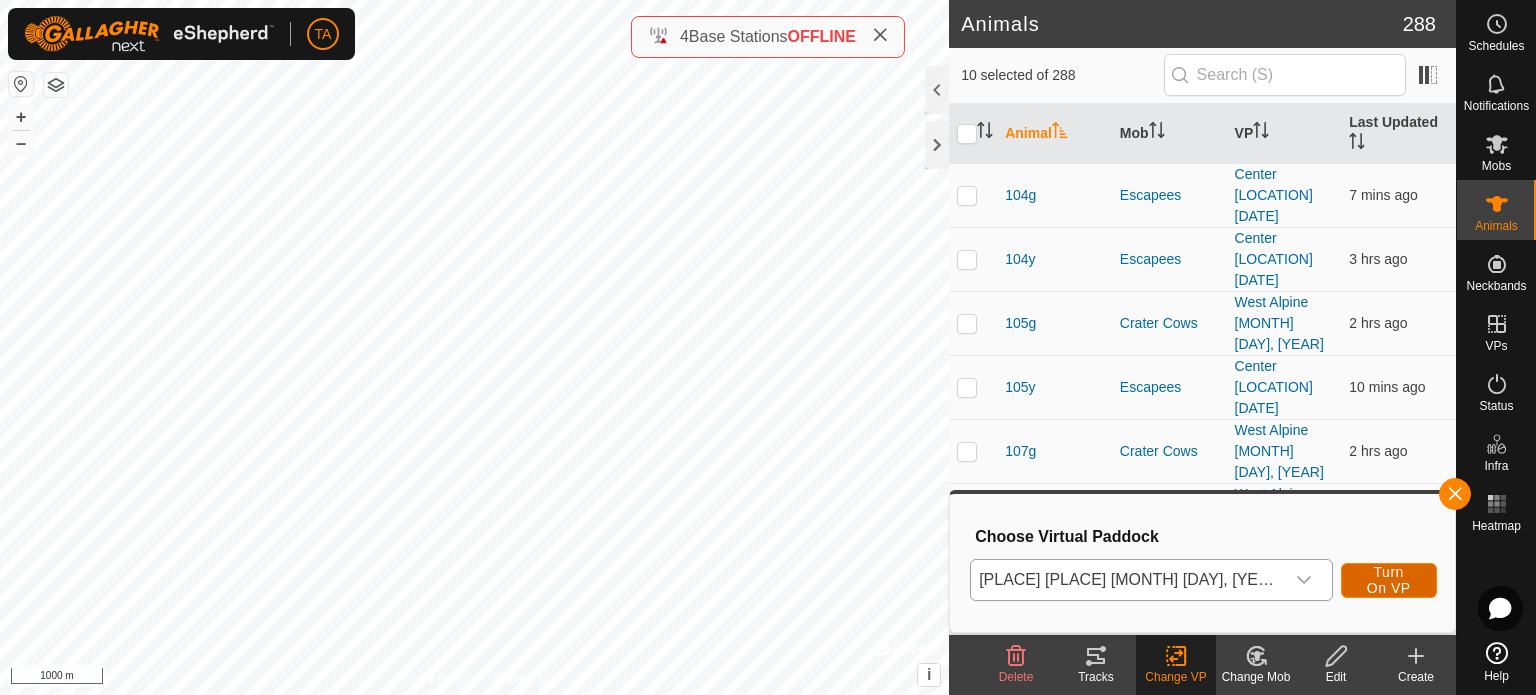 click on "Turn On VP" at bounding box center (1389, 580) 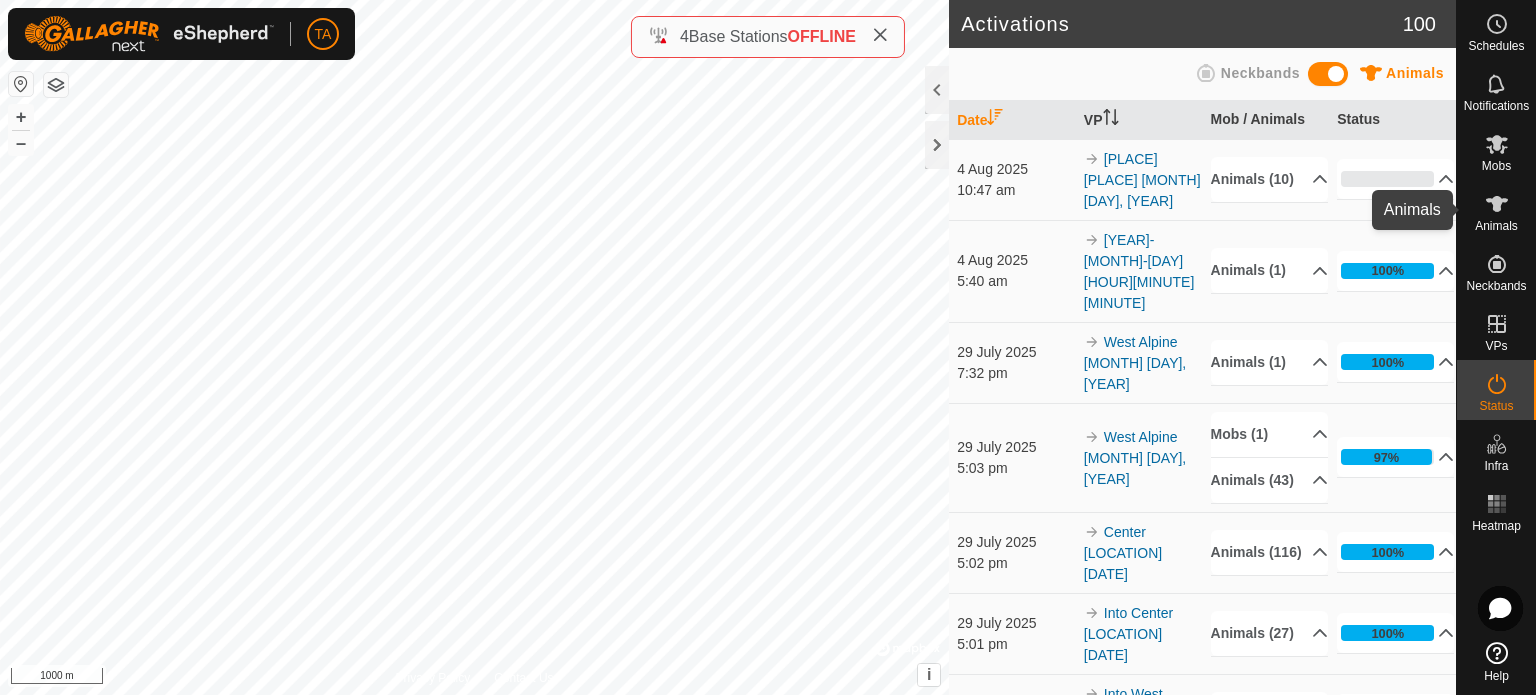 click on "Animals" at bounding box center [1496, 226] 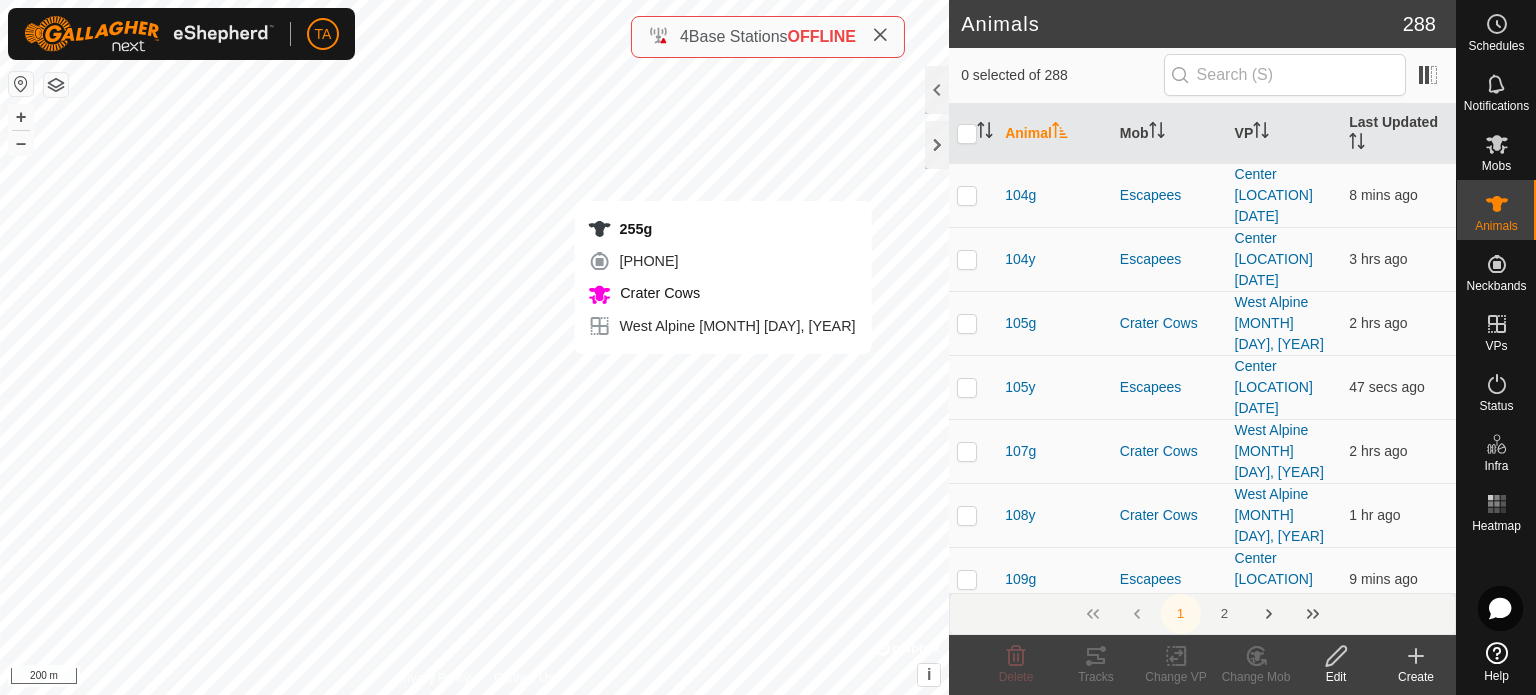 click on "[NUMBER]g
[PHONE]
Crater Cows
West Alpine [MONTH] [DAY], [YEAR] + – ⇧ i ©  Mapbox , ©  OpenStreetMap ,  Improve this map 200 m" at bounding box center (474, 347) 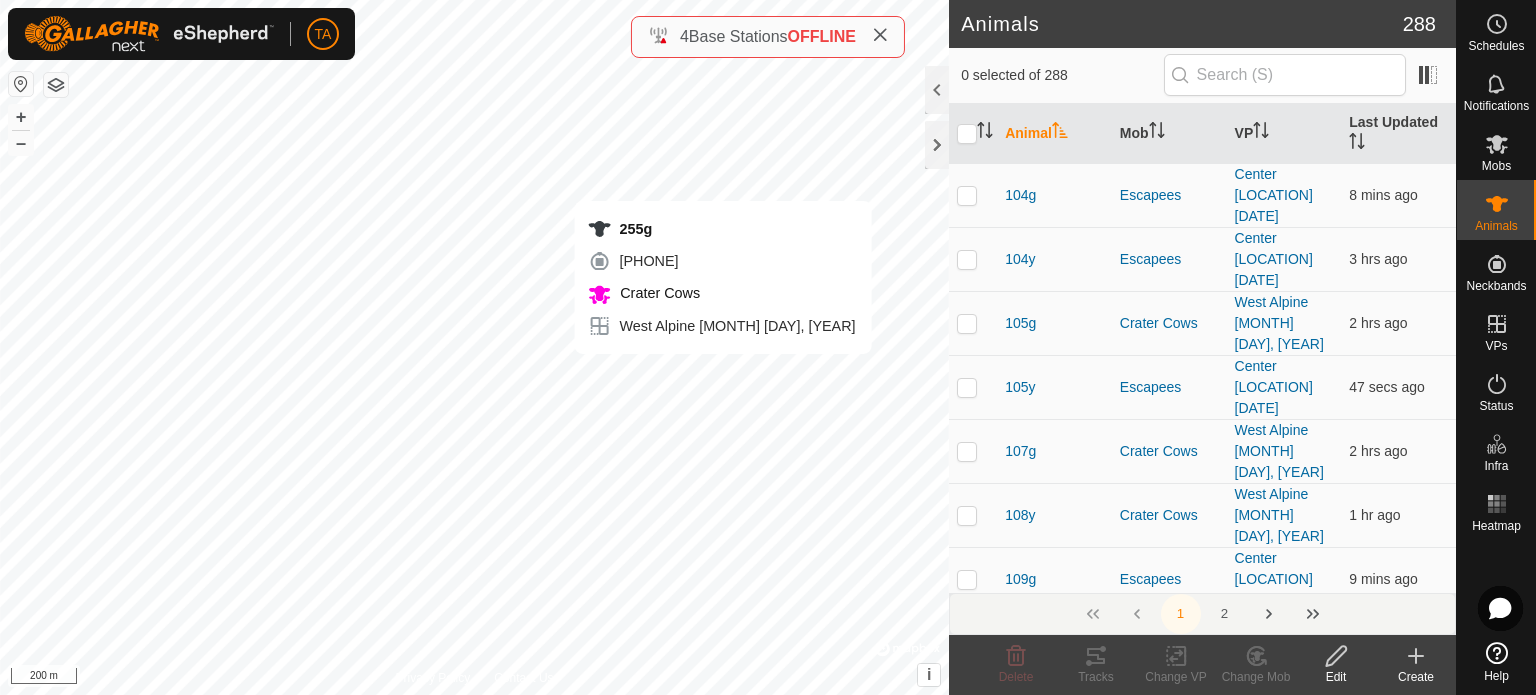 checkbox on "true" 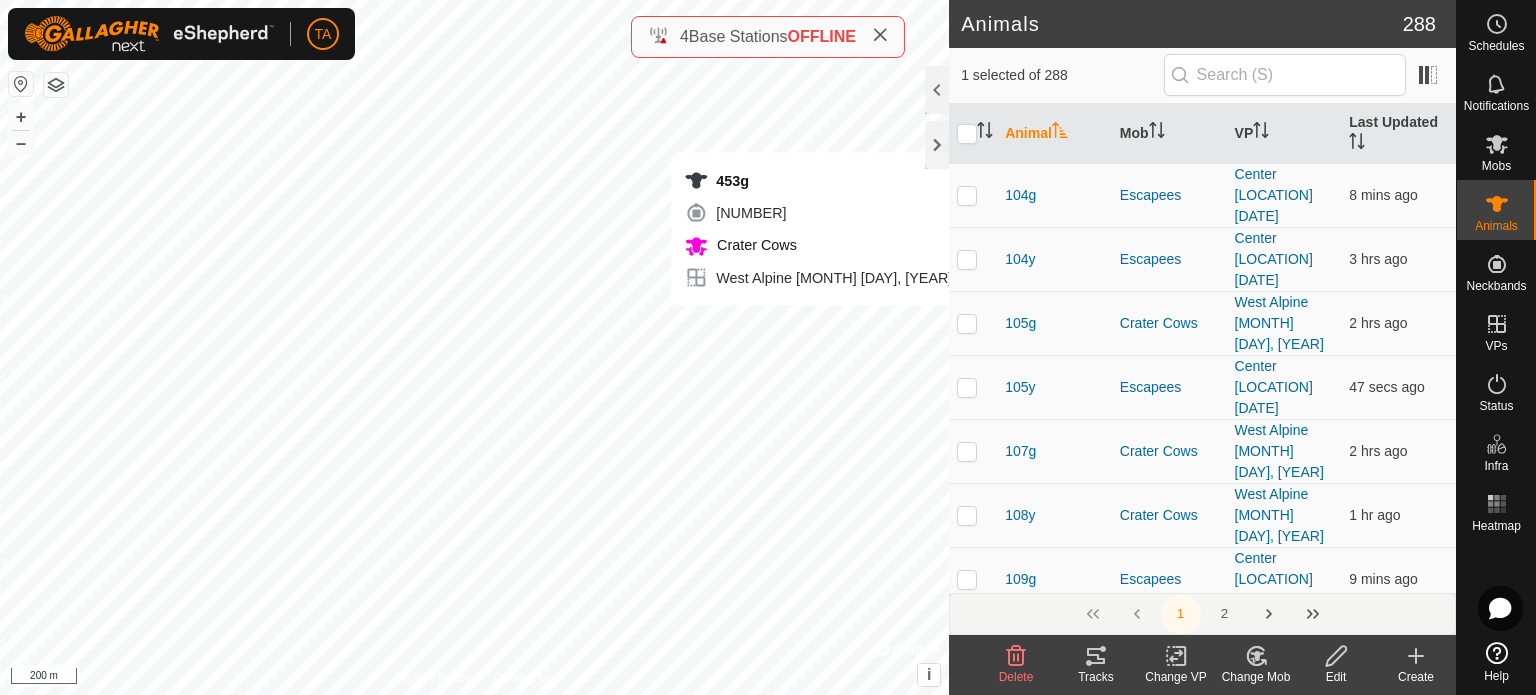 click on "[NUMBER]g
[NUMBER]
[PERSON]
West Alpine [MONTH] [DAY], [YEAR] + – ⇧ i ©  Mapbox , ©  OpenStreetMap ,  Improve this map 200 m" at bounding box center (474, 347) 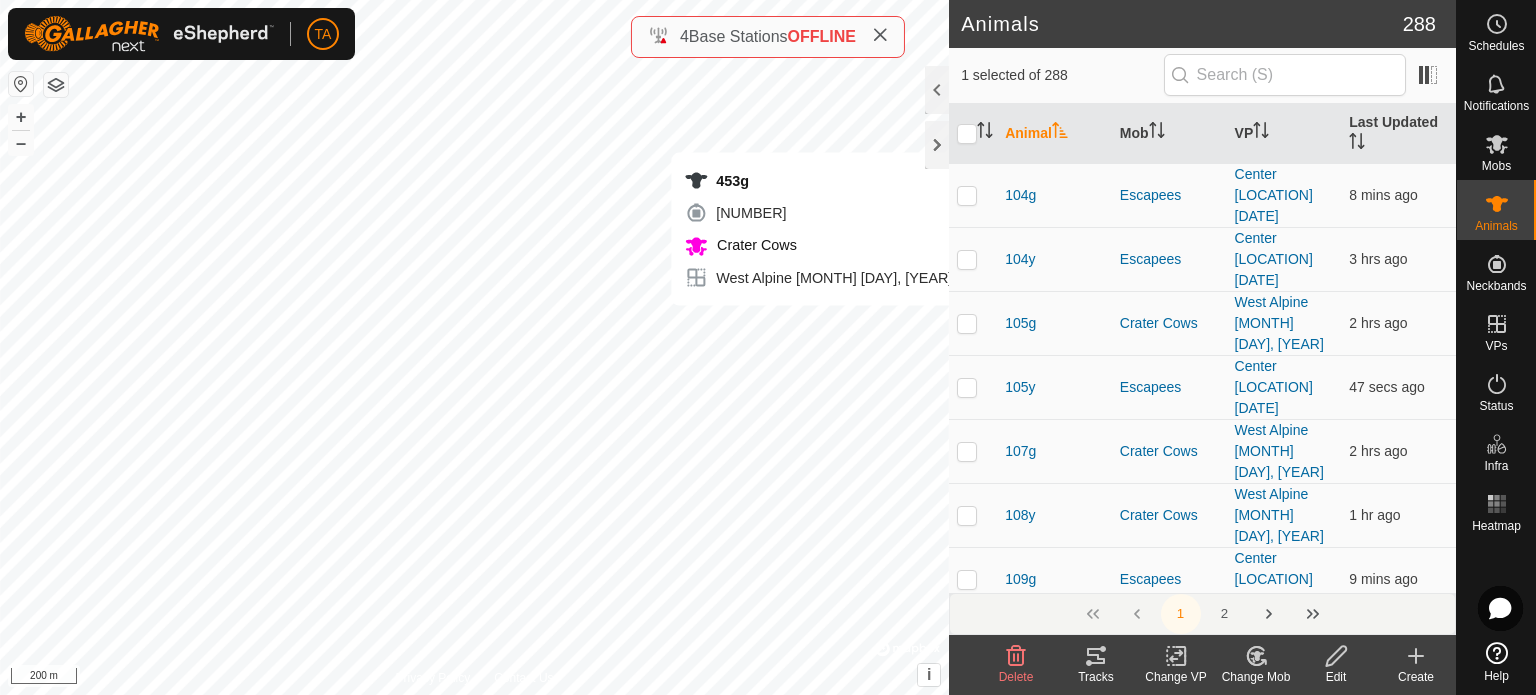 checkbox on "true" 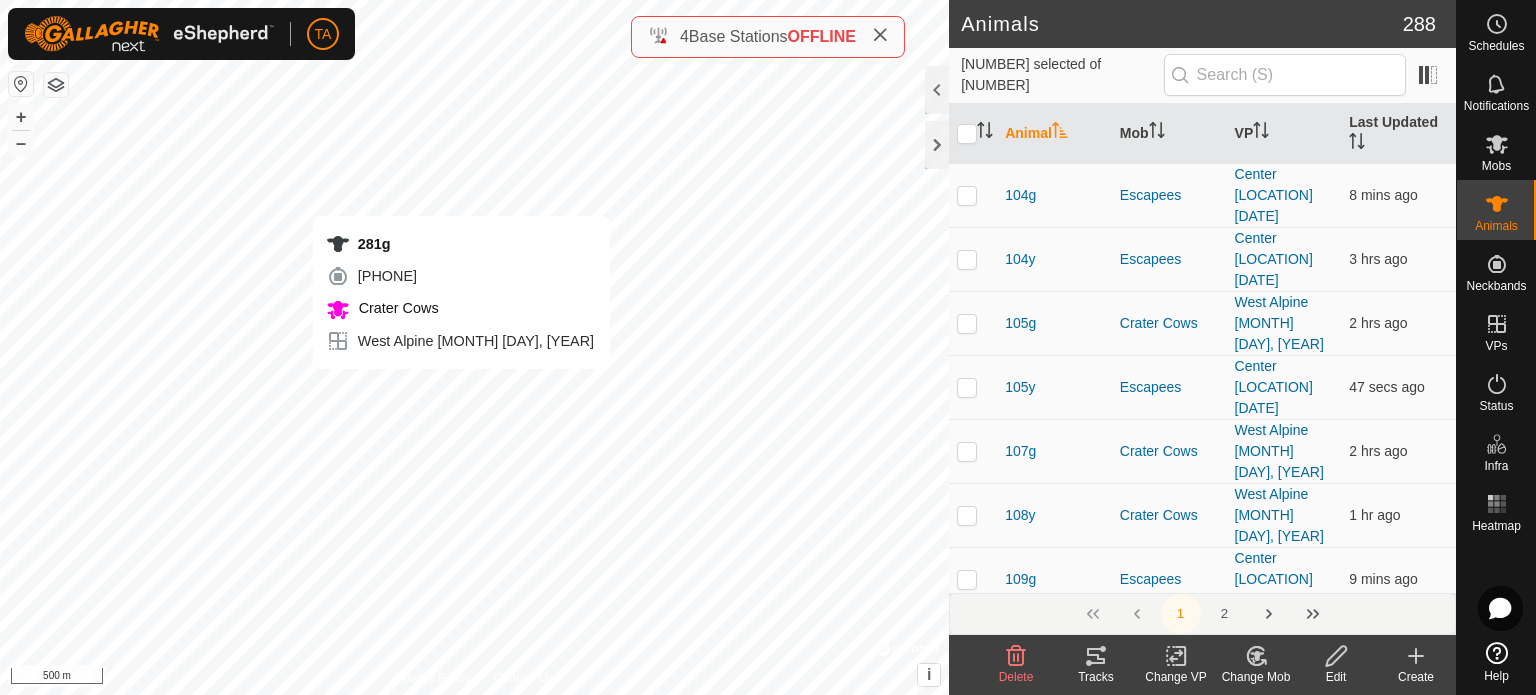 click on "[NUMBER]
[PHONE]
Crater Cows
West Alpine [MONTH] [DAY], [YEAR] + – ⇧ i ©  Mapbox , ©  OpenStreetMap ,  Improve this map 500 m" at bounding box center [474, 347] 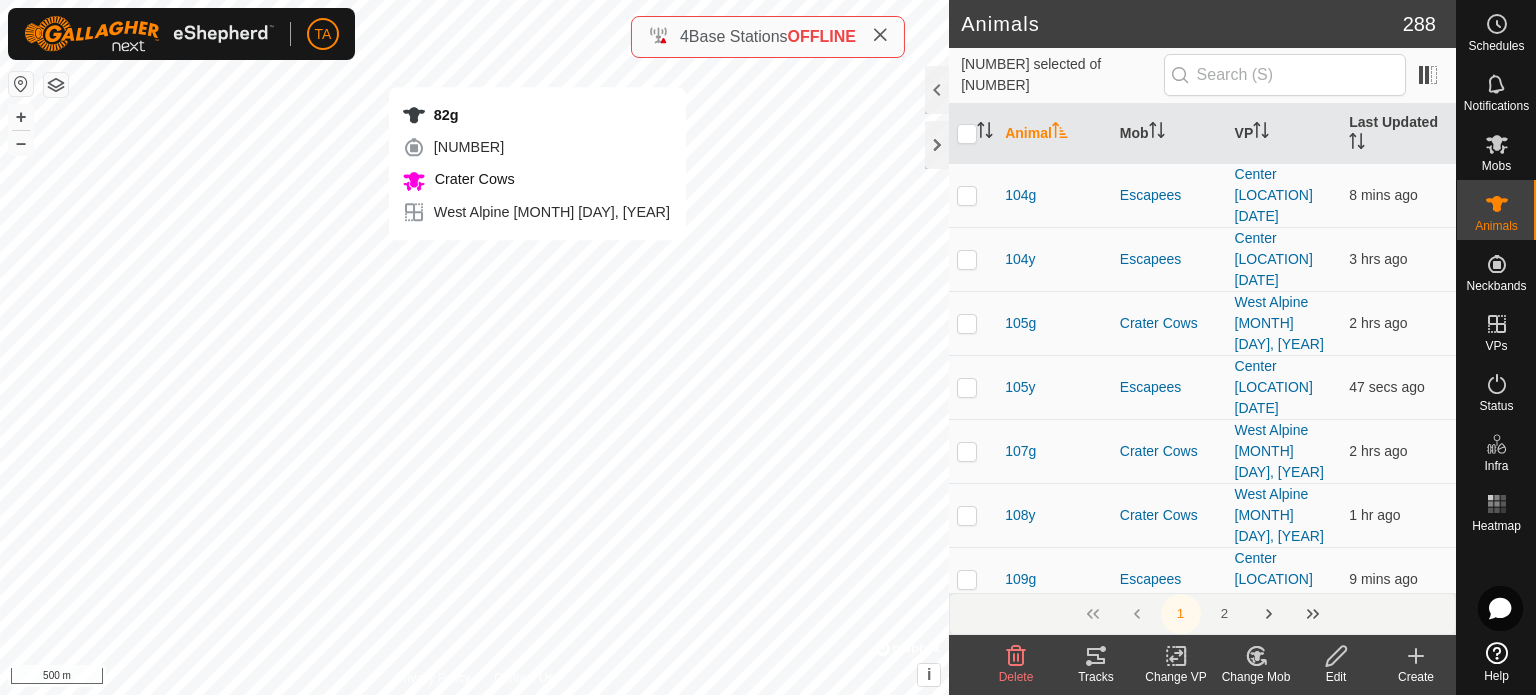click on "[NUMBER]g
[PHONE]
Crater Cows
West Alpine [MONTH] [DAY], [YEAR] + – ⇧ i ©  Mapbox , ©  OpenStreetMap ,  Improve this map 500 m" at bounding box center (474, 347) 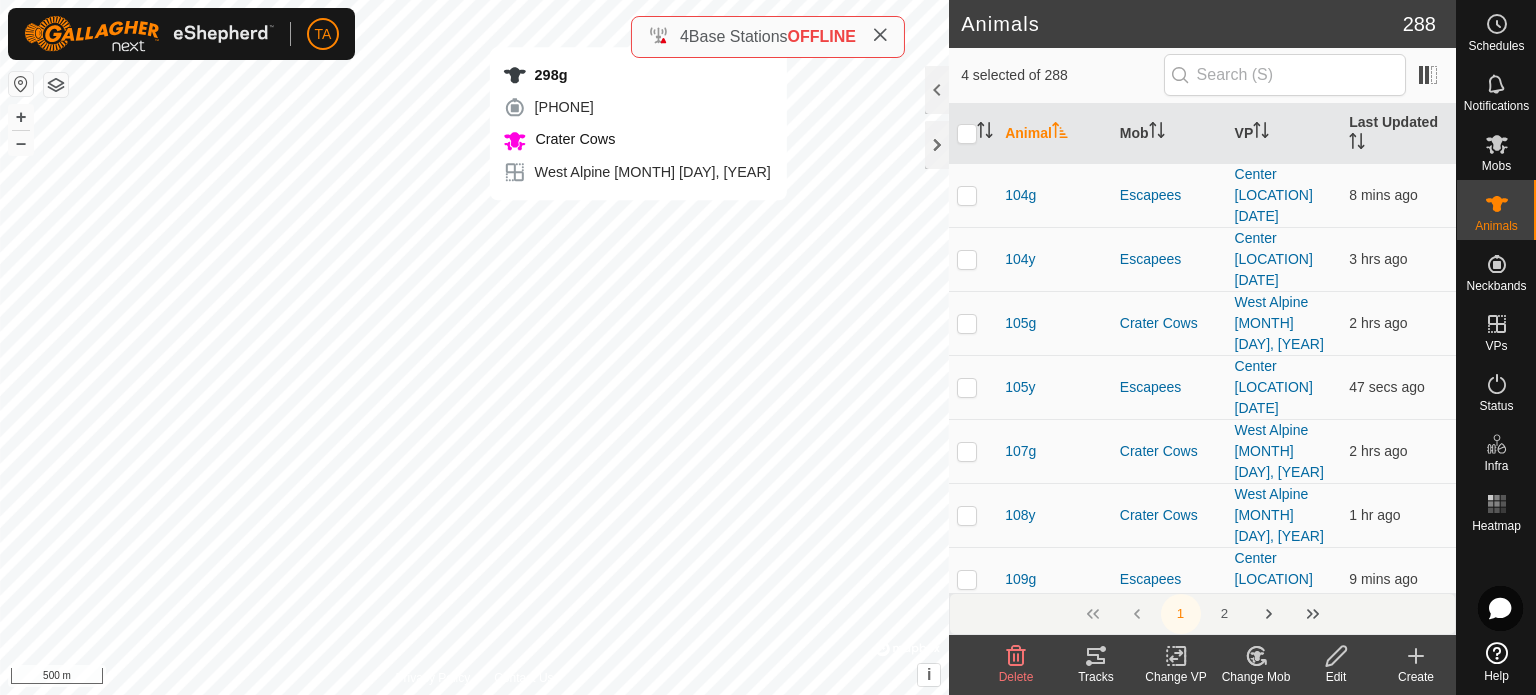 click on "[NUMBER]g
[PHONE]
Crater Cows
West Alpine [MONTH] [DAY], [YEAR] + – ⇧ i ©  Mapbox , ©  OpenStreetMap ,  Improve this map 500 m" at bounding box center [474, 347] 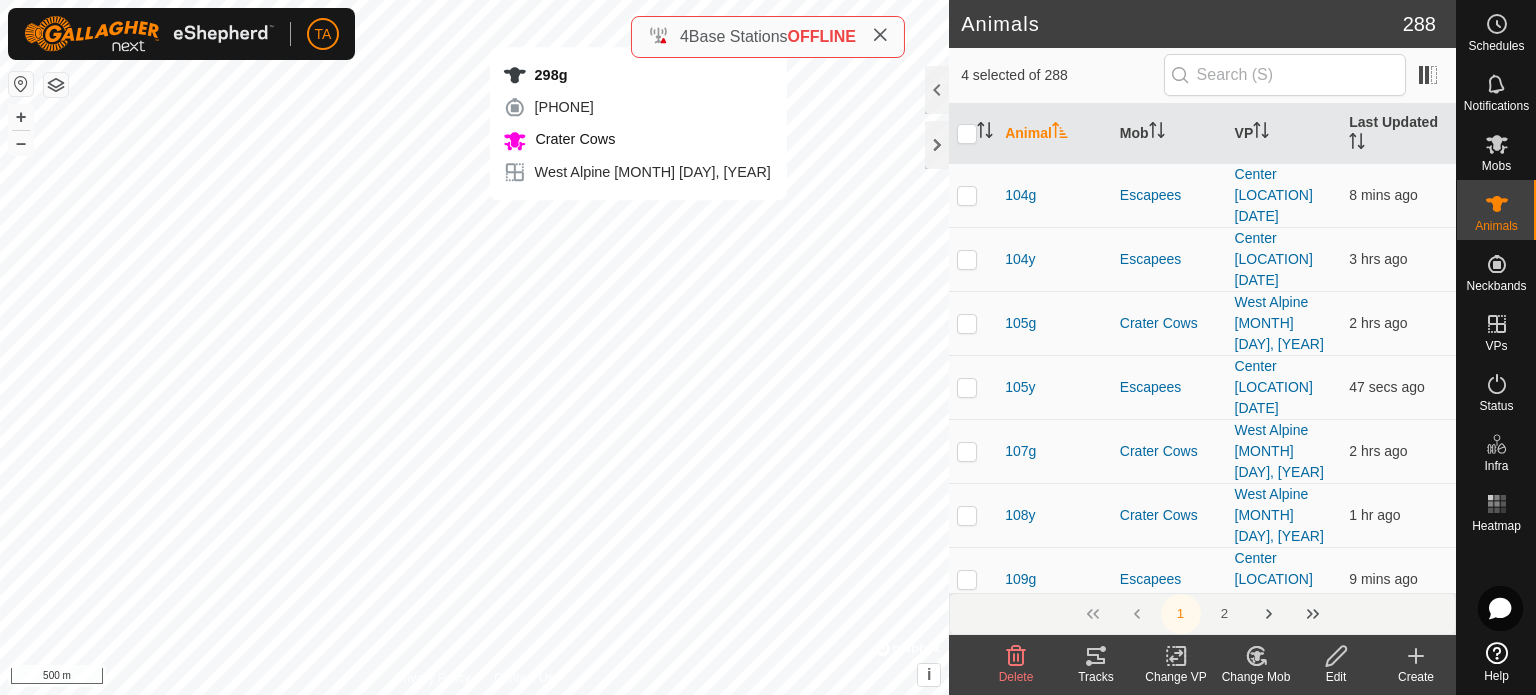 checkbox on "true" 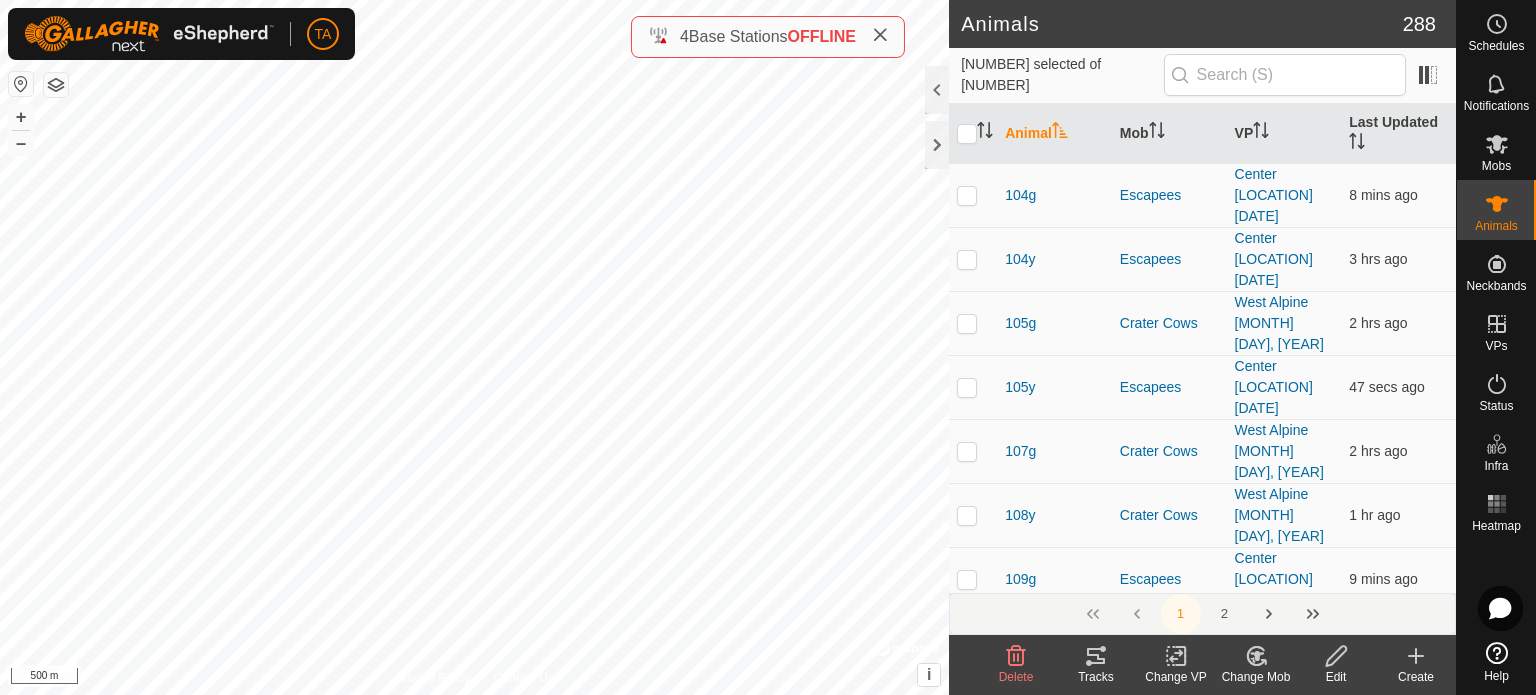 click 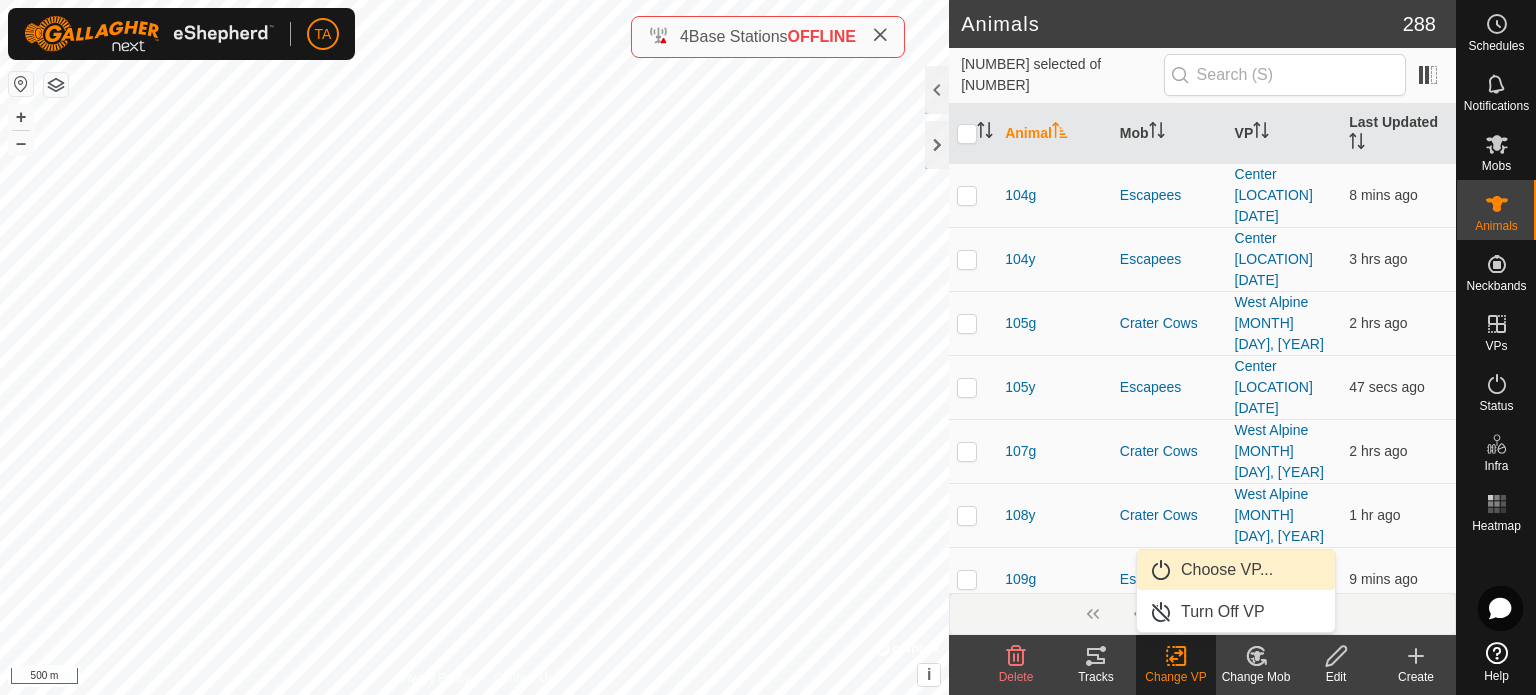 click on "Choose VP..." at bounding box center [1236, 570] 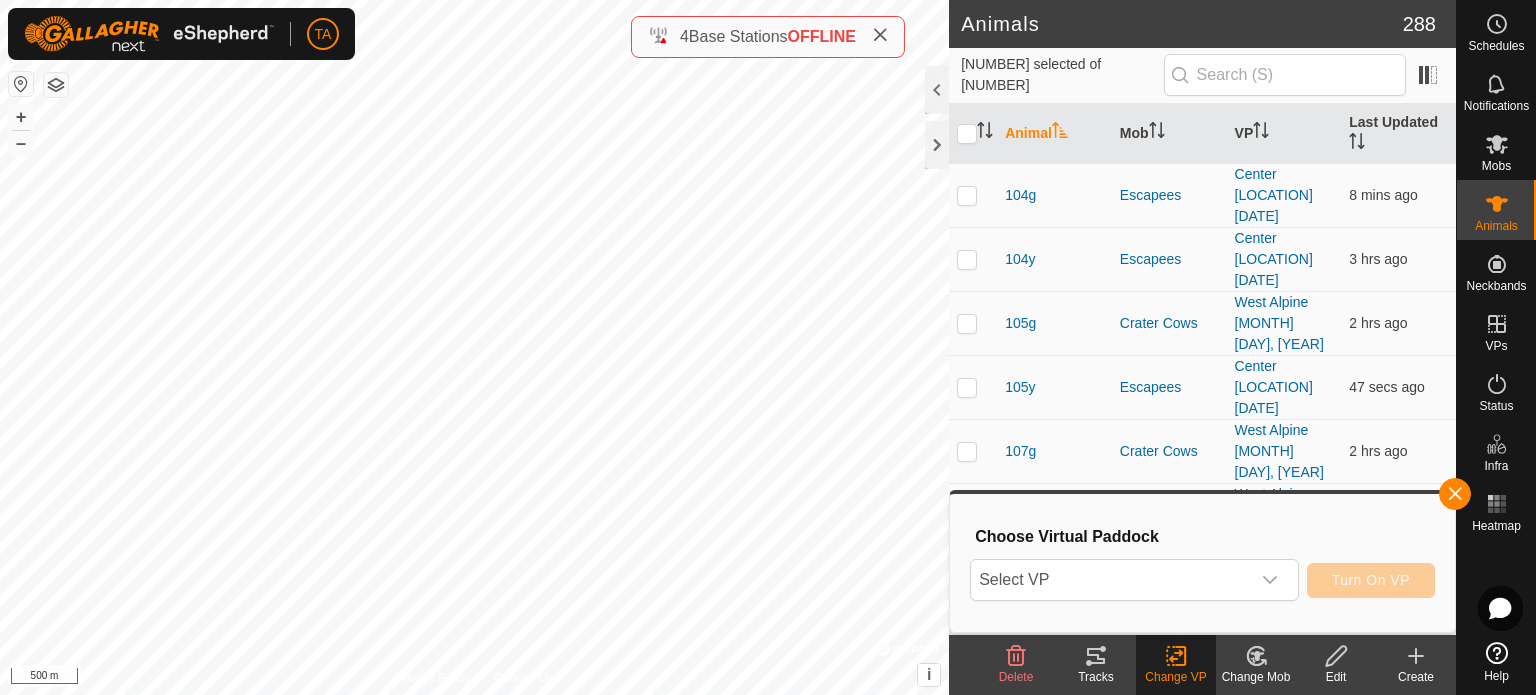 click on "Select VP Turn On VP" at bounding box center (1202, 580) 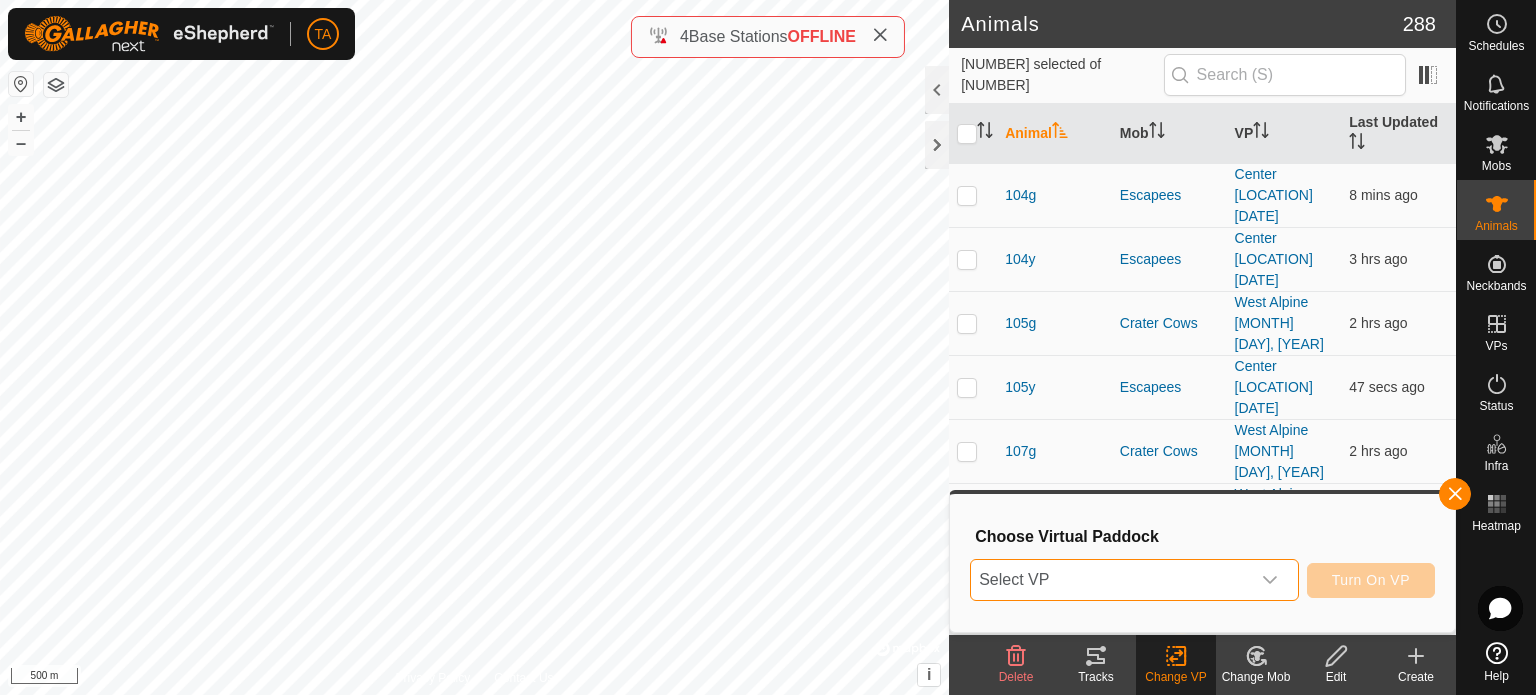 click on "Select VP" at bounding box center (1110, 580) 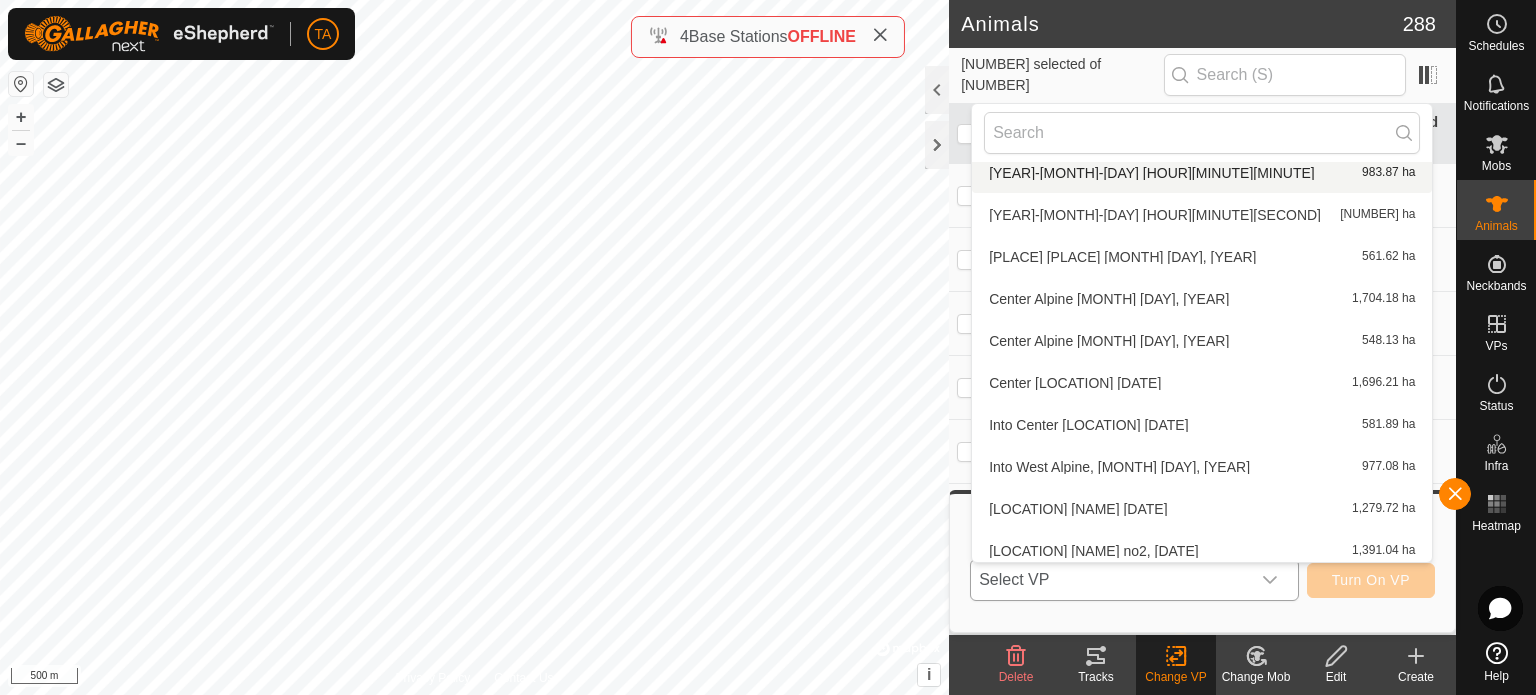 scroll, scrollTop: 680, scrollLeft: 0, axis: vertical 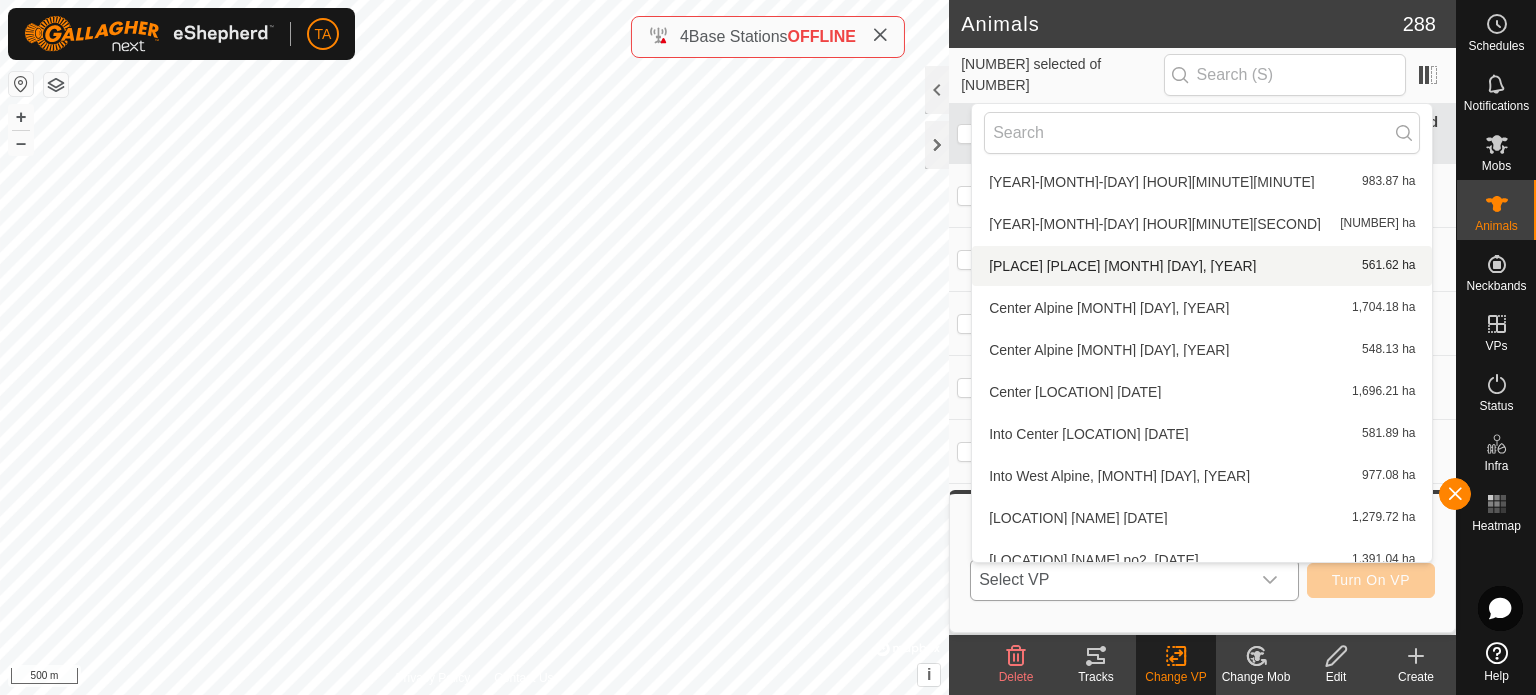 click on "Center Alpine [MONTH] [DAY], [YEAR]  [AREA]" at bounding box center [1202, 266] 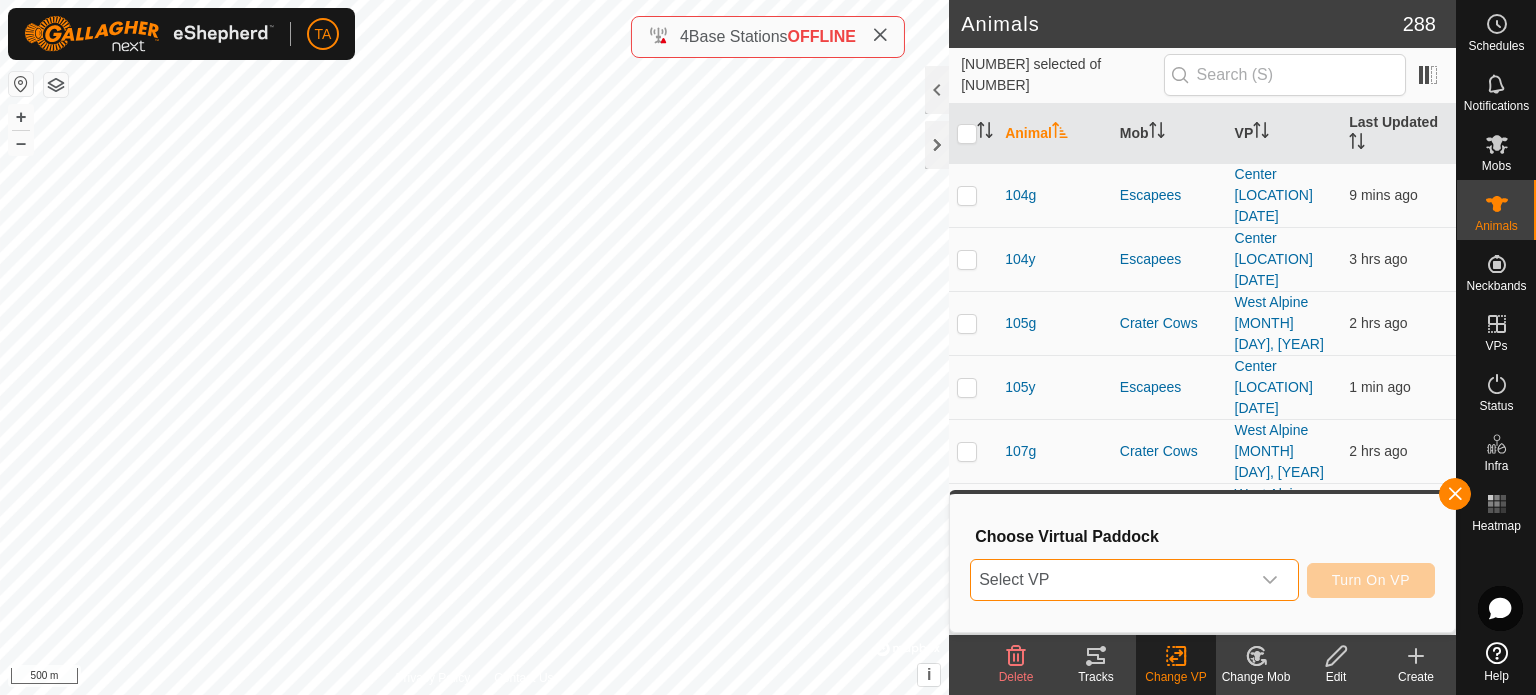 click on "Select VP" at bounding box center (1110, 580) 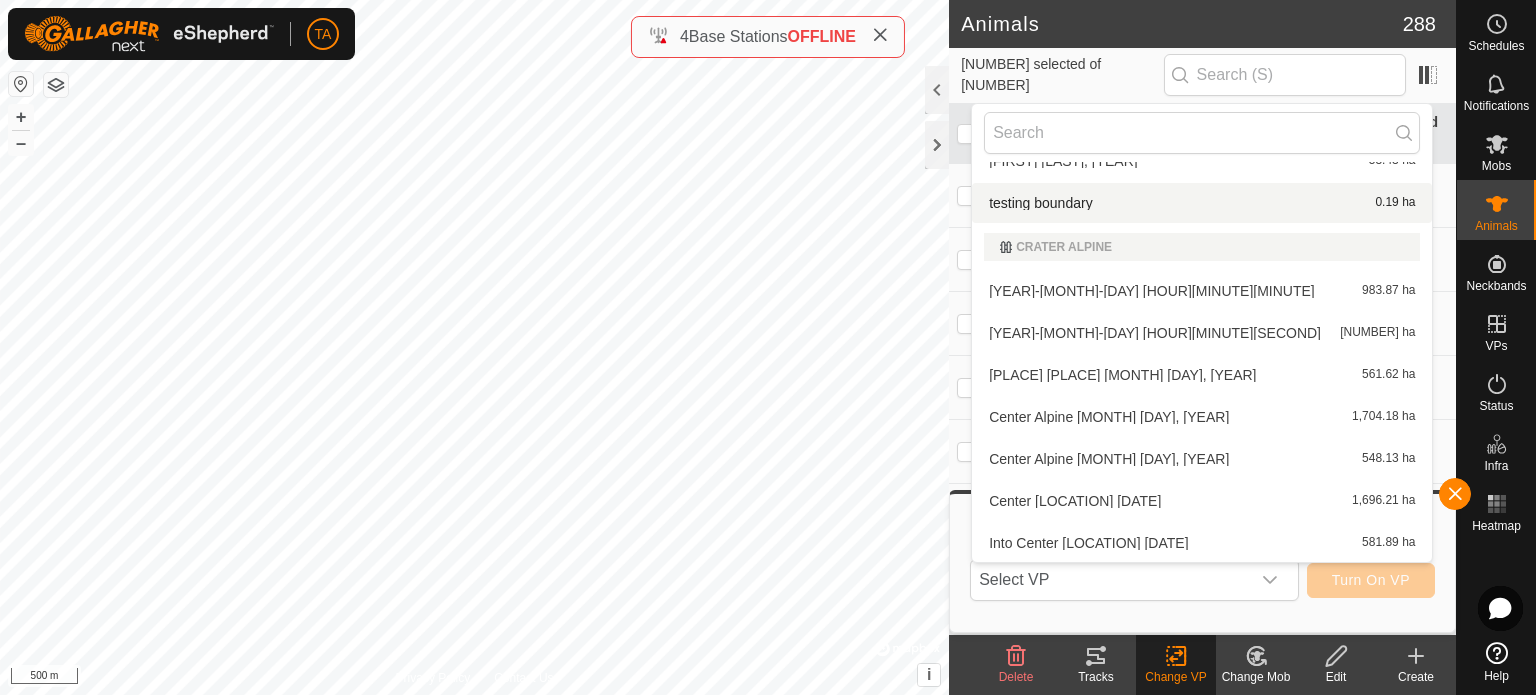 scroll, scrollTop: 576, scrollLeft: 0, axis: vertical 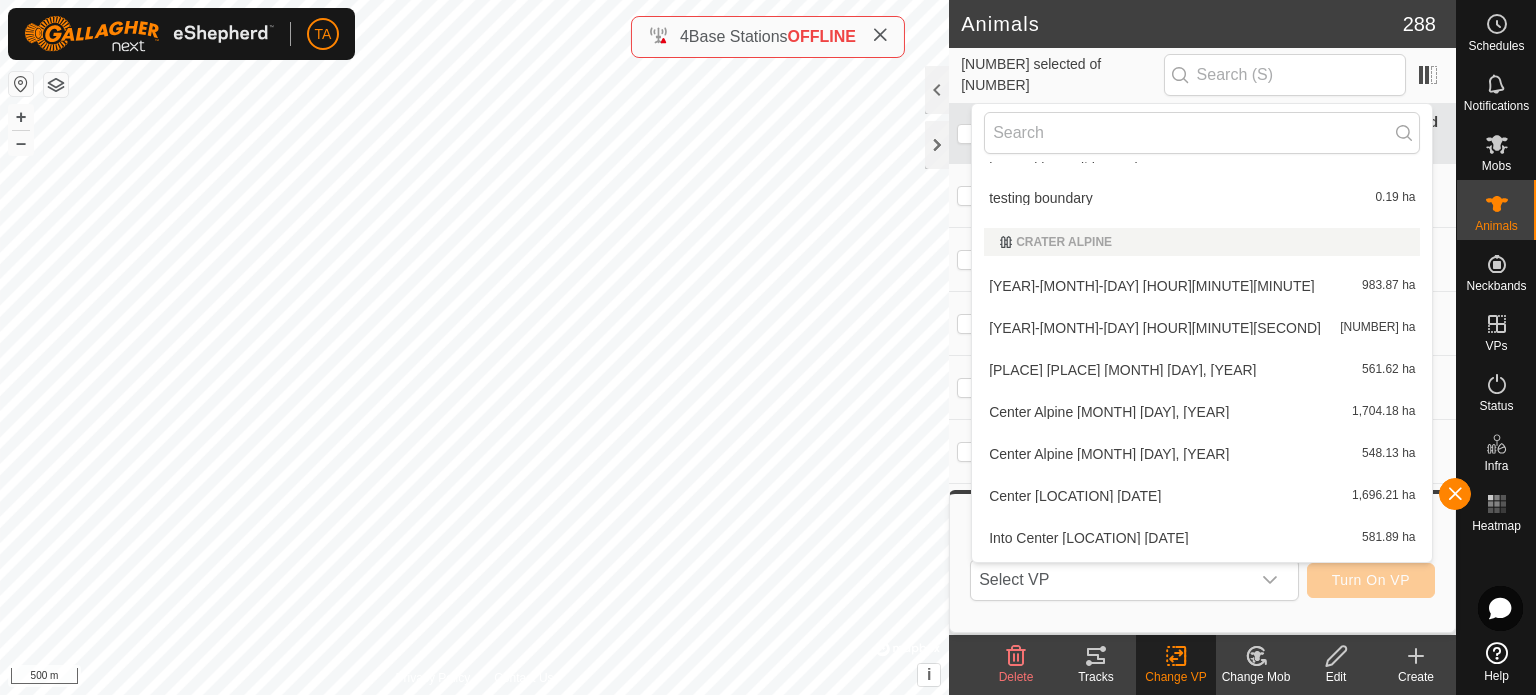 click on "Center Alpine [MONTH] [DAY], [YEAR]  [AREA]" at bounding box center (1202, 370) 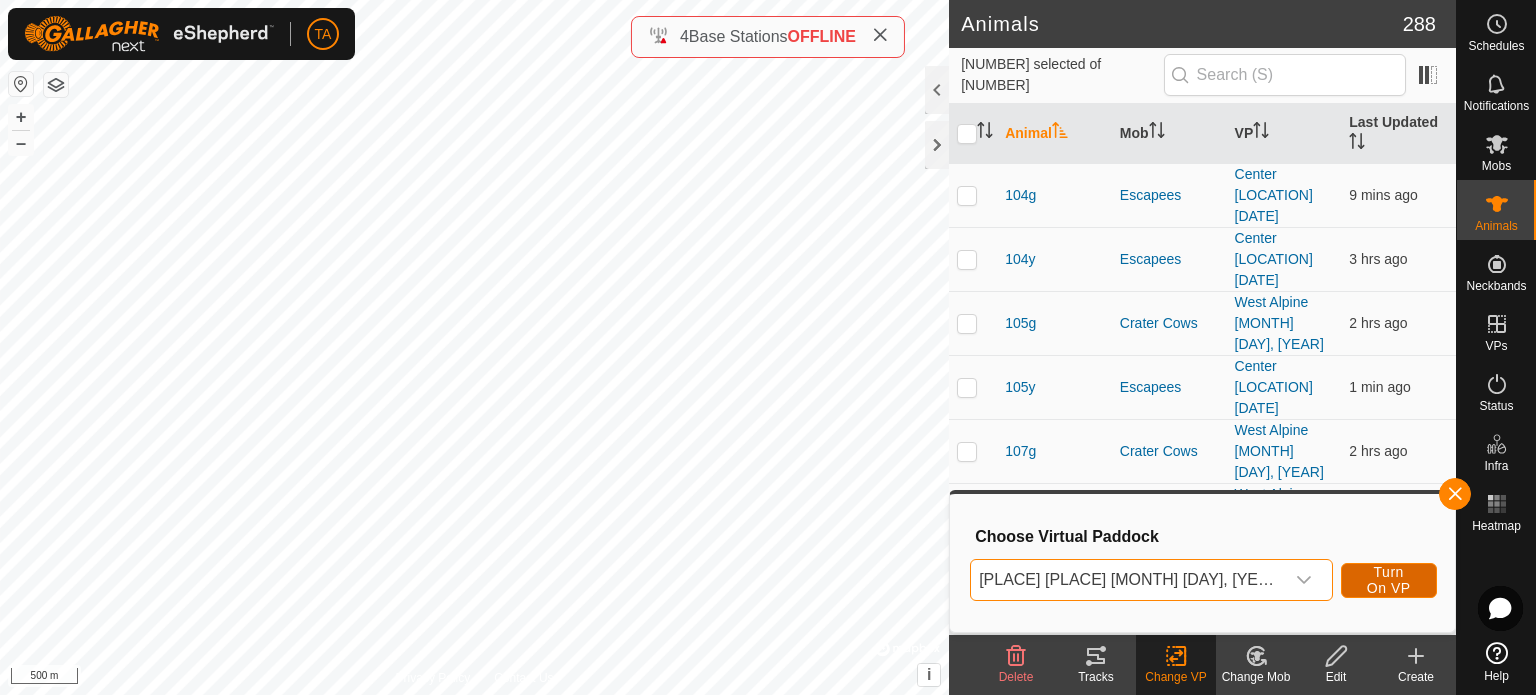 click on "Turn On VP" at bounding box center [1389, 580] 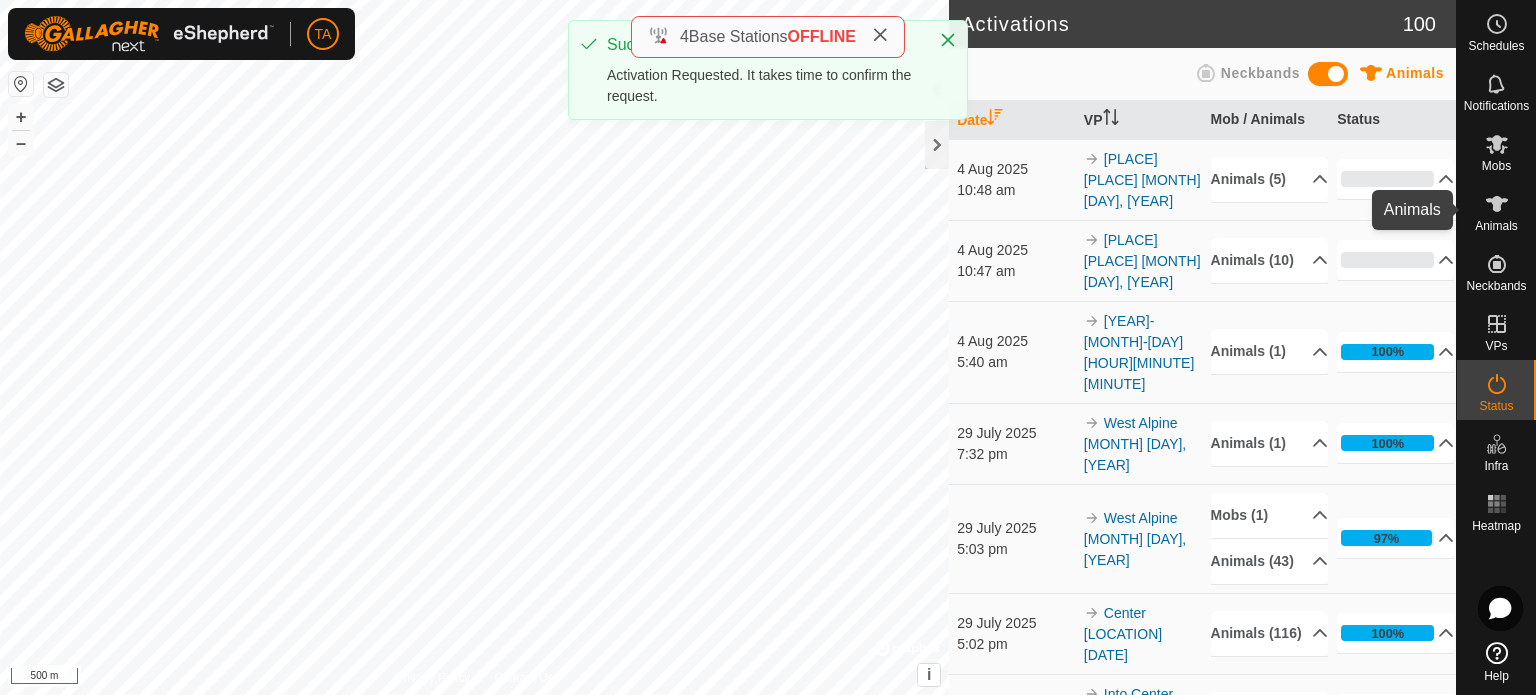 click on "Animals" at bounding box center (1496, 226) 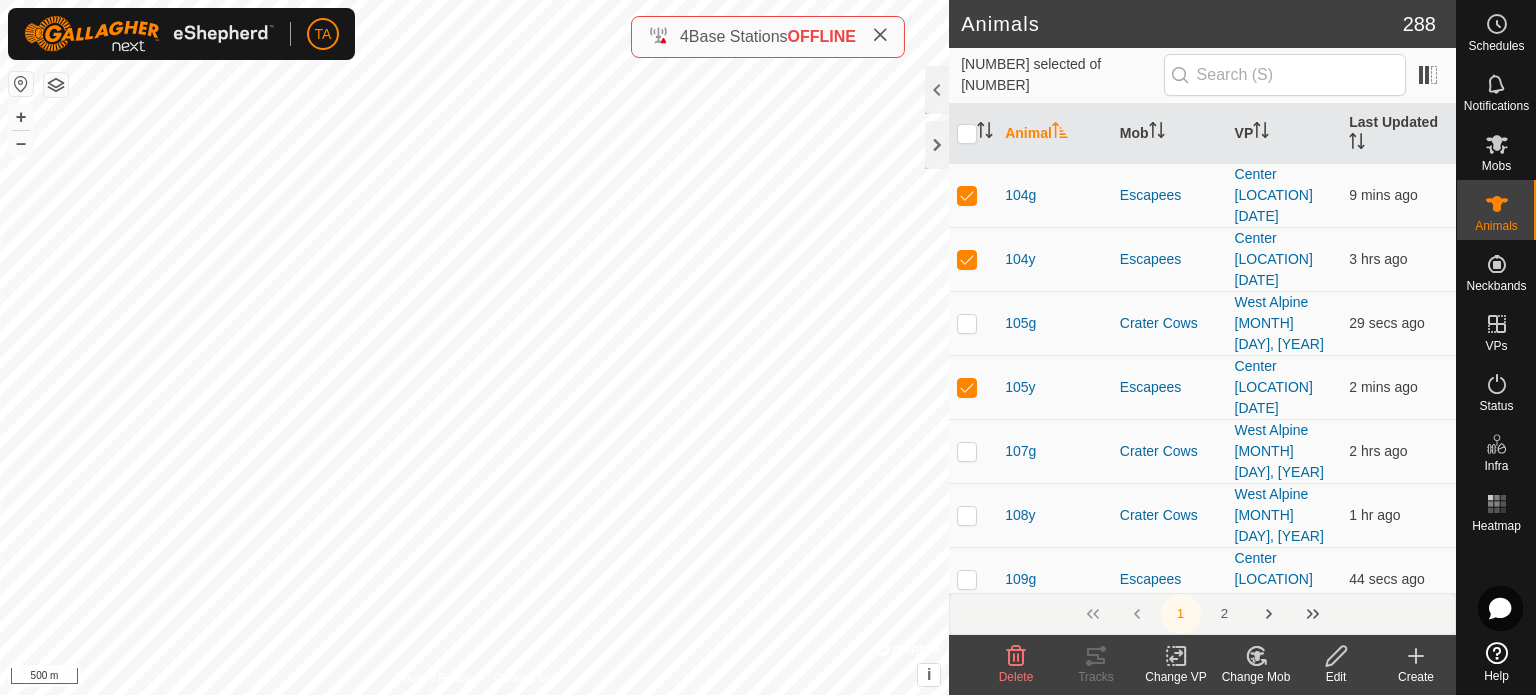 checkbox on "true" 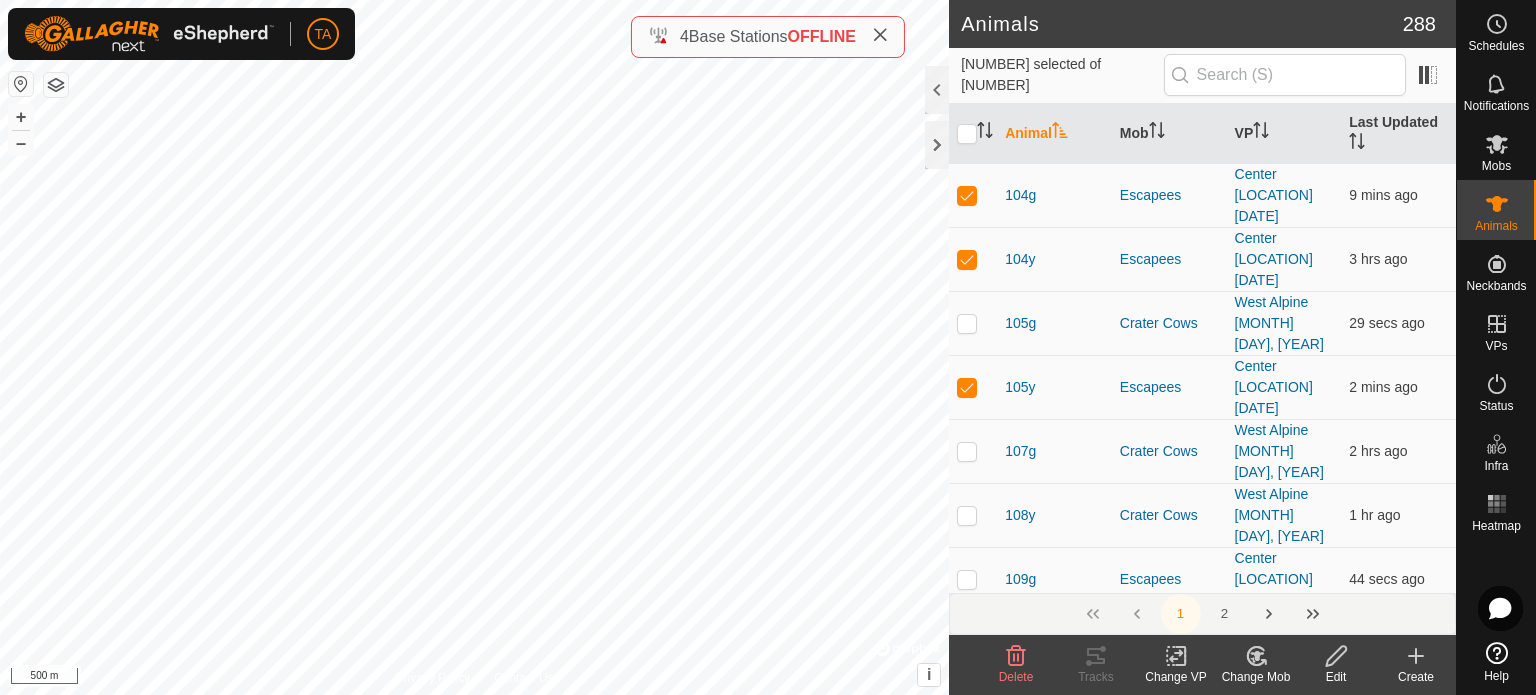 checkbox on "true" 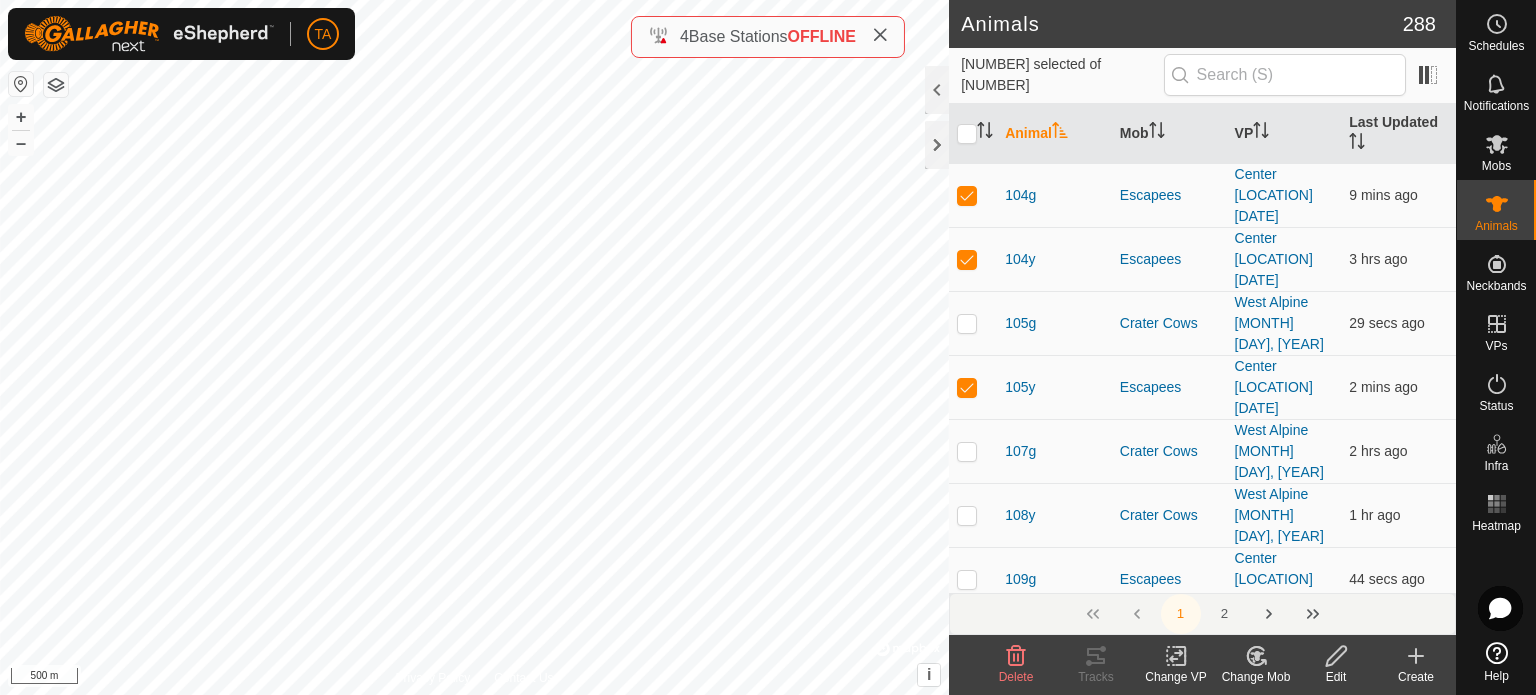 checkbox on "true" 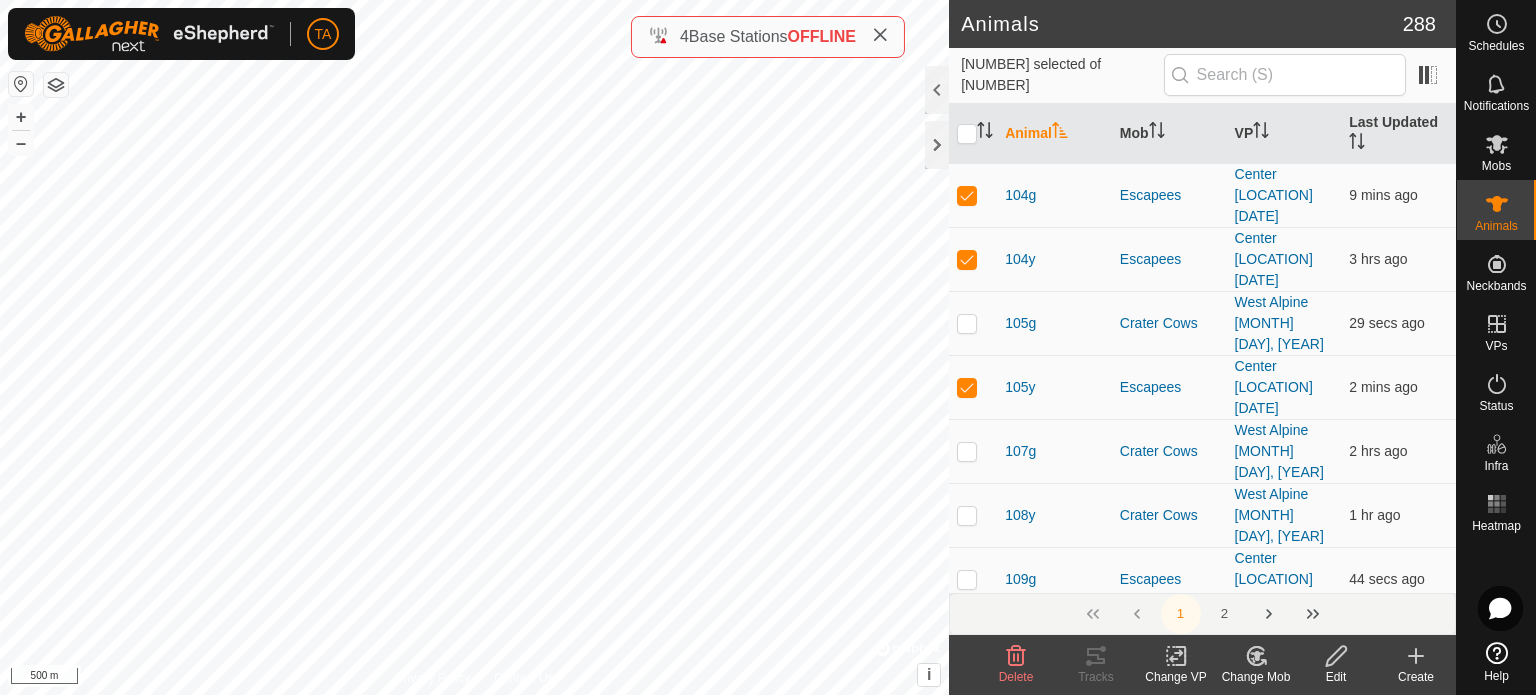 checkbox on "true" 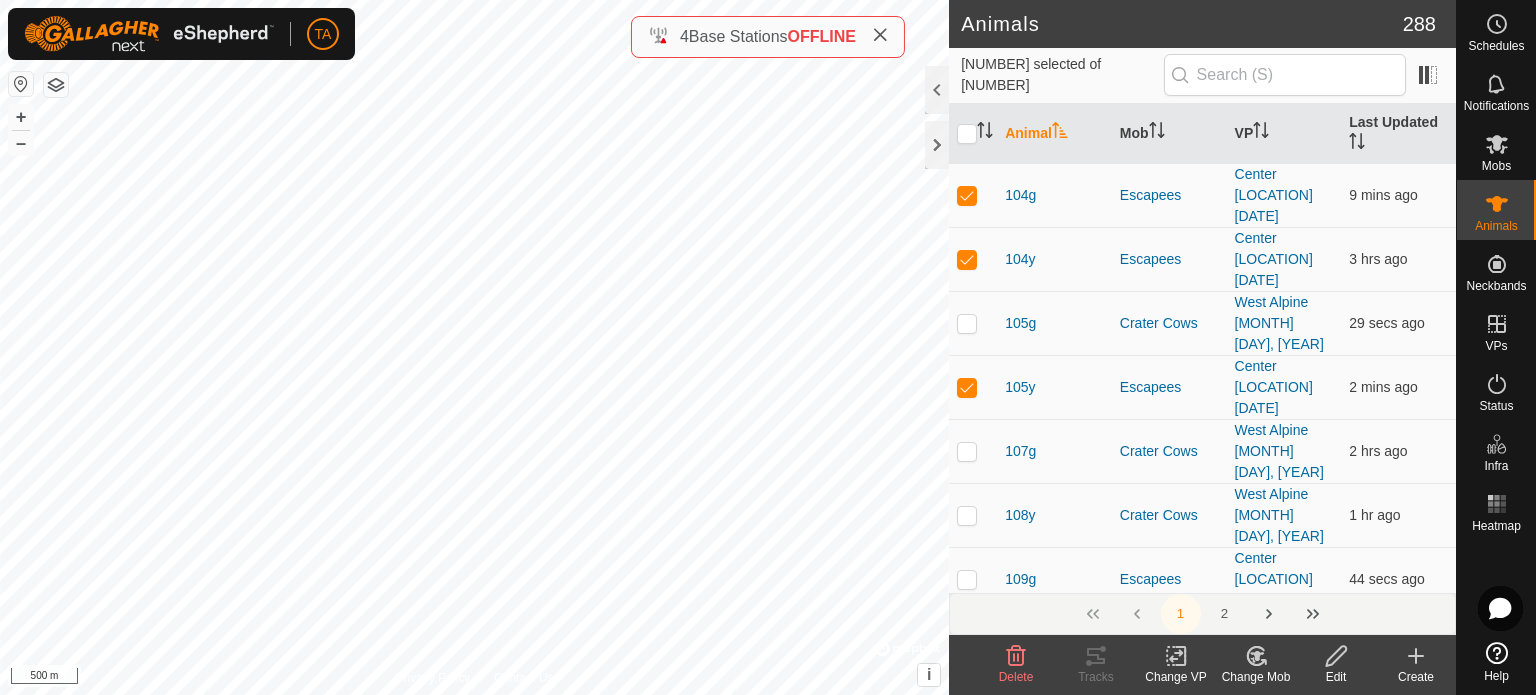 checkbox on "true" 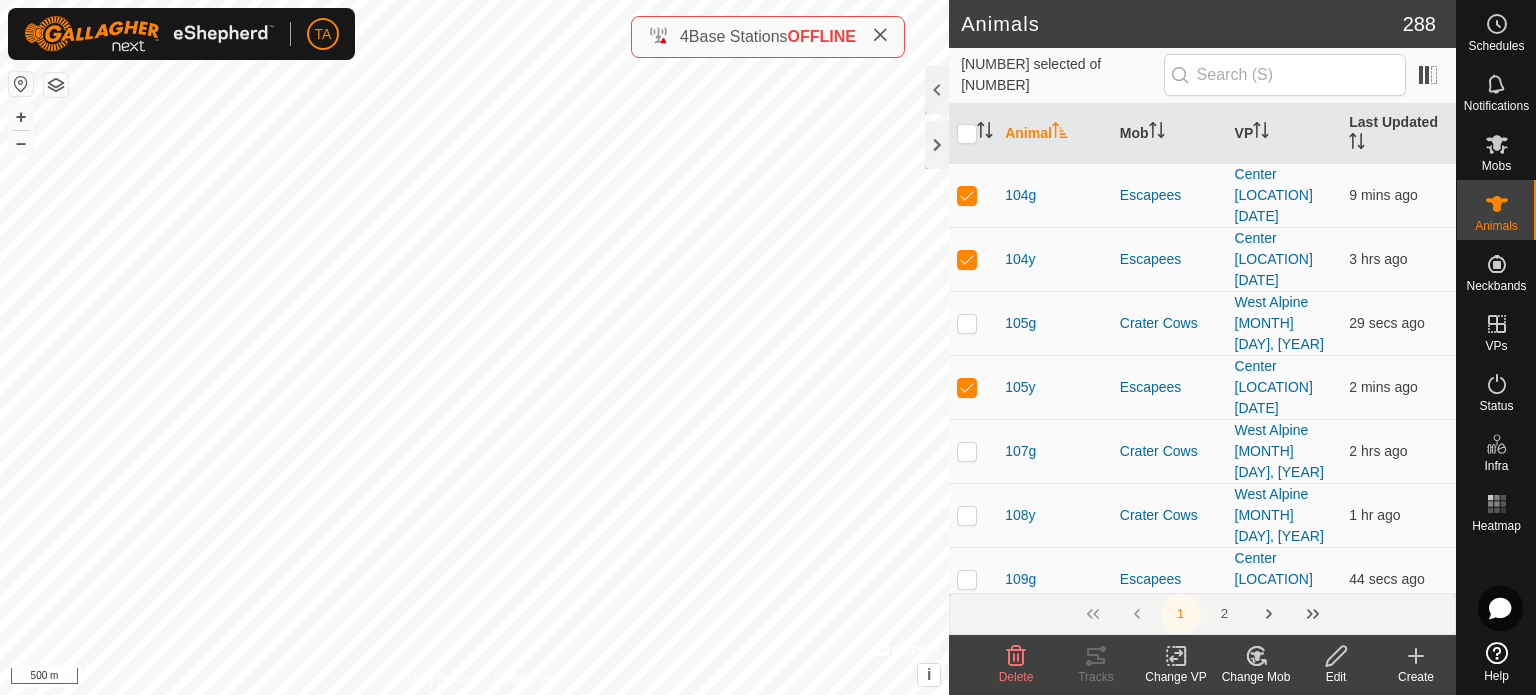 checkbox on "true" 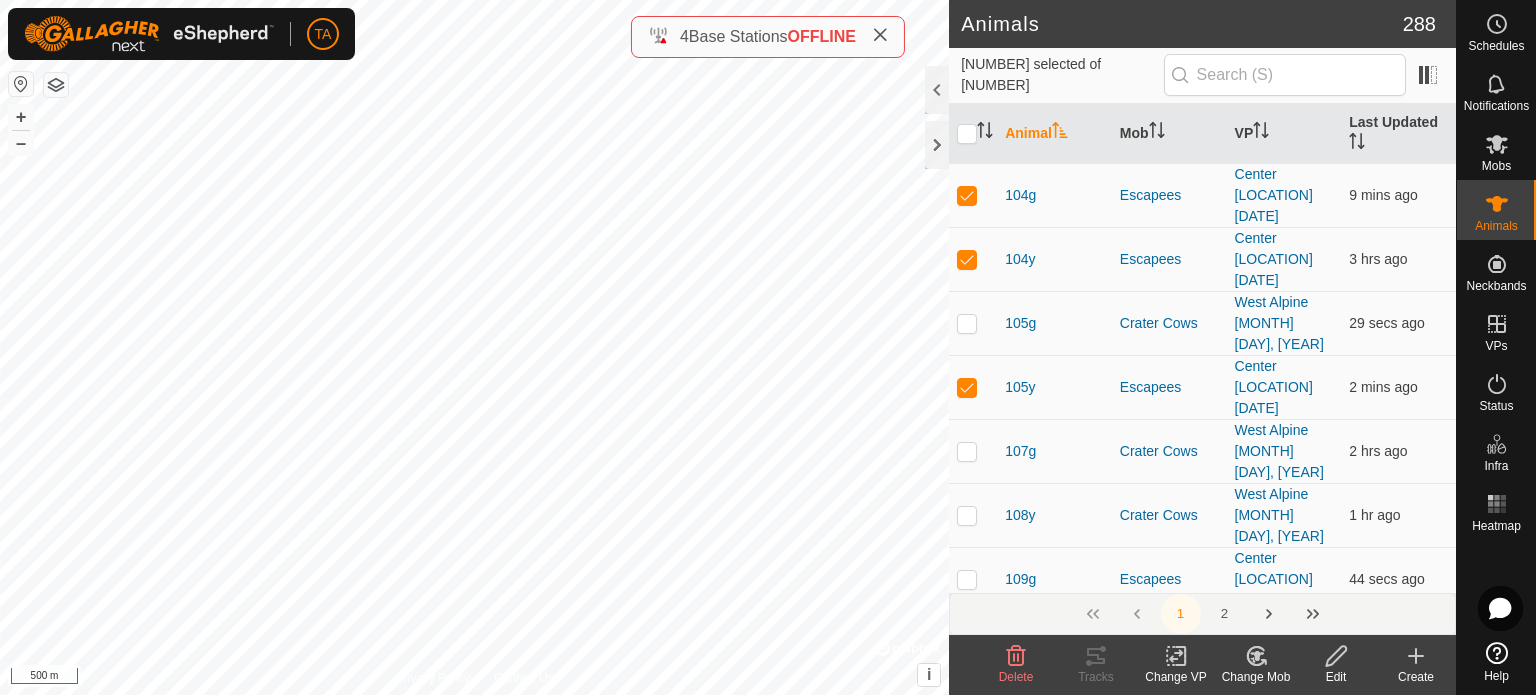 checkbox on "true" 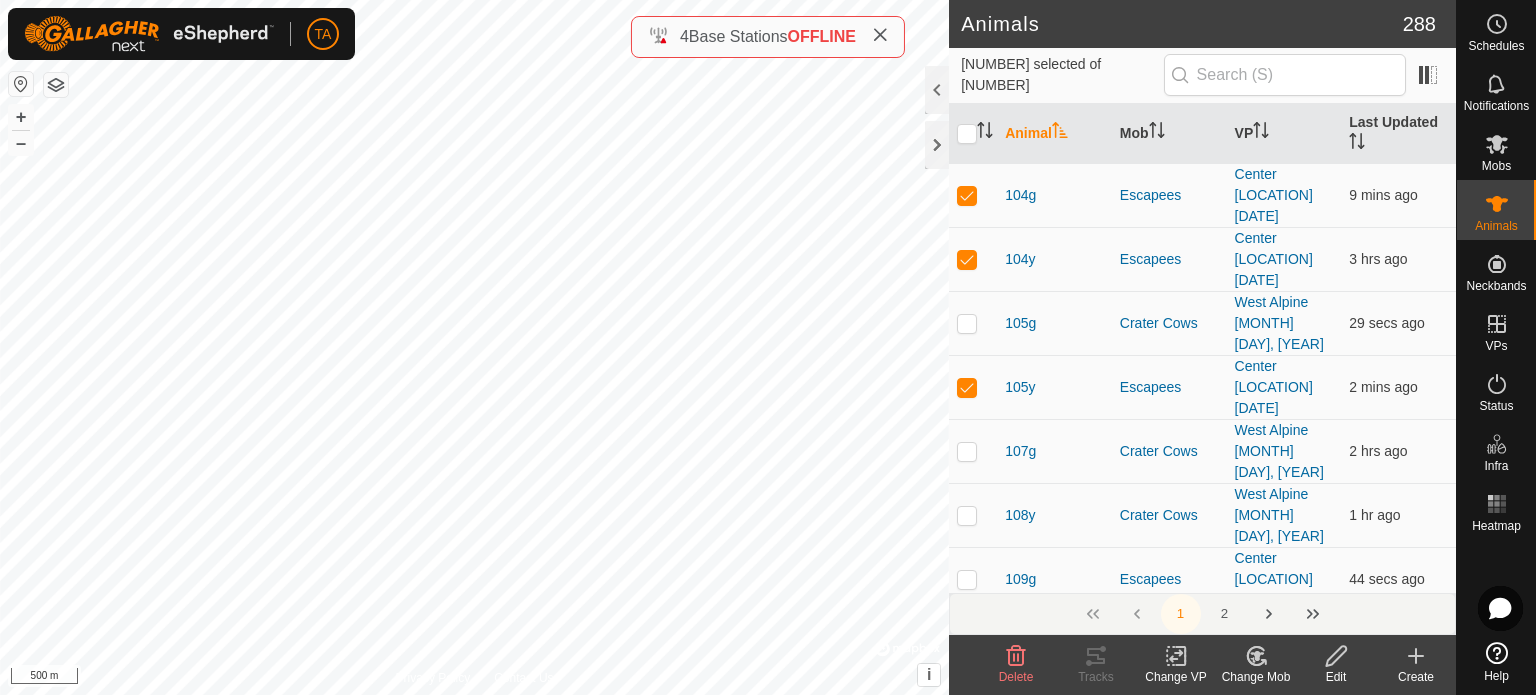 checkbox on "true" 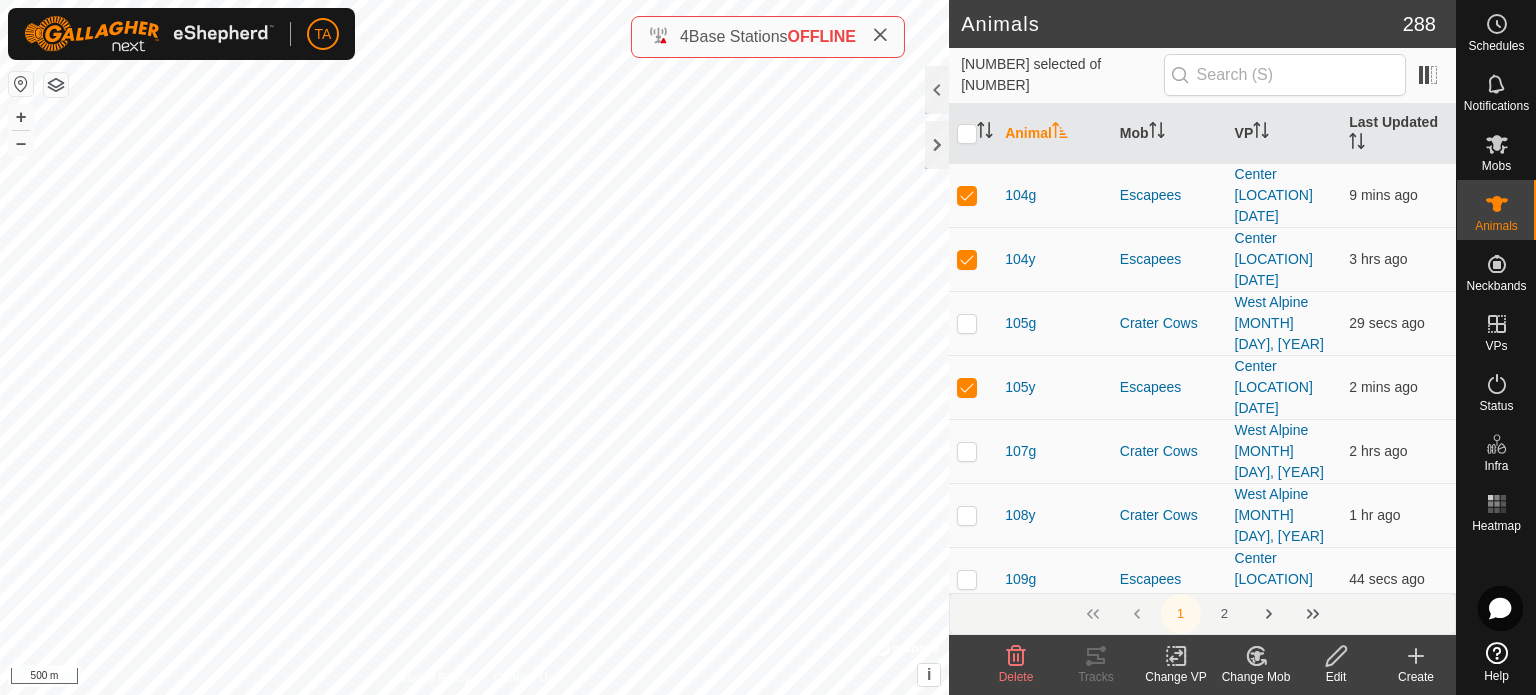 checkbox on "true" 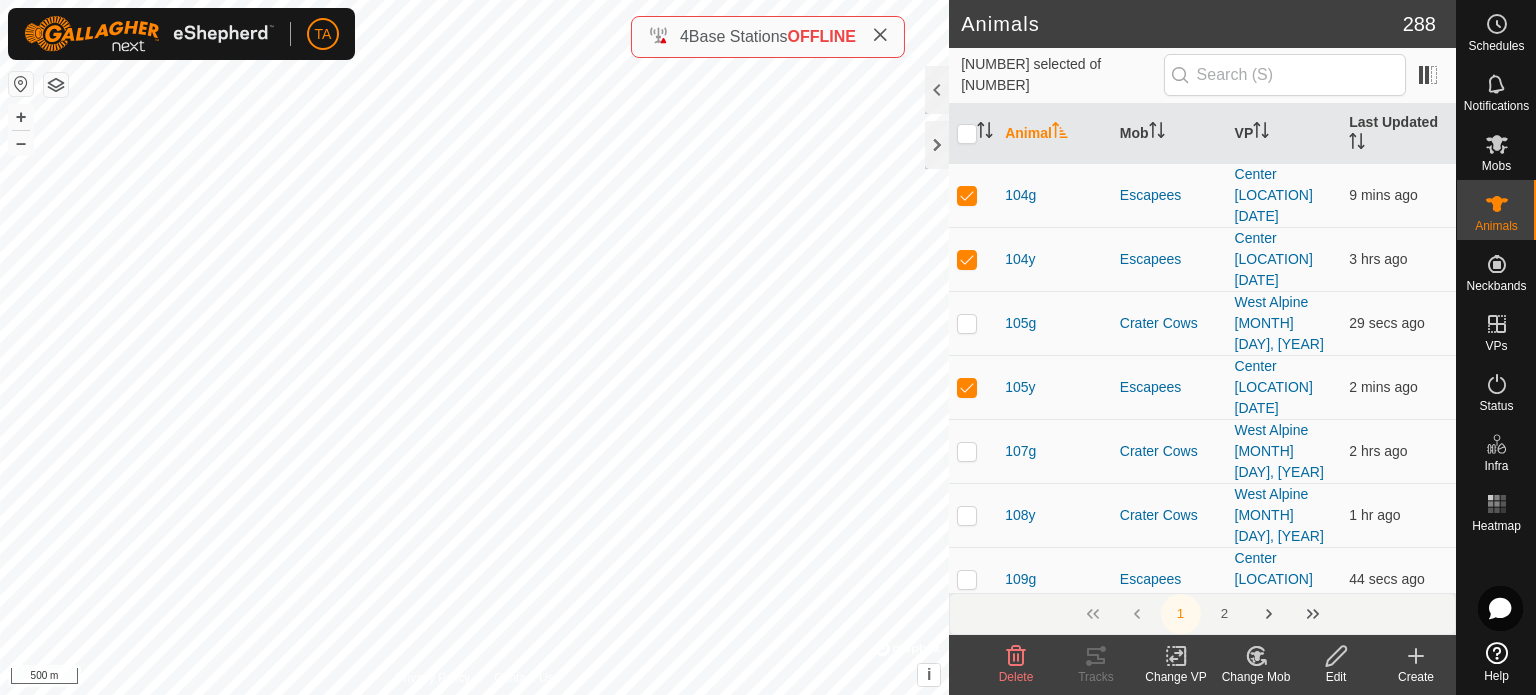 checkbox on "true" 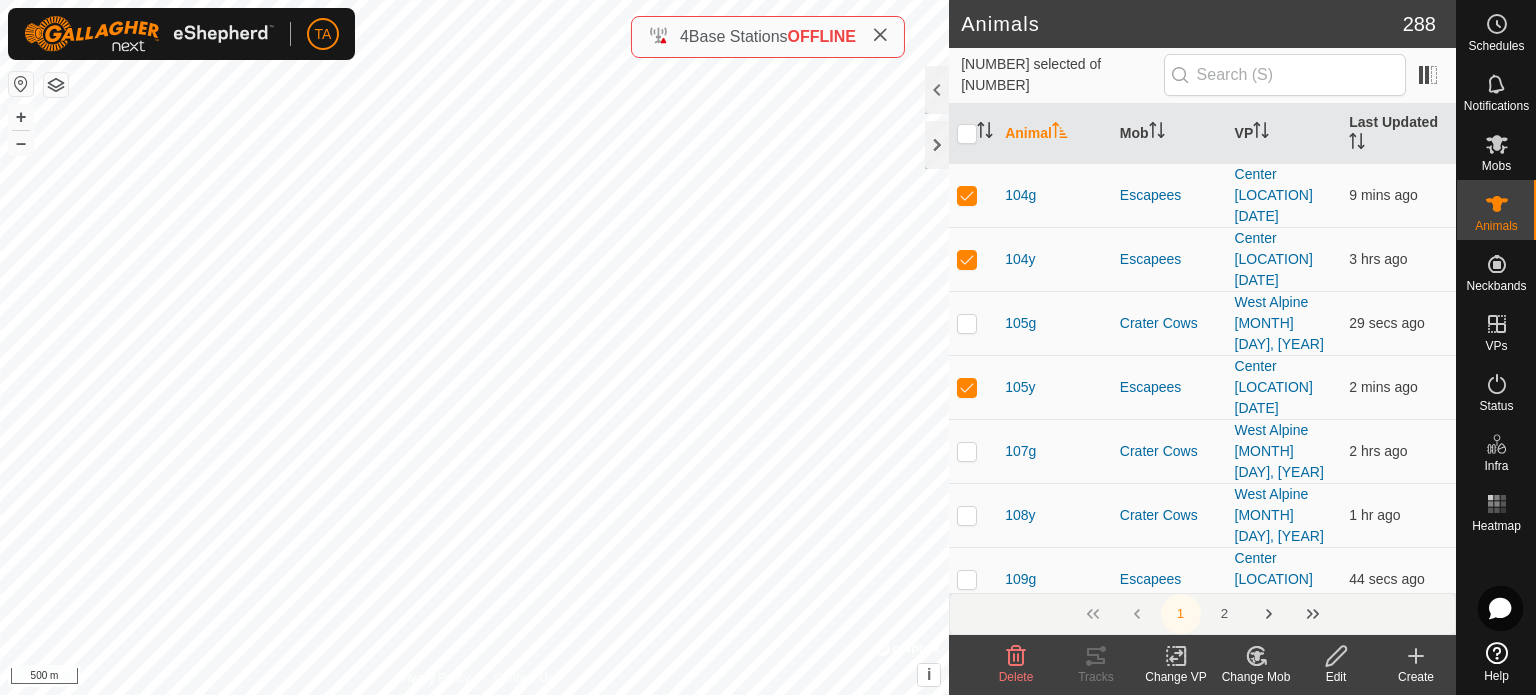 checkbox on "true" 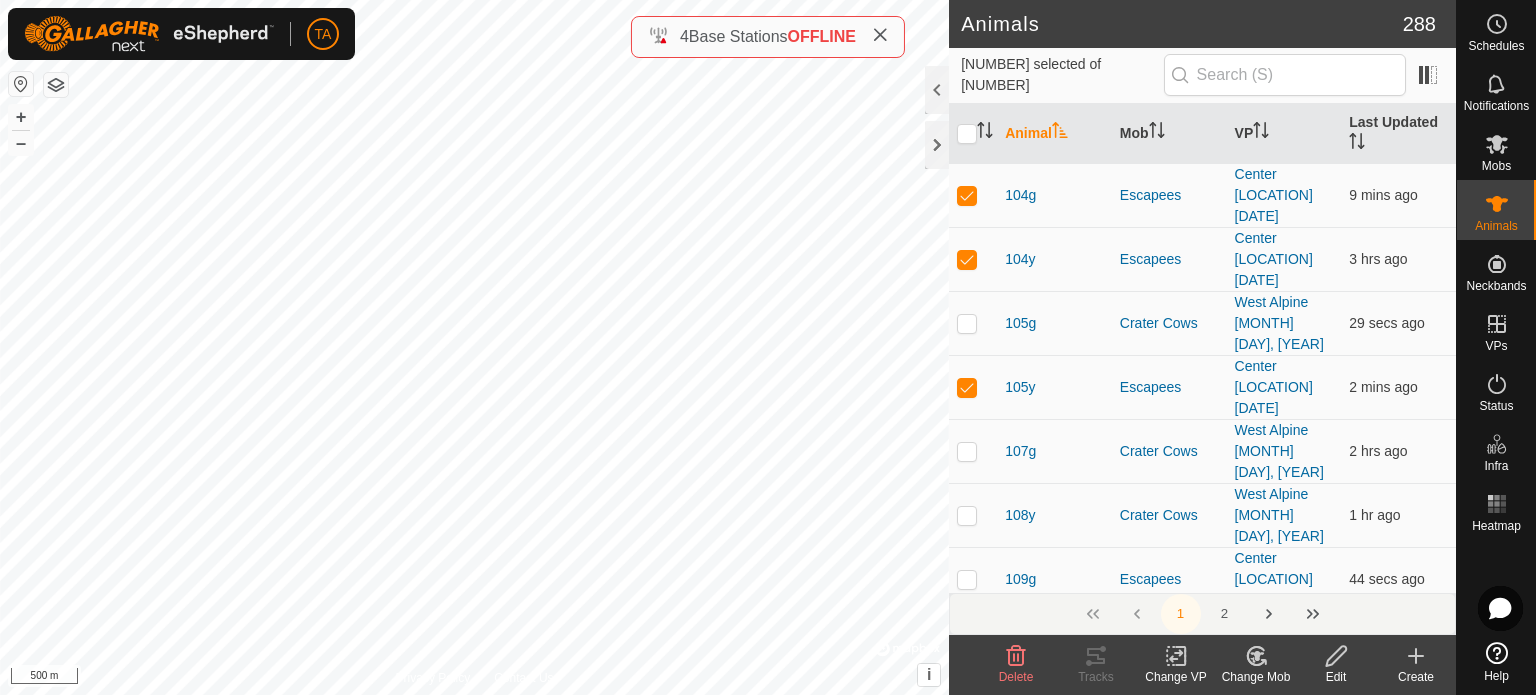 checkbox on "true" 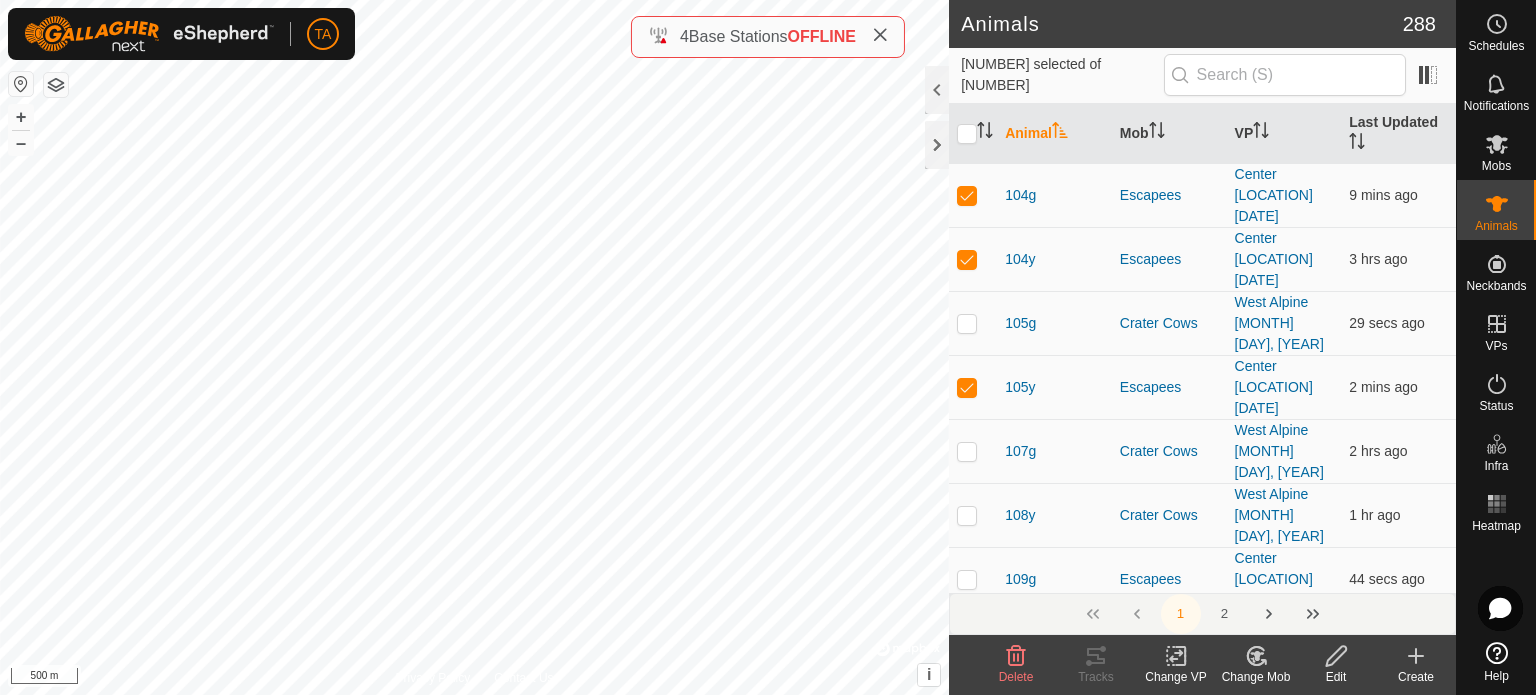 checkbox on "true" 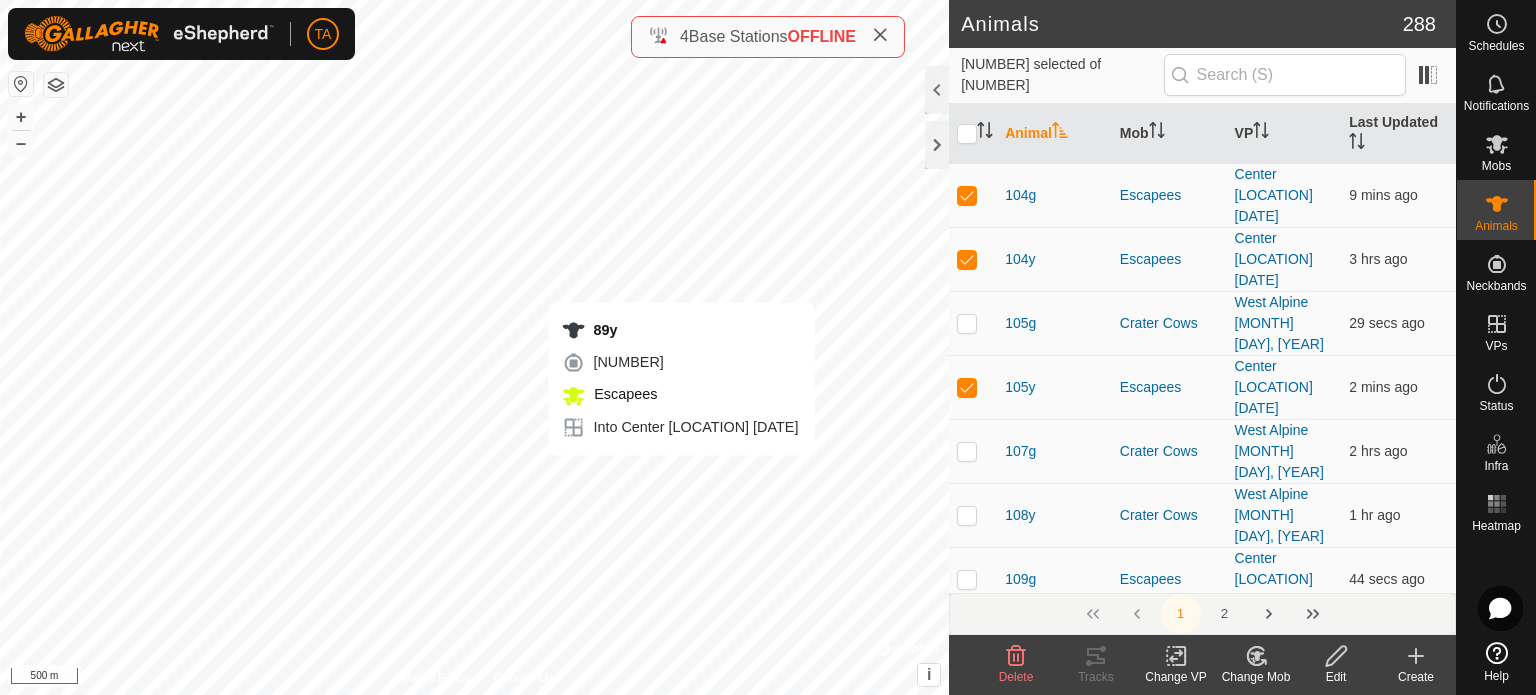 checkbox on "true" 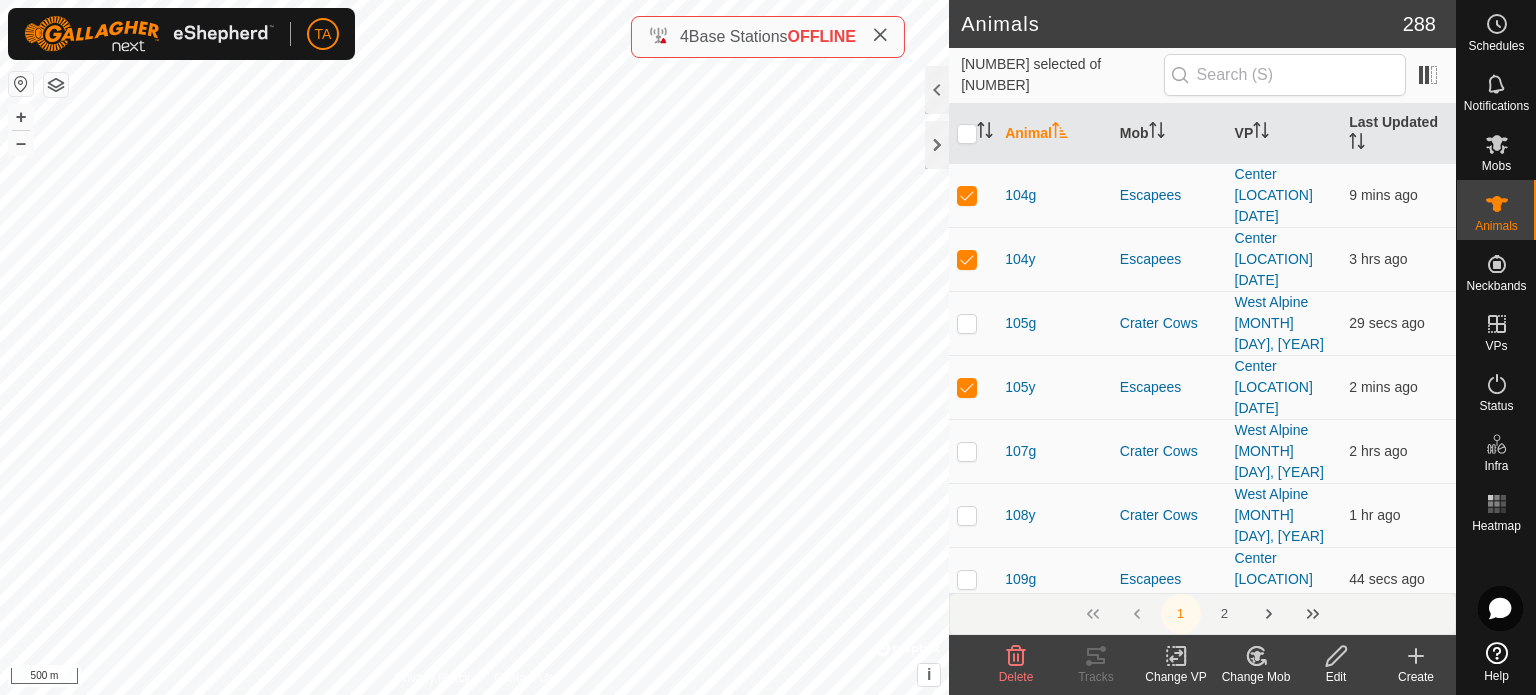click 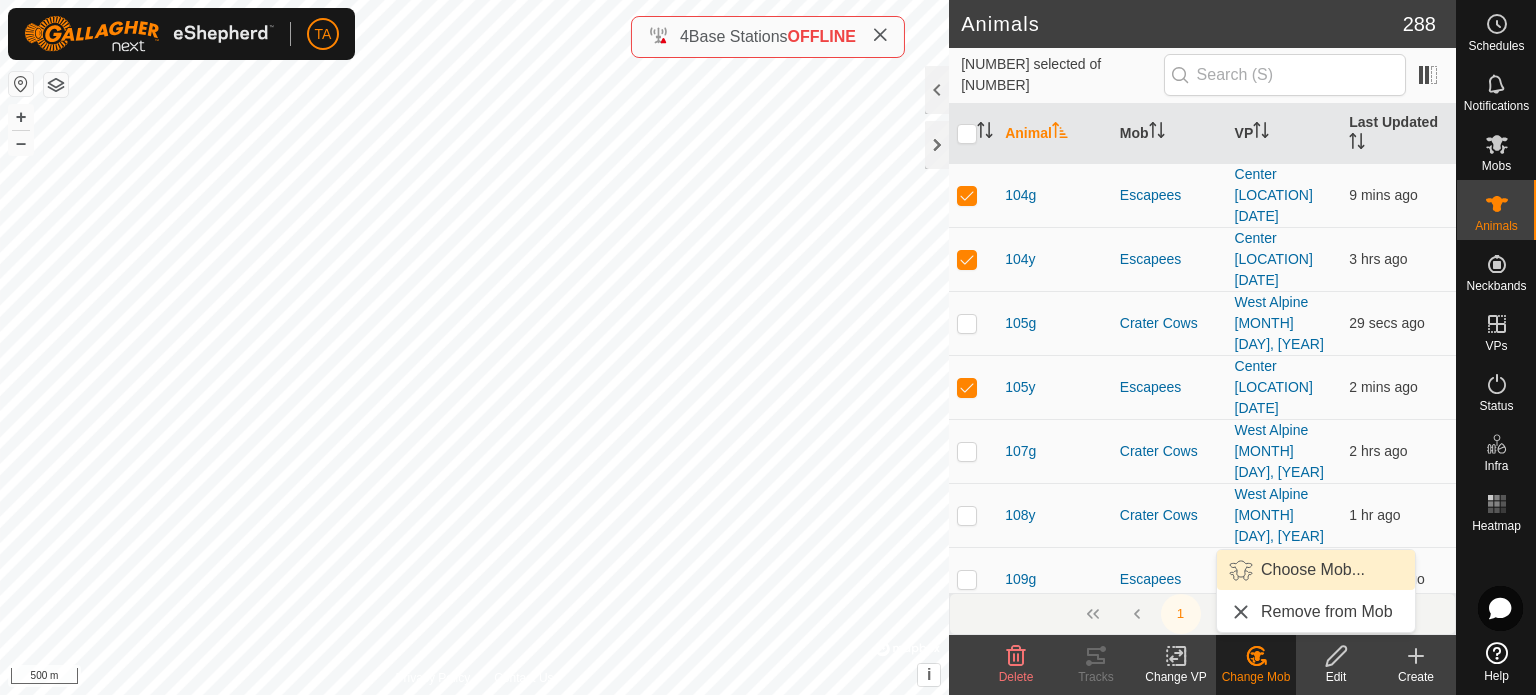 click on "Choose Mob..." at bounding box center [1316, 570] 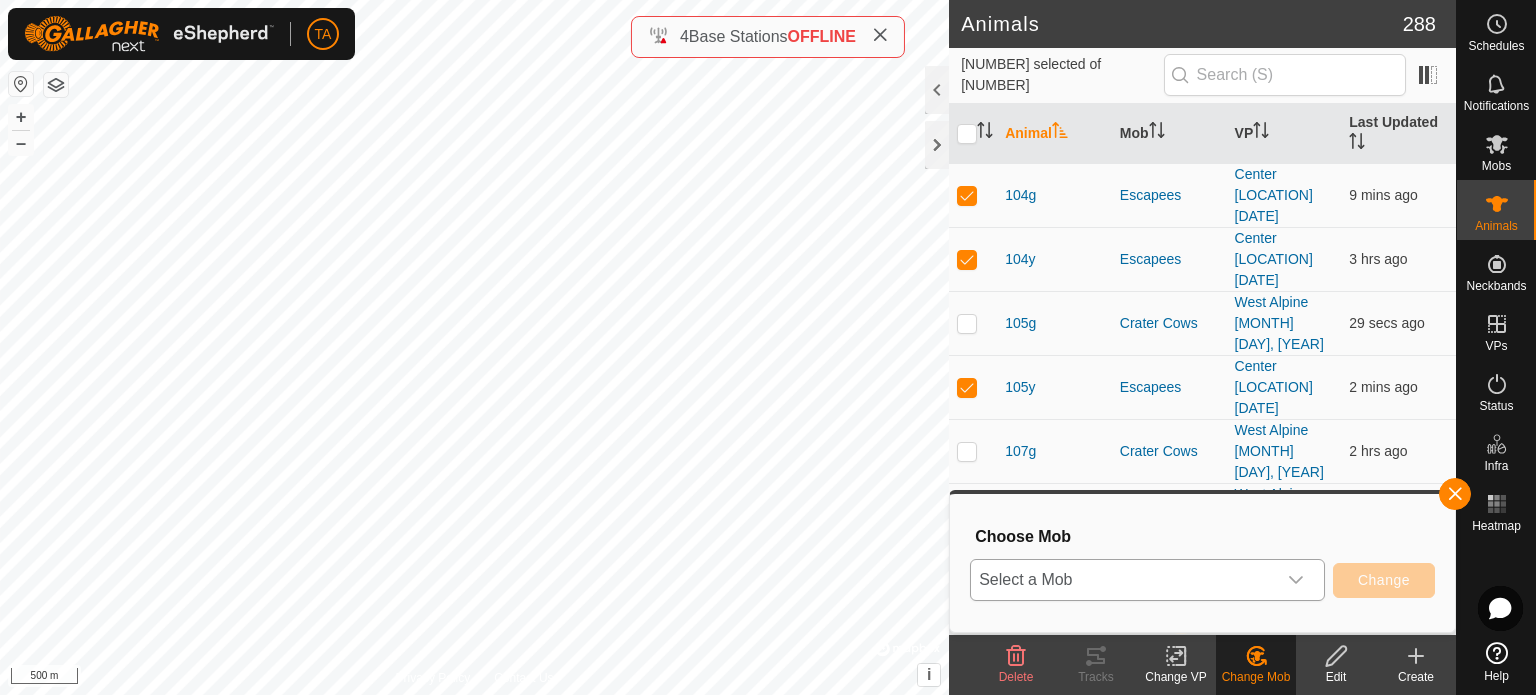 click on "Select a Mob" at bounding box center (1123, 580) 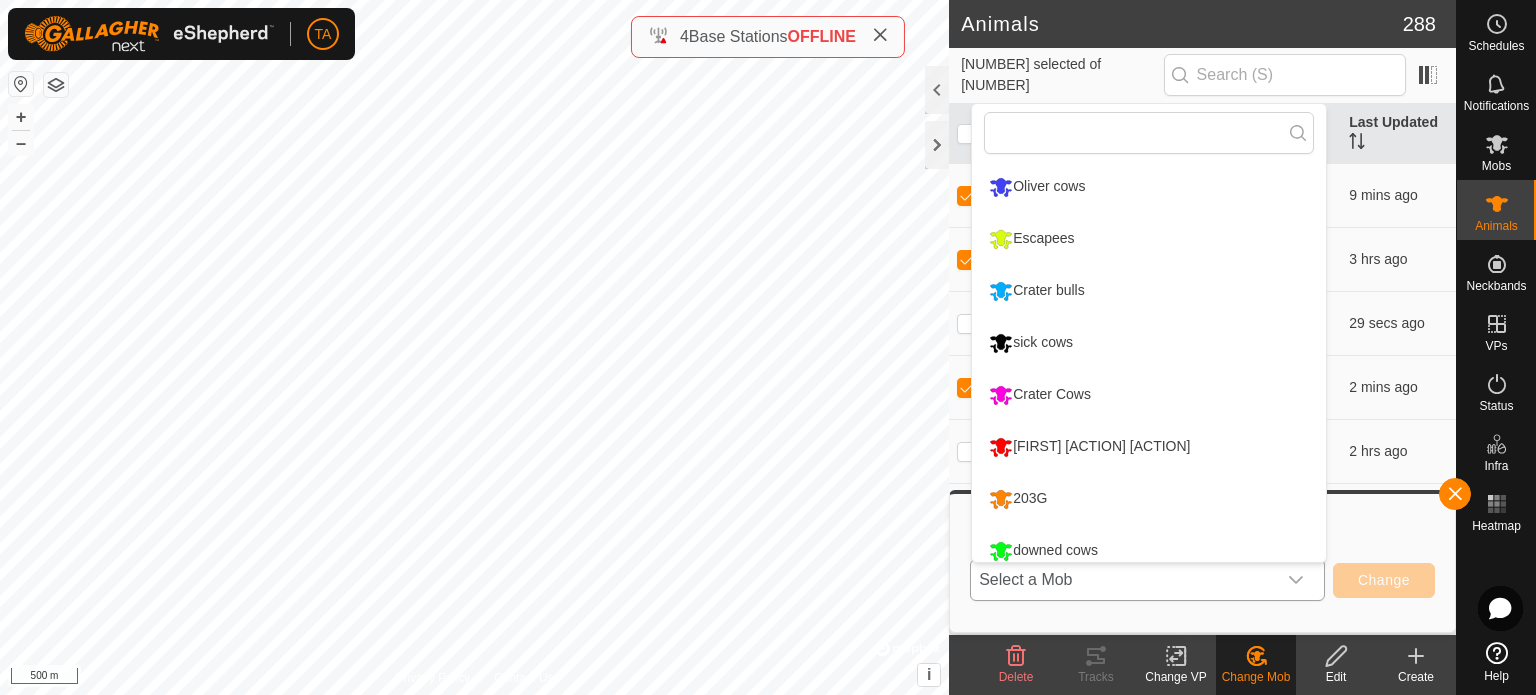 scroll, scrollTop: 14, scrollLeft: 0, axis: vertical 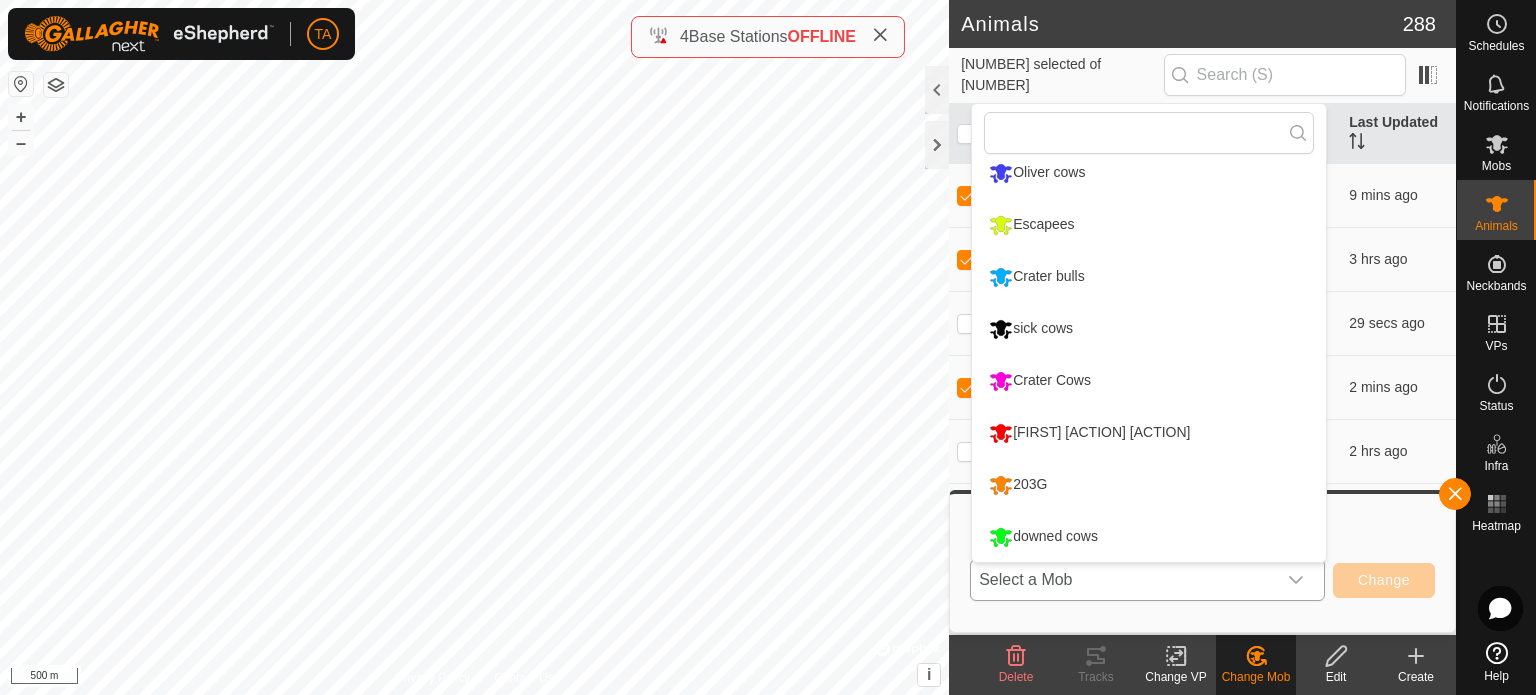 click on "Crater Cows" at bounding box center (1149, 381) 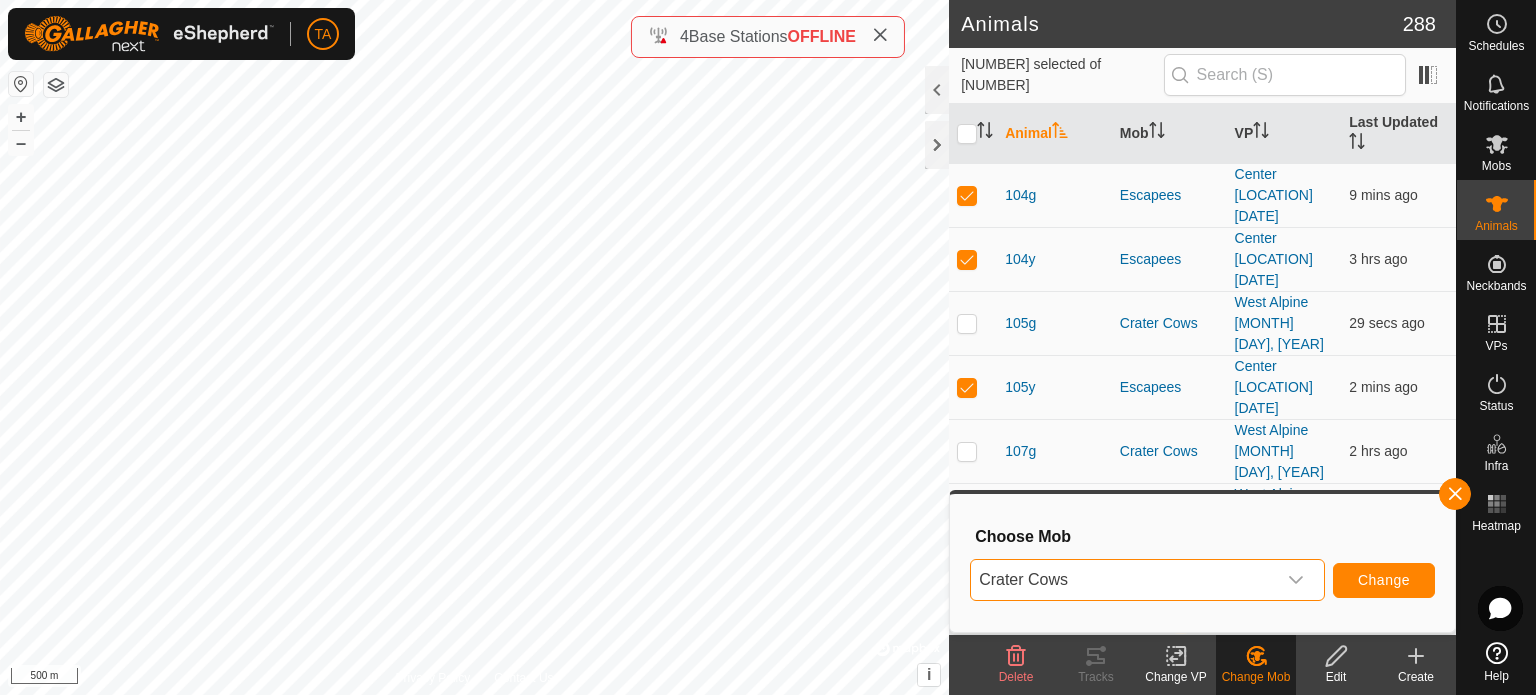 click 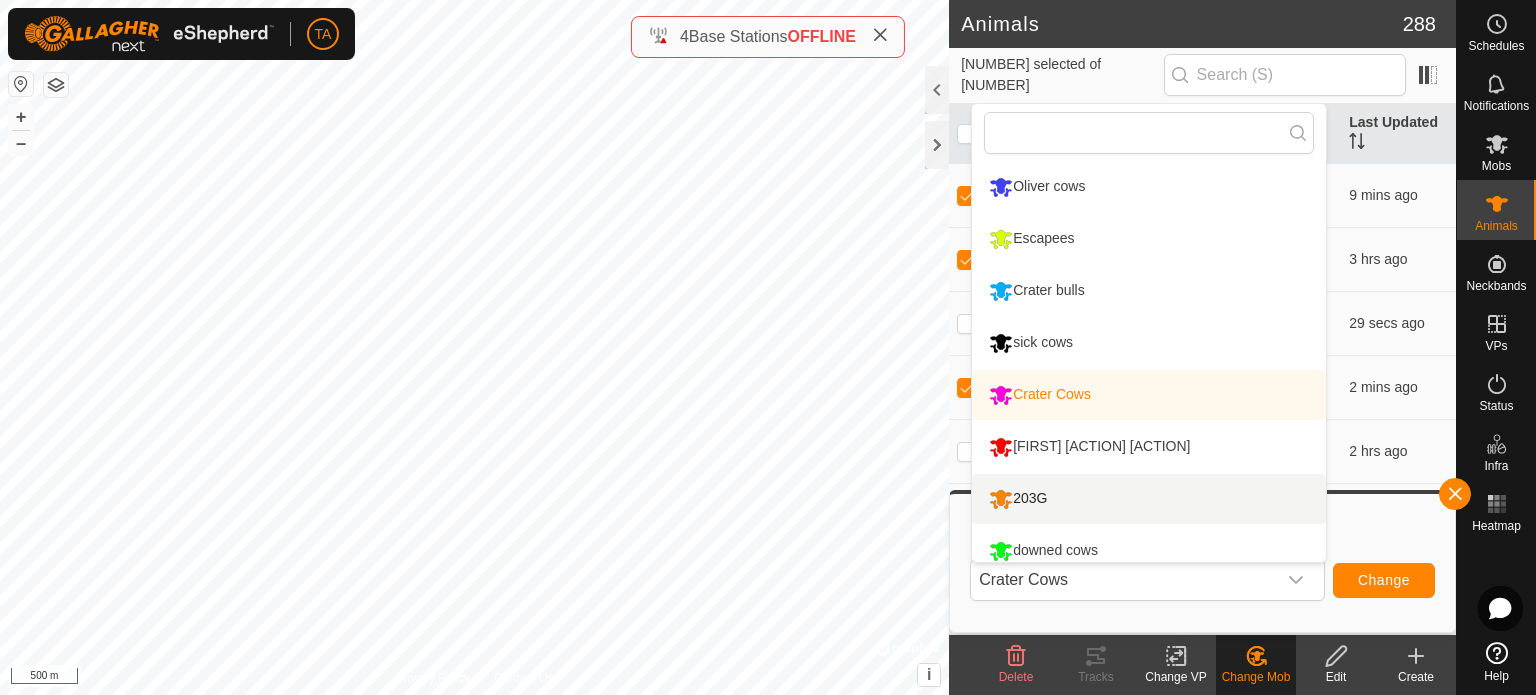 scroll, scrollTop: 14, scrollLeft: 0, axis: vertical 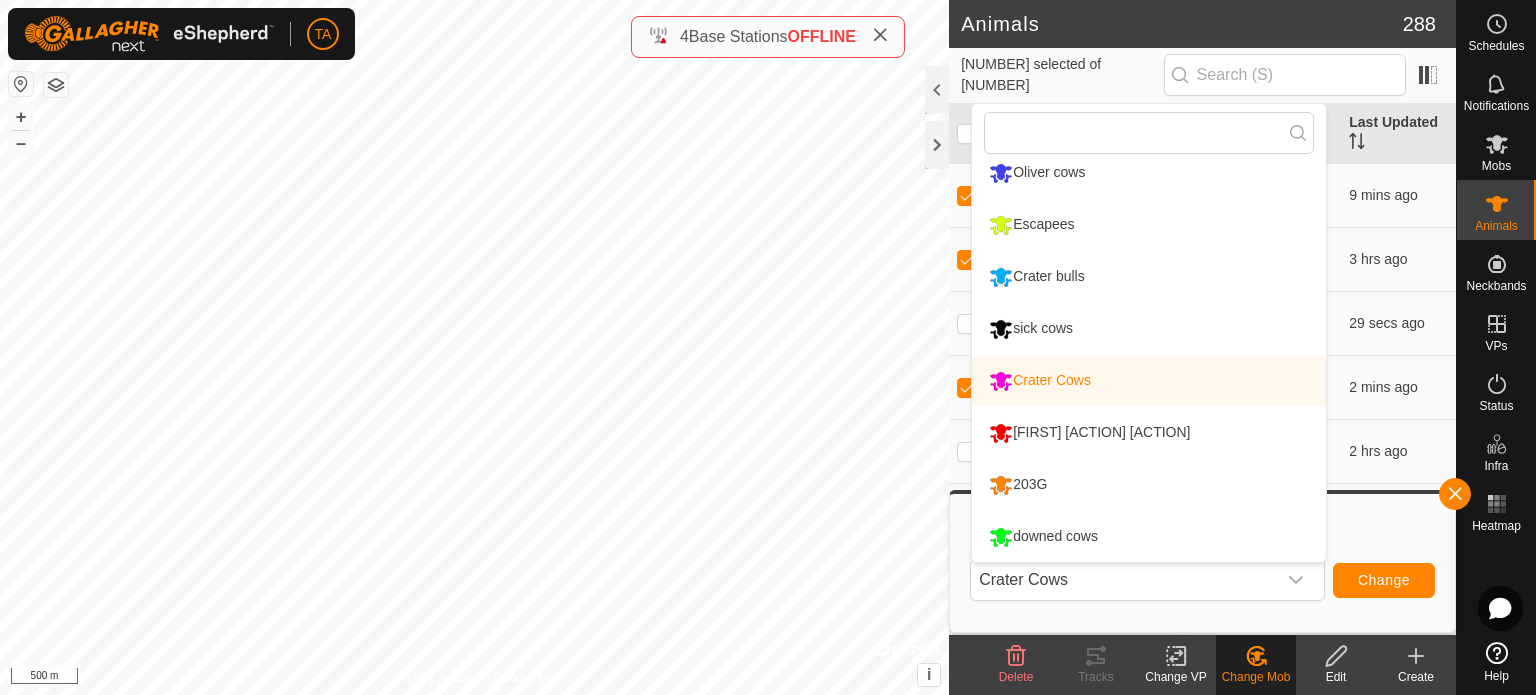 click on "Escapees" at bounding box center [1149, 225] 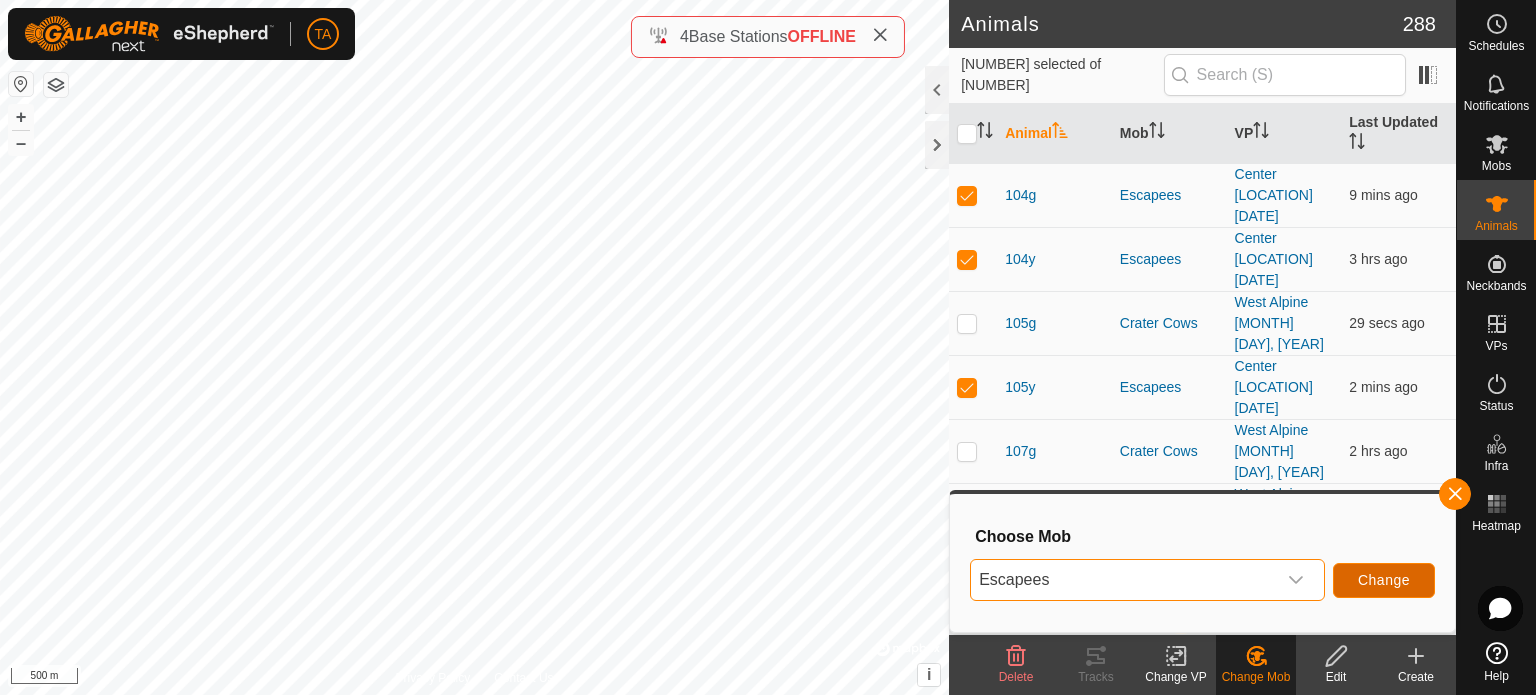 click on "Change" at bounding box center [1384, 580] 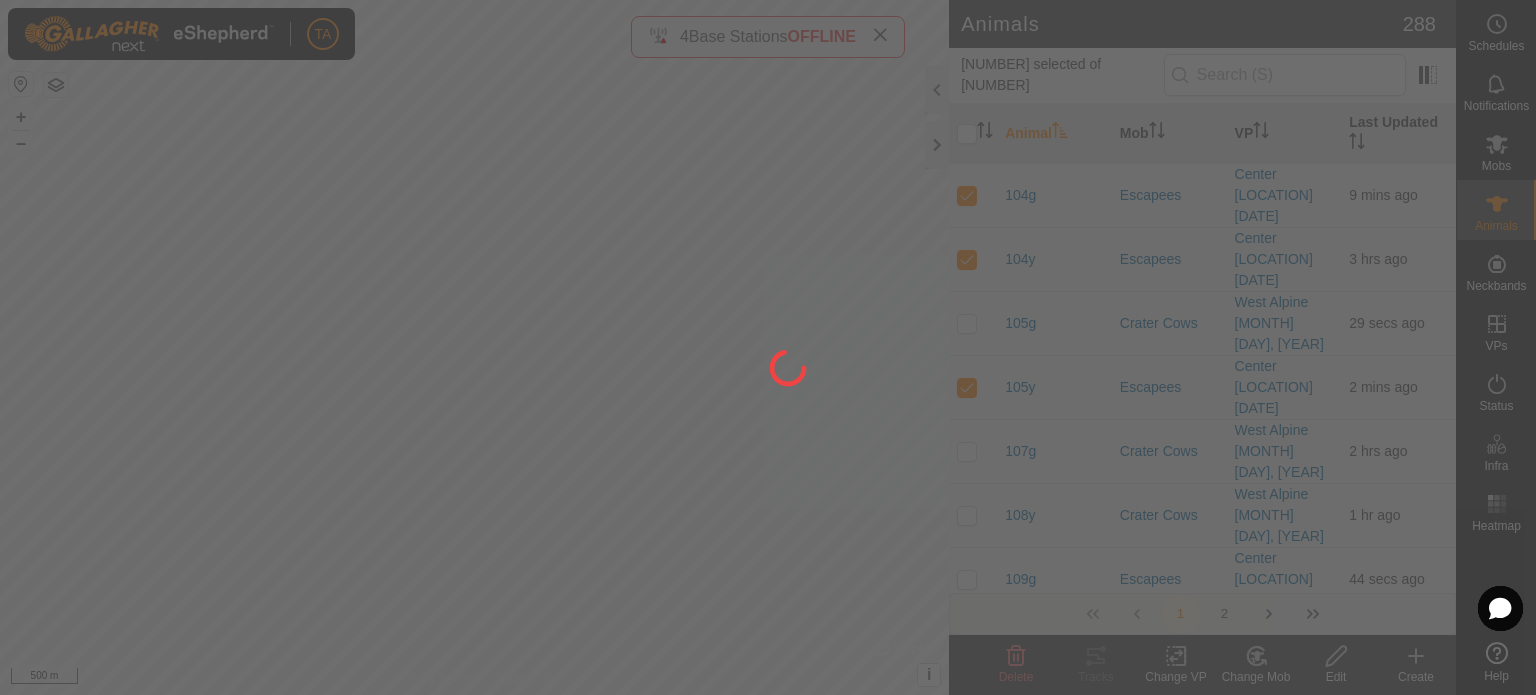 checkbox on "false" 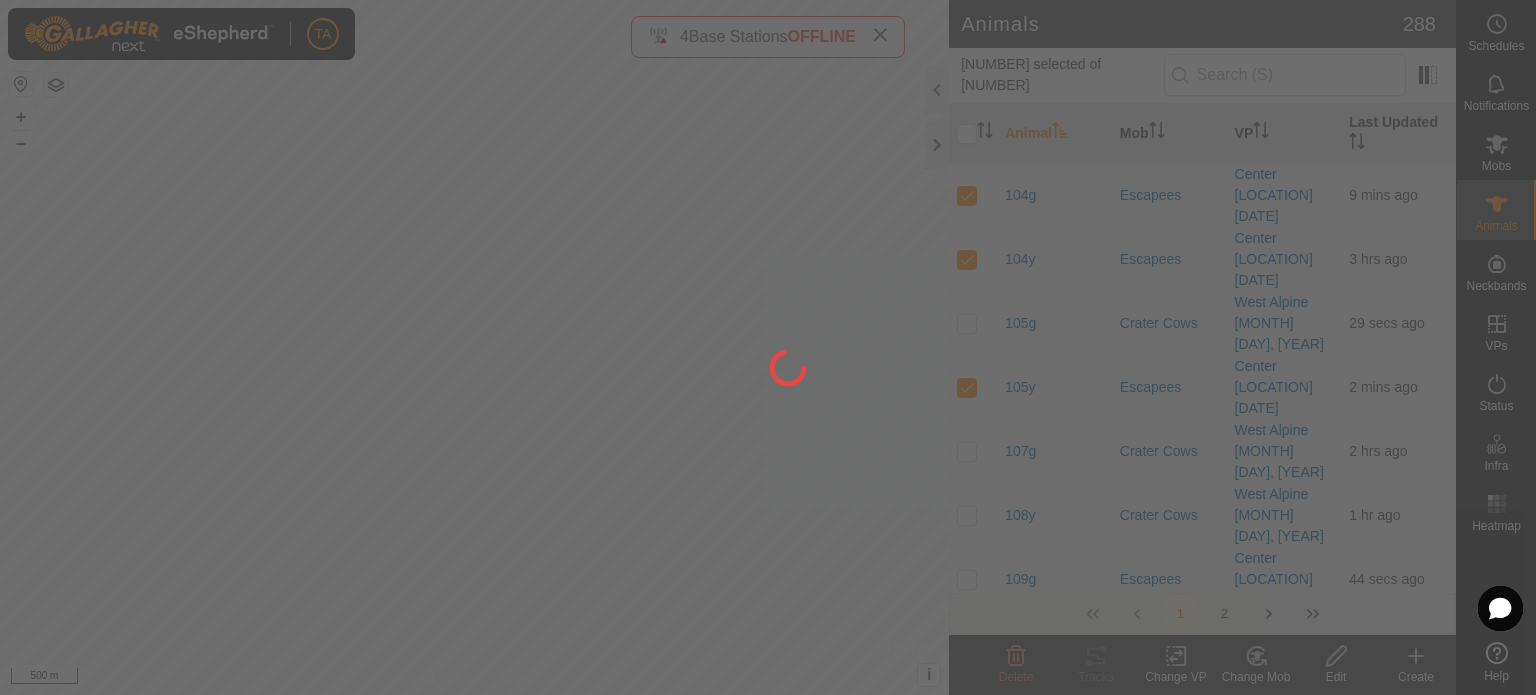 checkbox on "false" 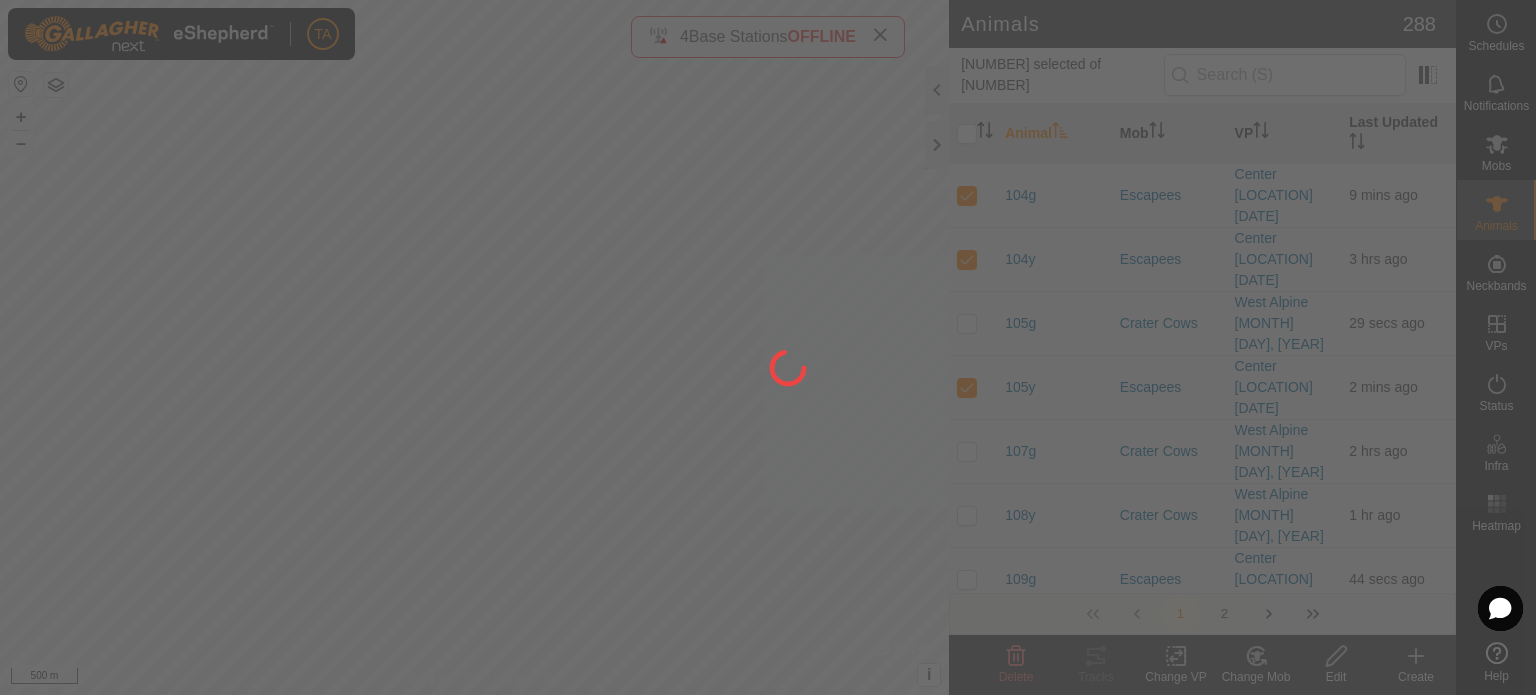 checkbox on "false" 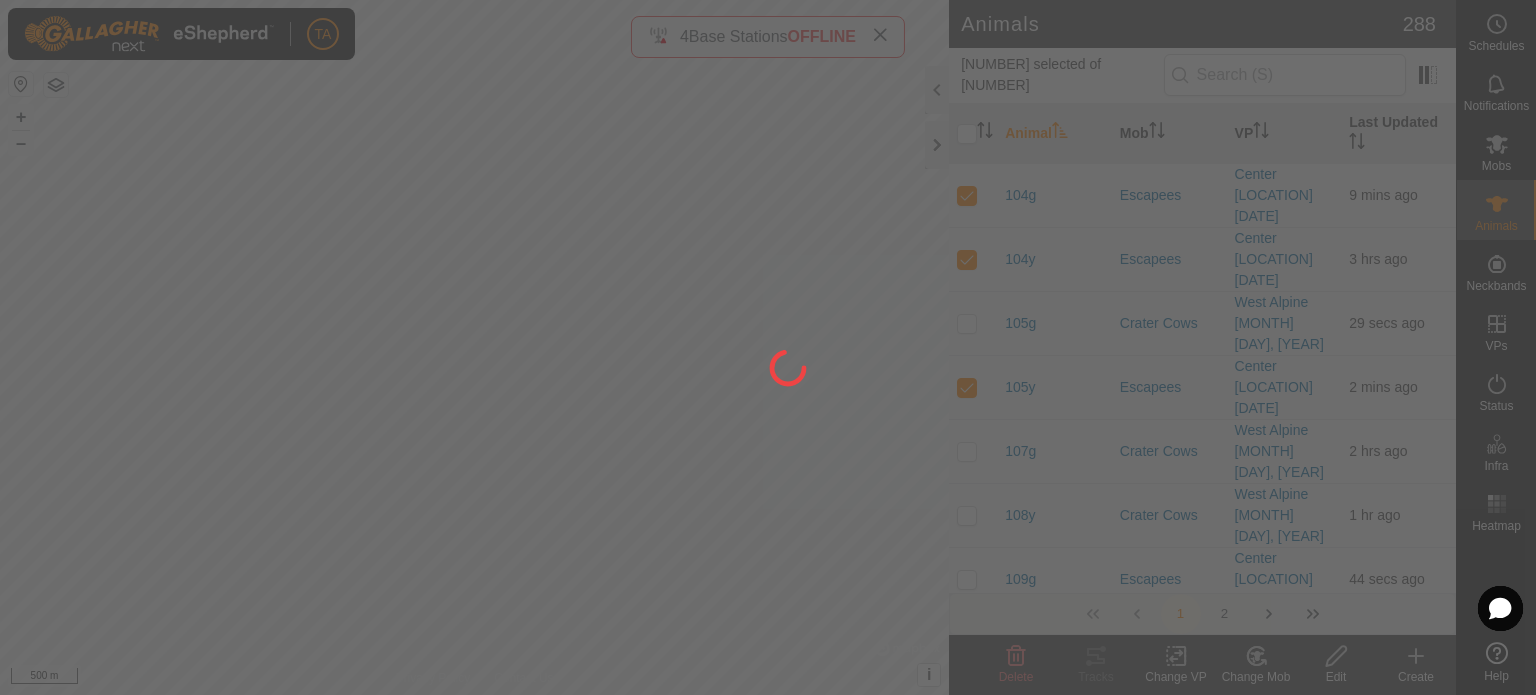 checkbox on "false" 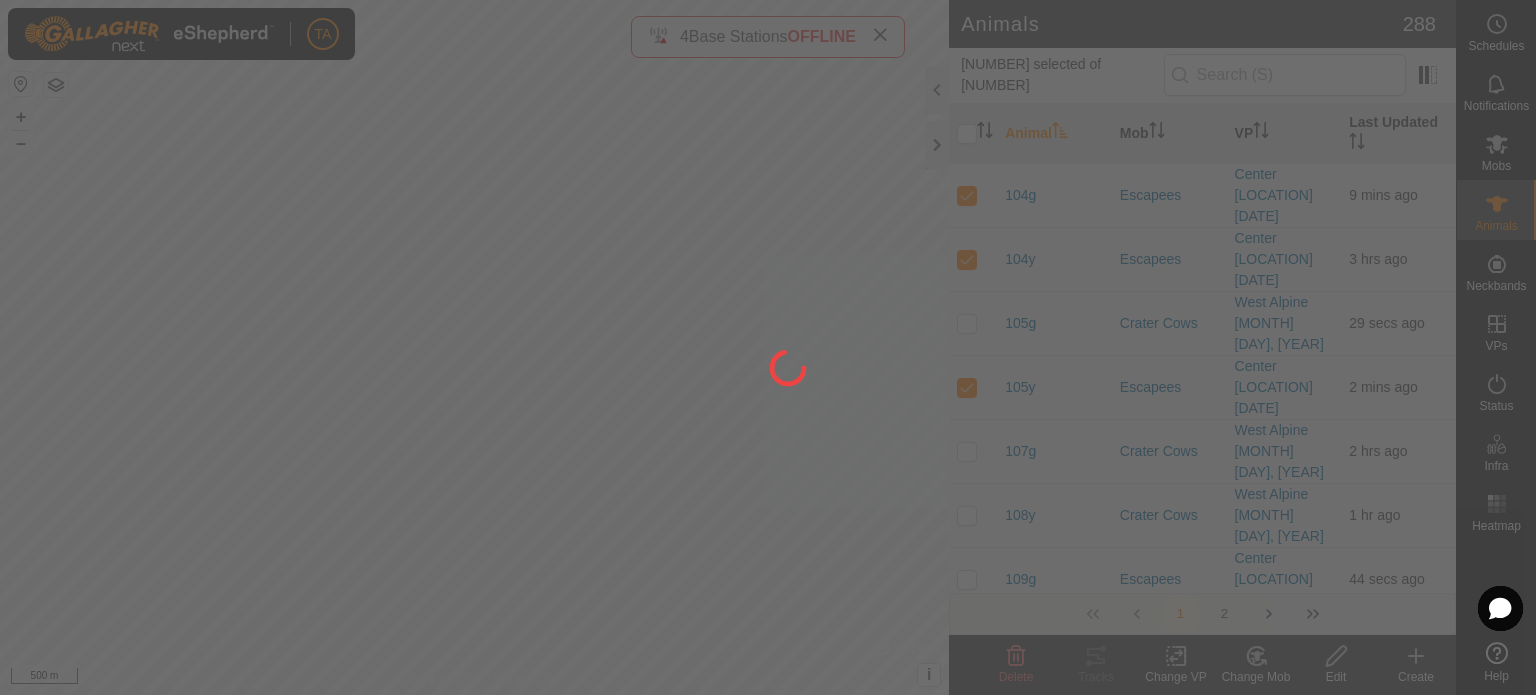 checkbox on "false" 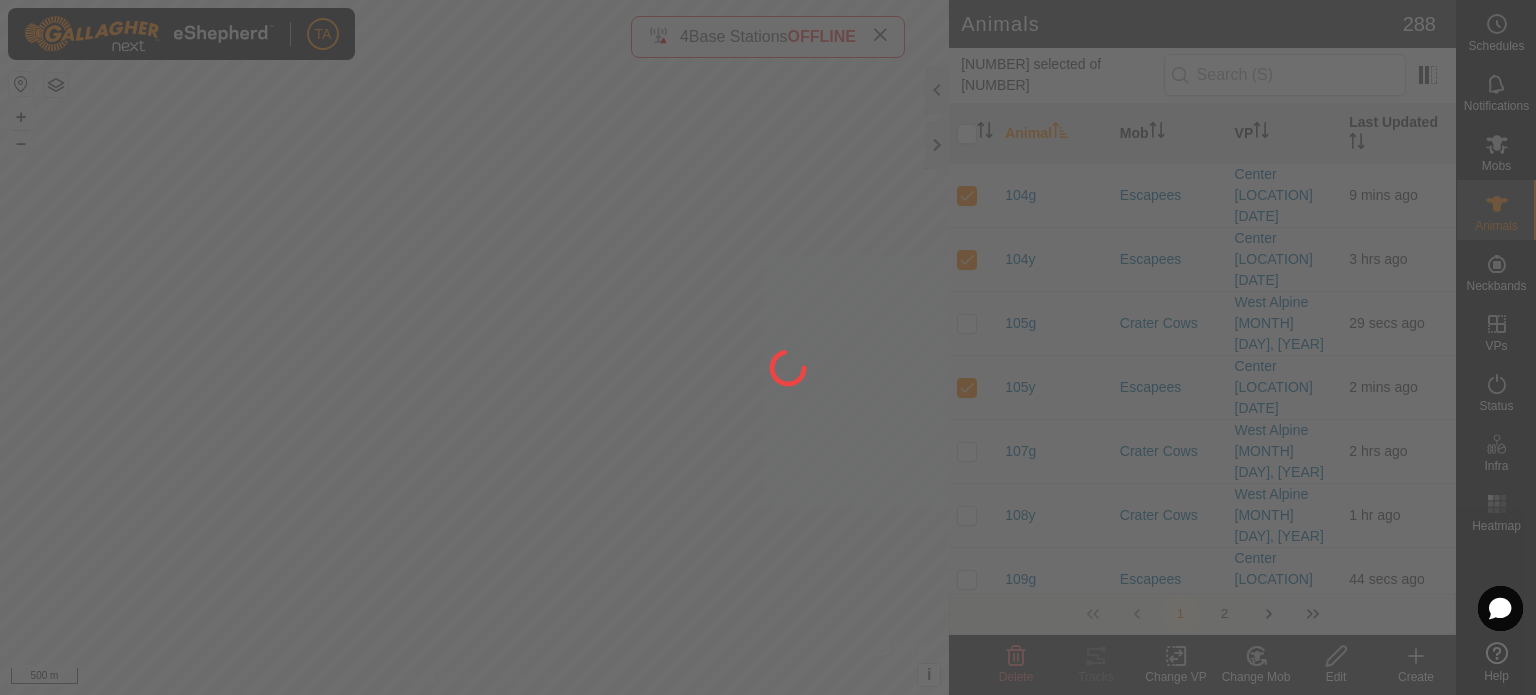 checkbox on "false" 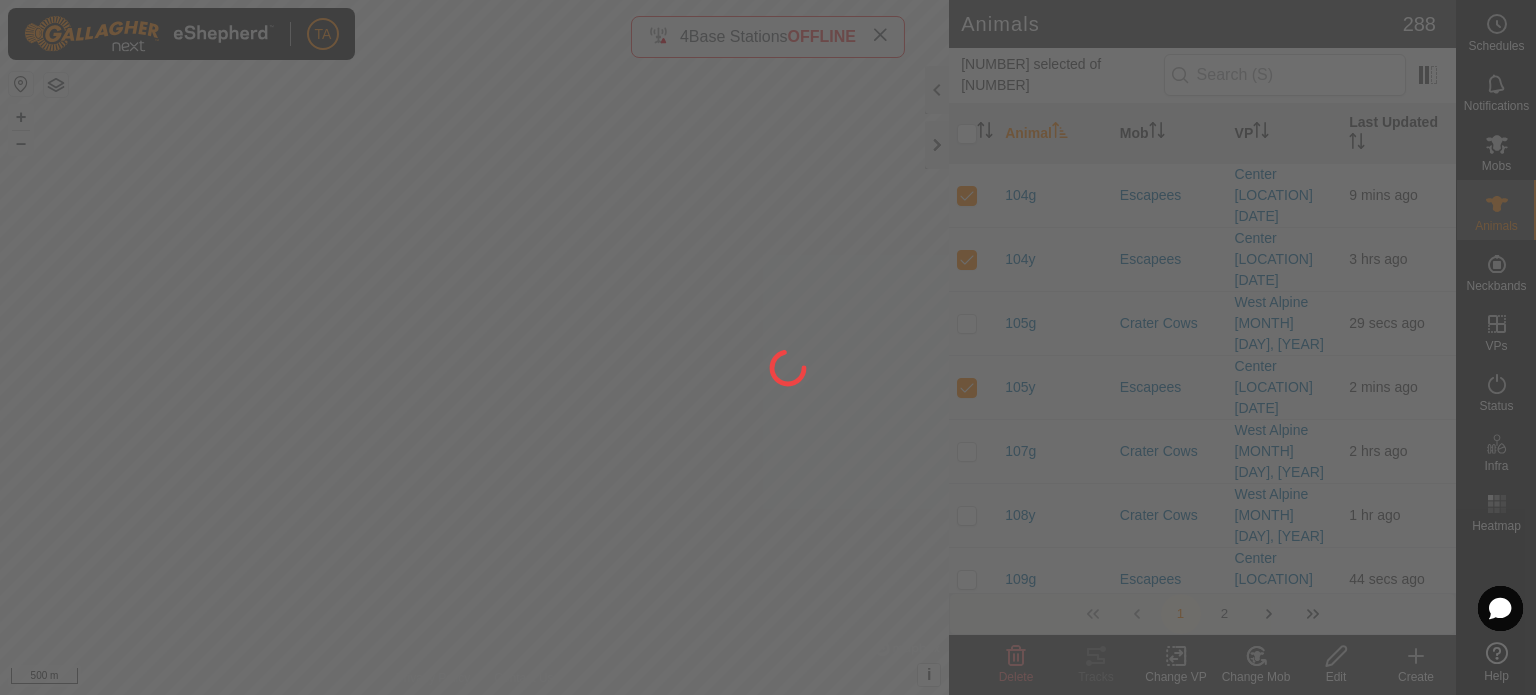 checkbox on "false" 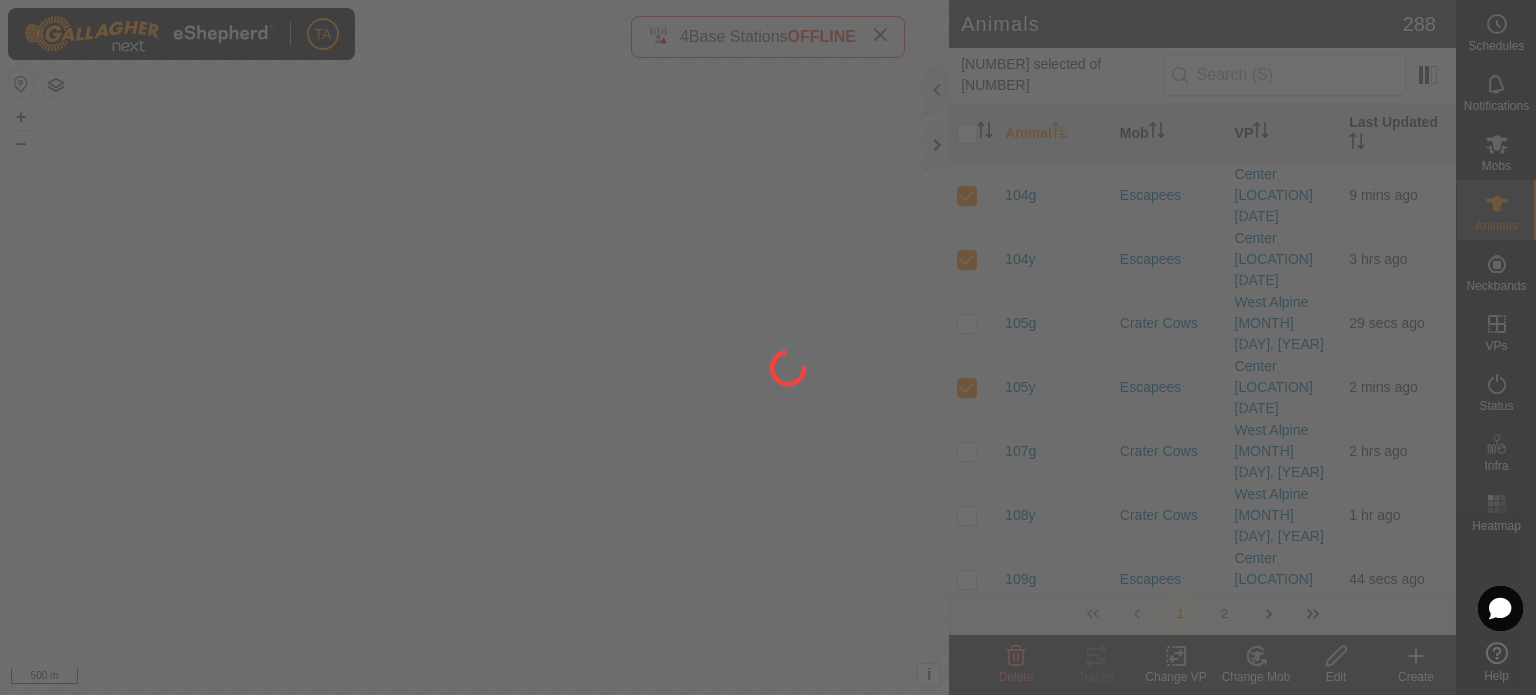 checkbox on "false" 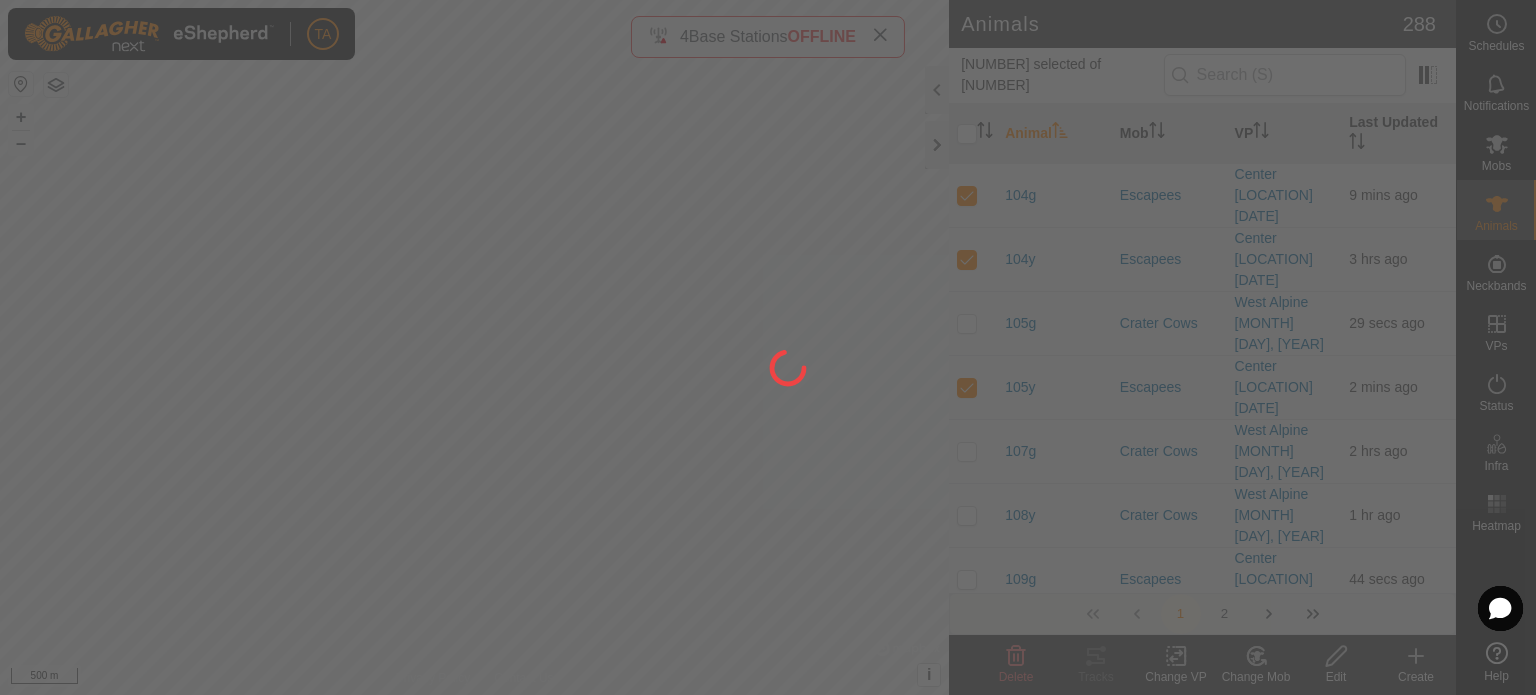 checkbox on "false" 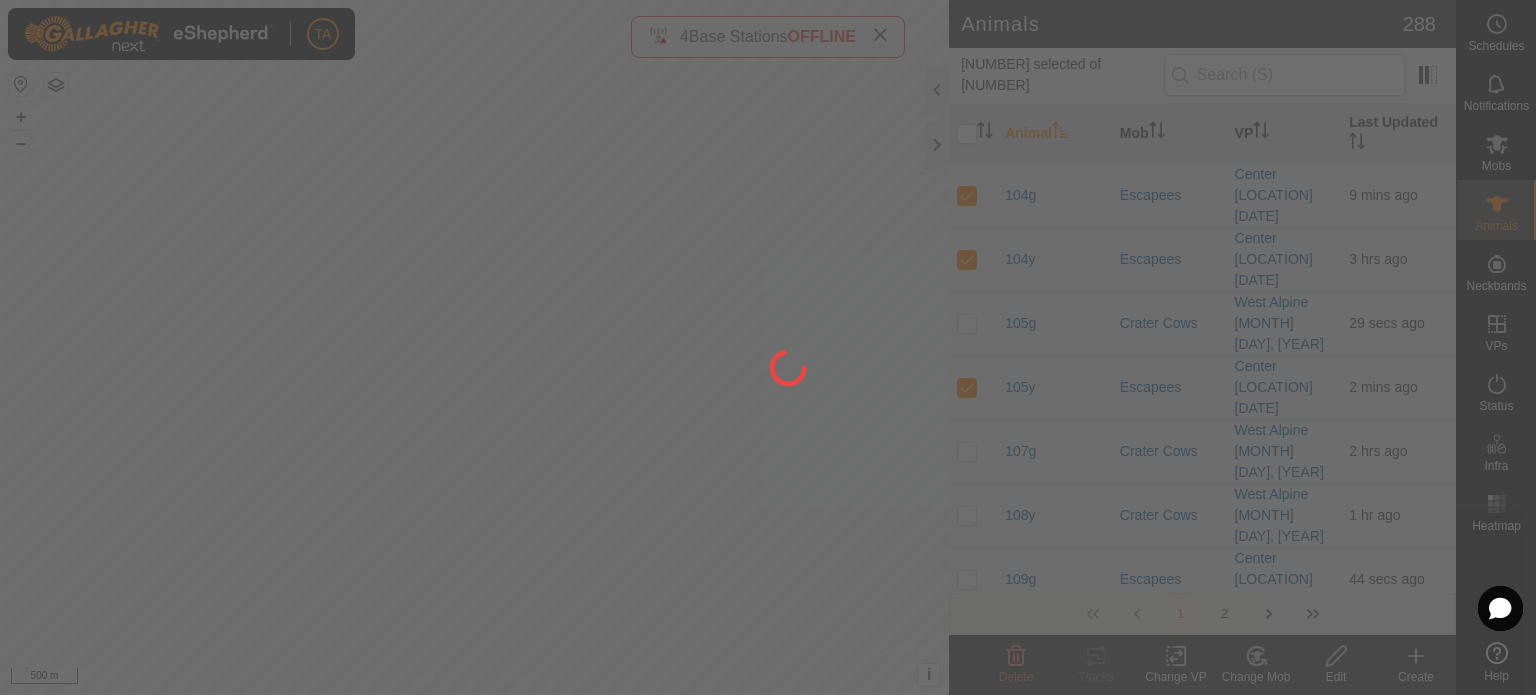 checkbox on "false" 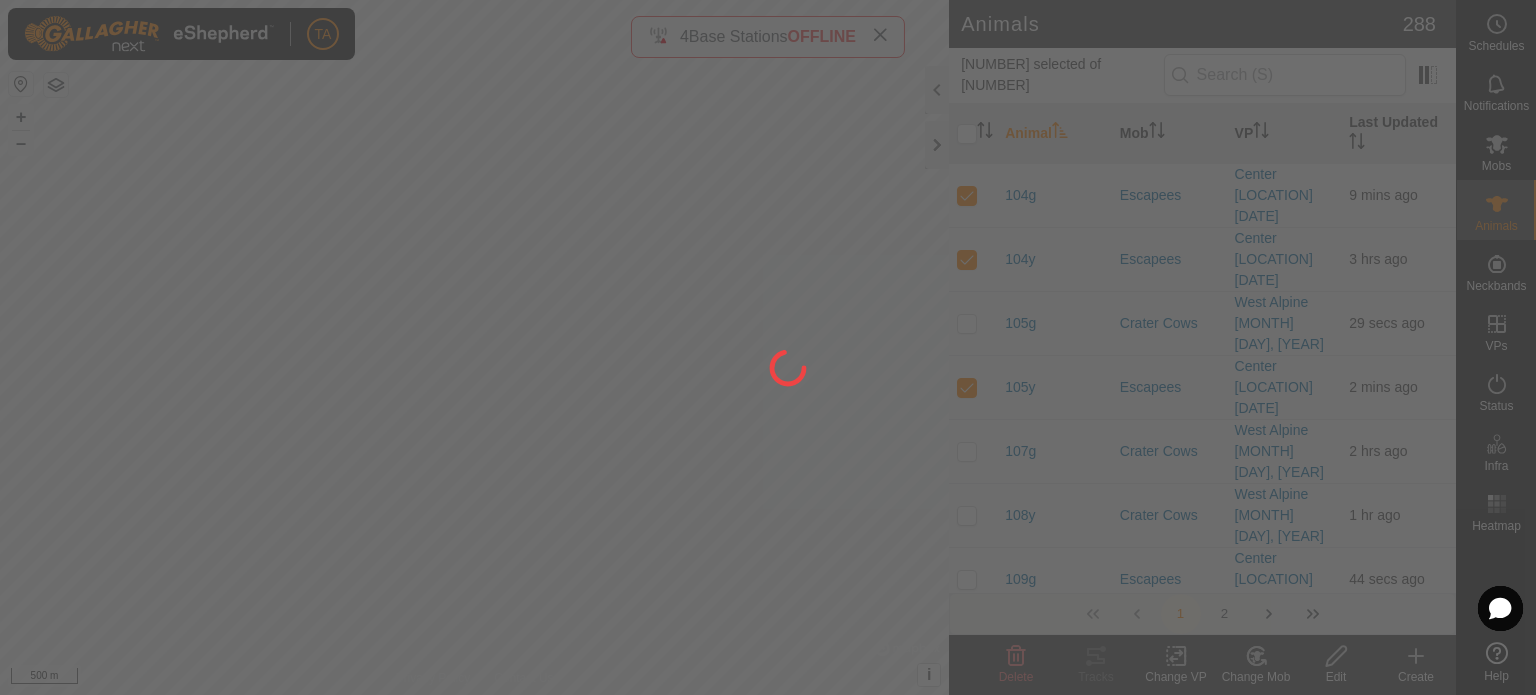 checkbox on "false" 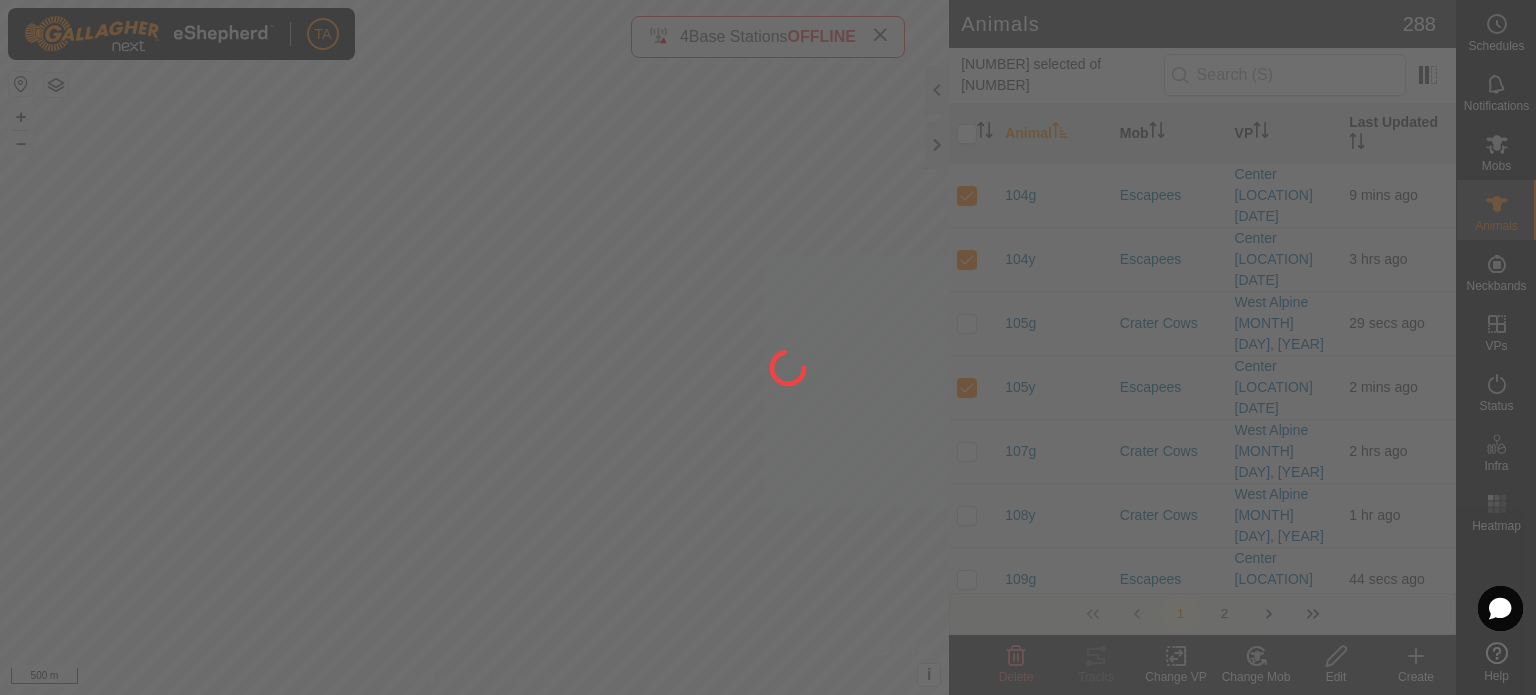 checkbox on "false" 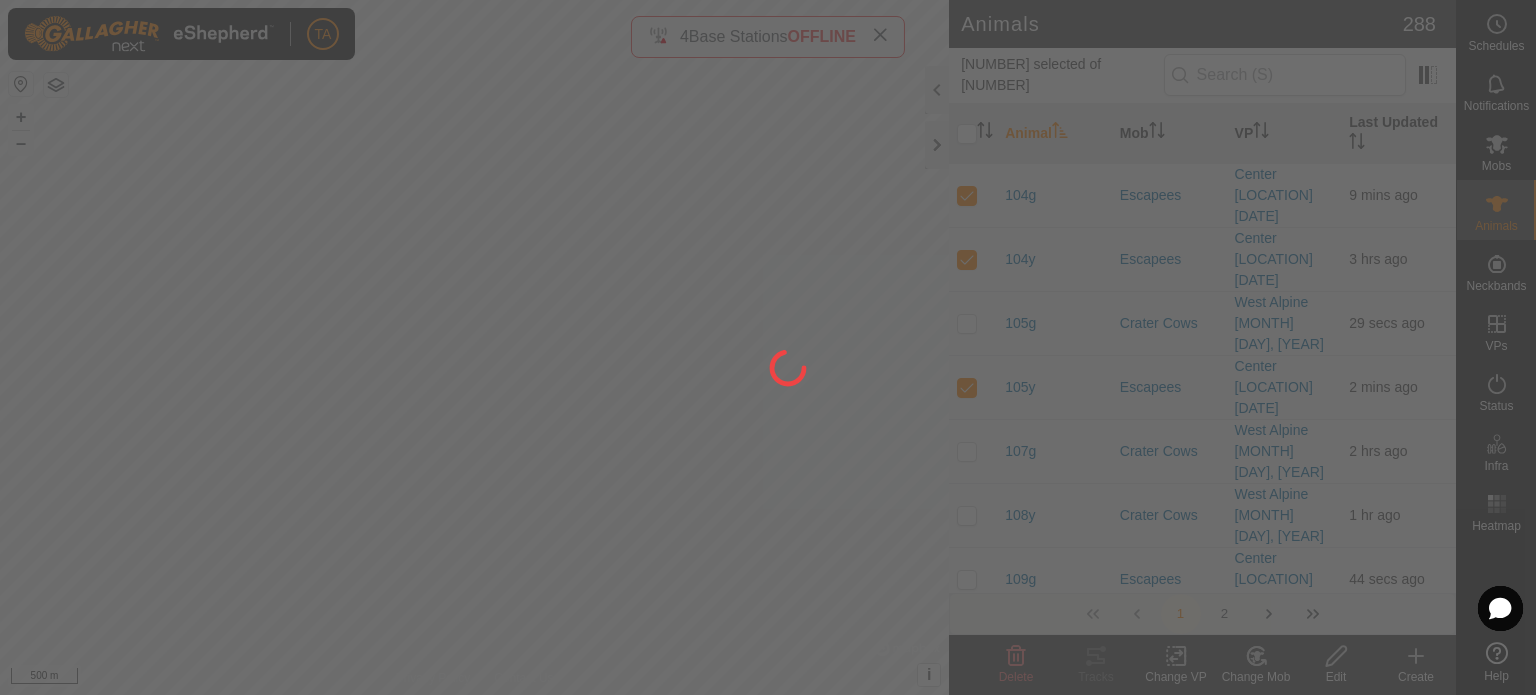checkbox on "false" 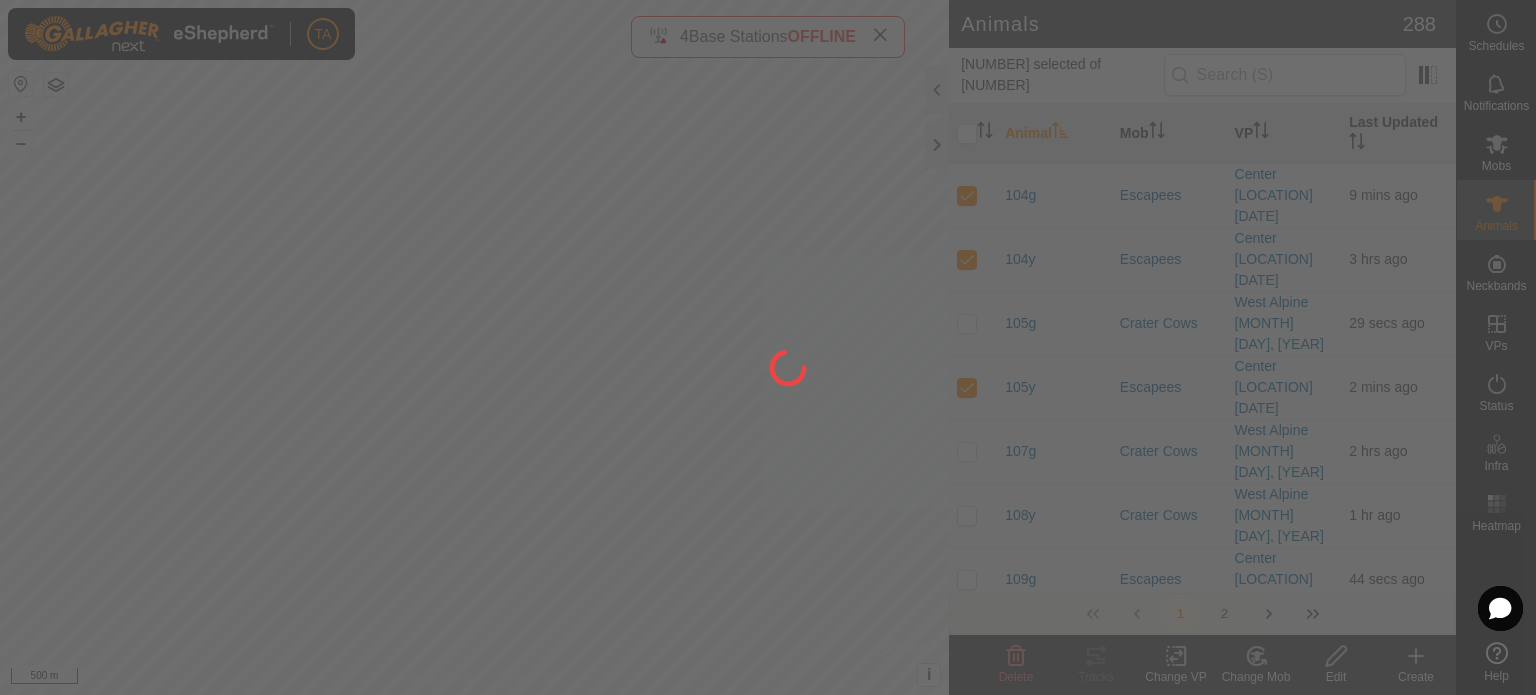 checkbox on "false" 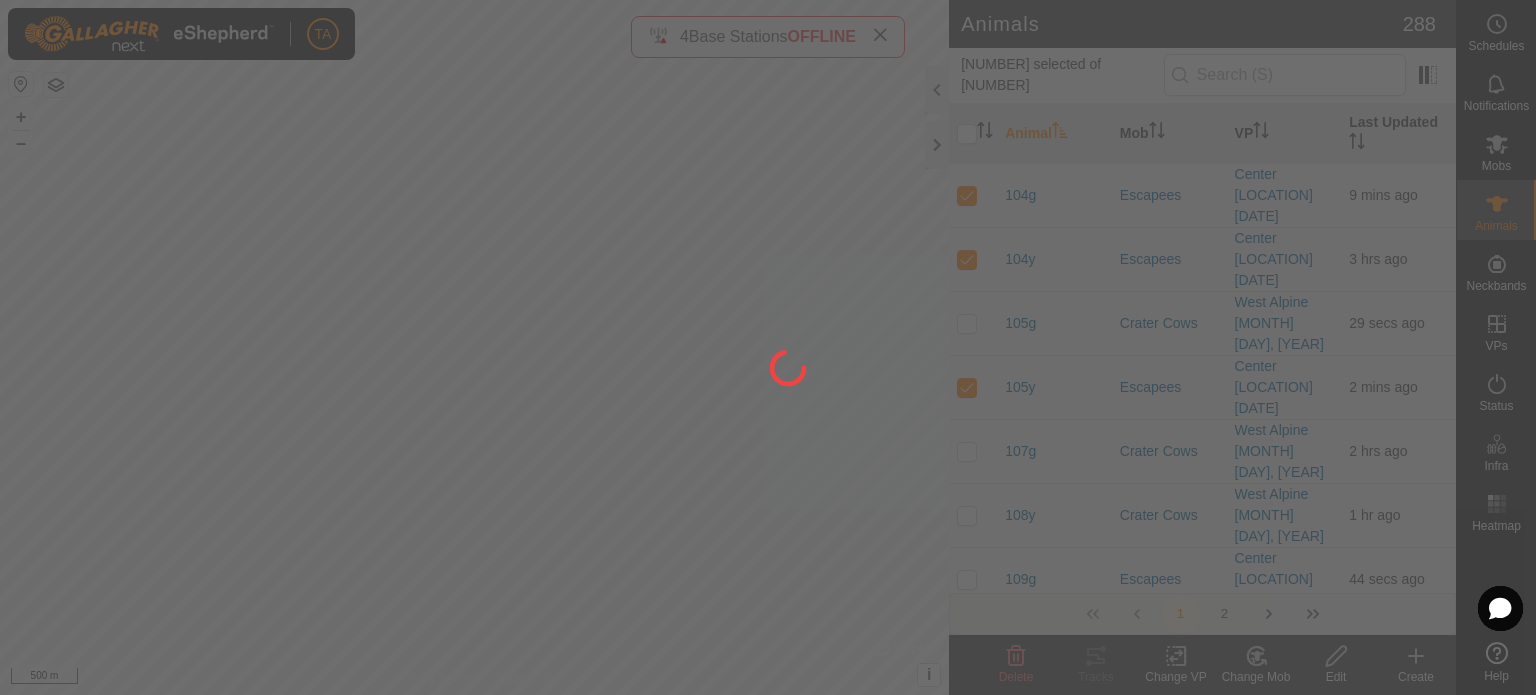 checkbox on "false" 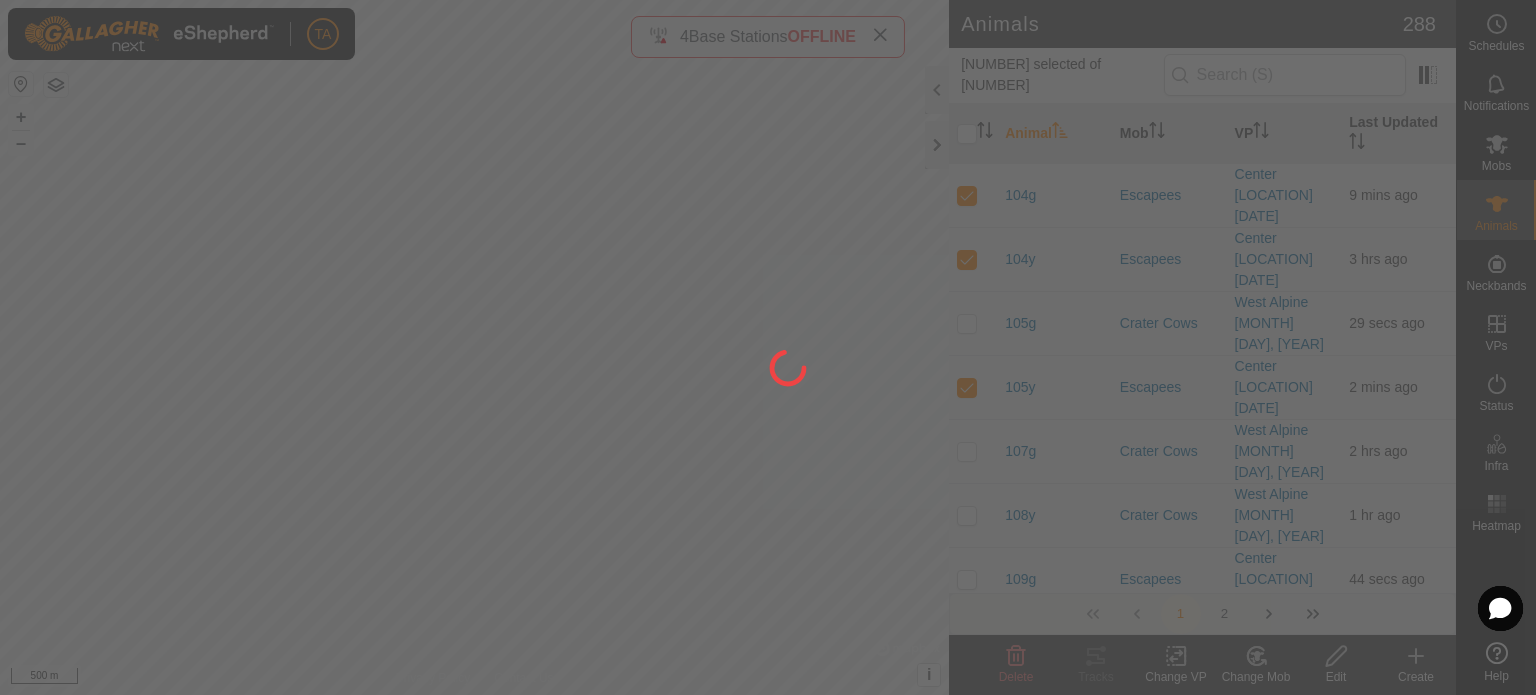 checkbox on "false" 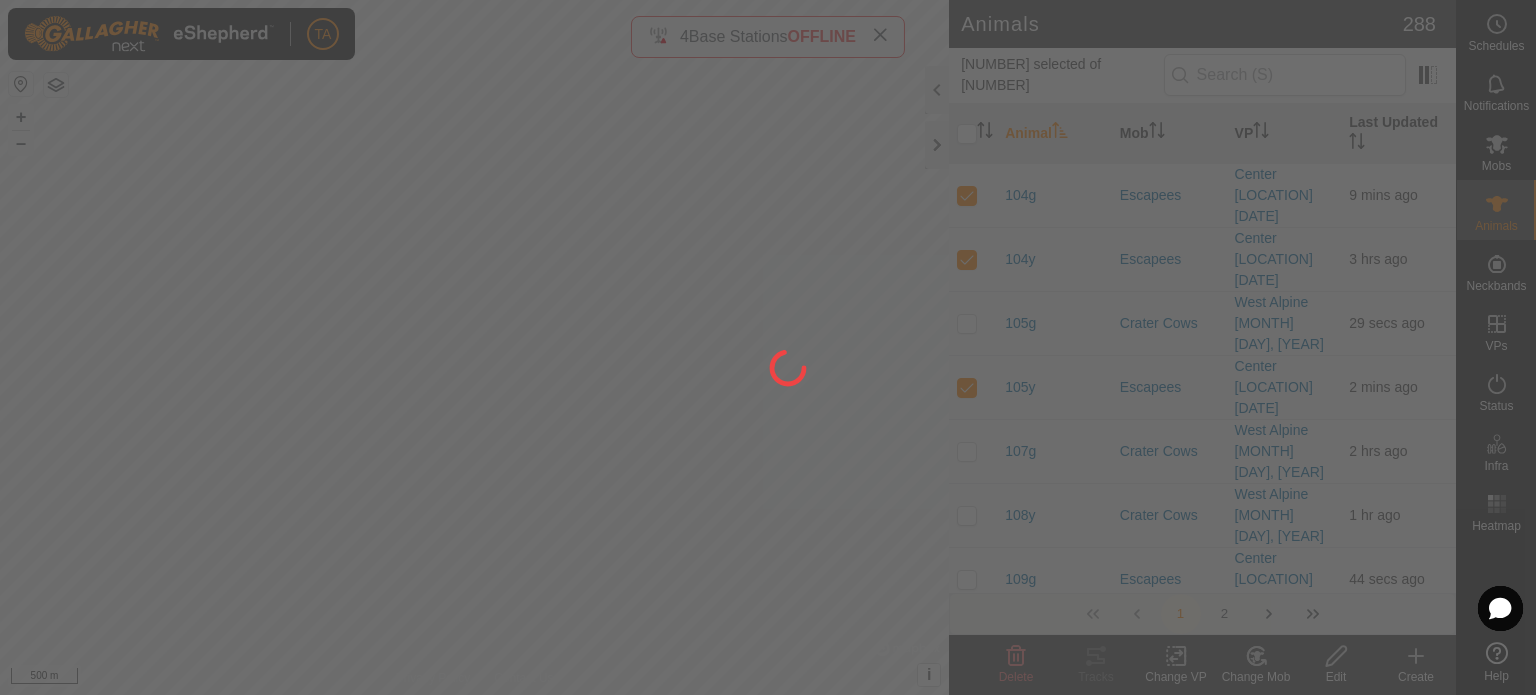 checkbox on "false" 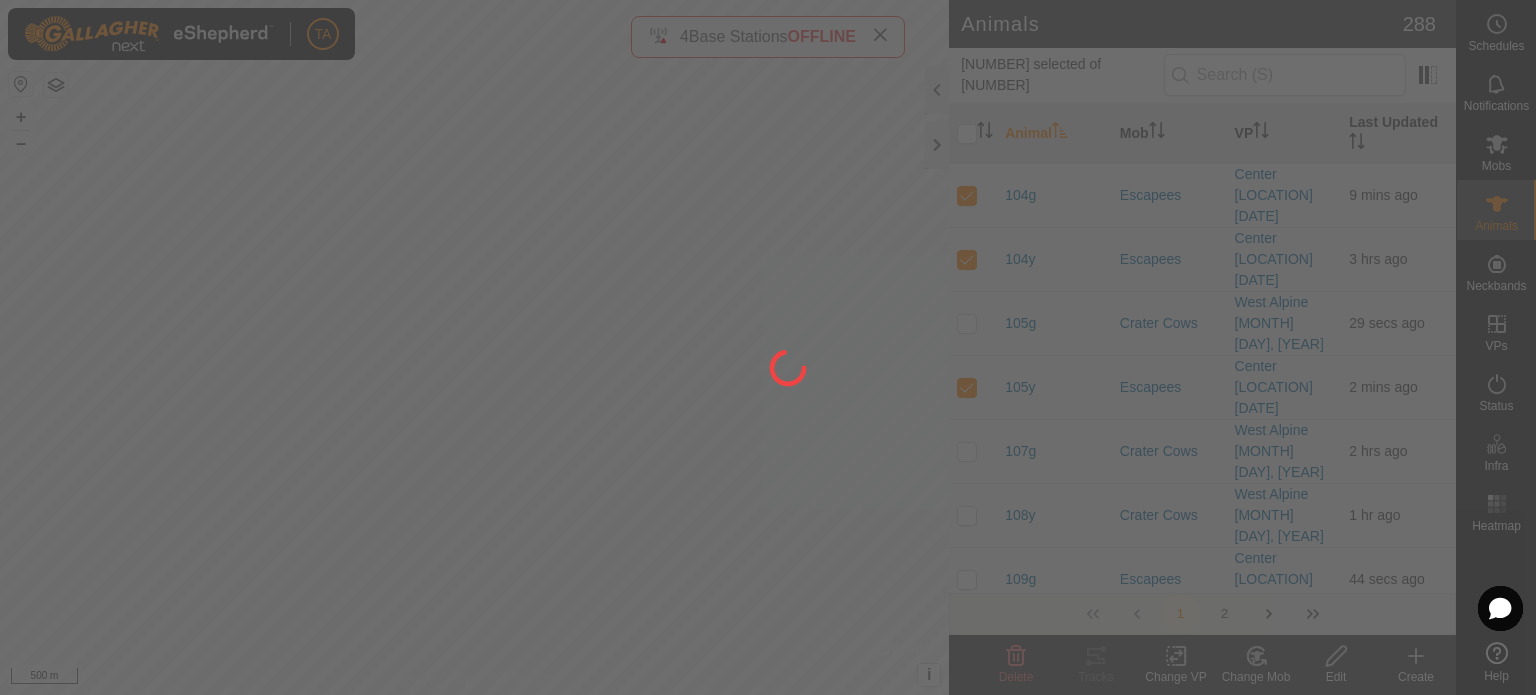 checkbox on "false" 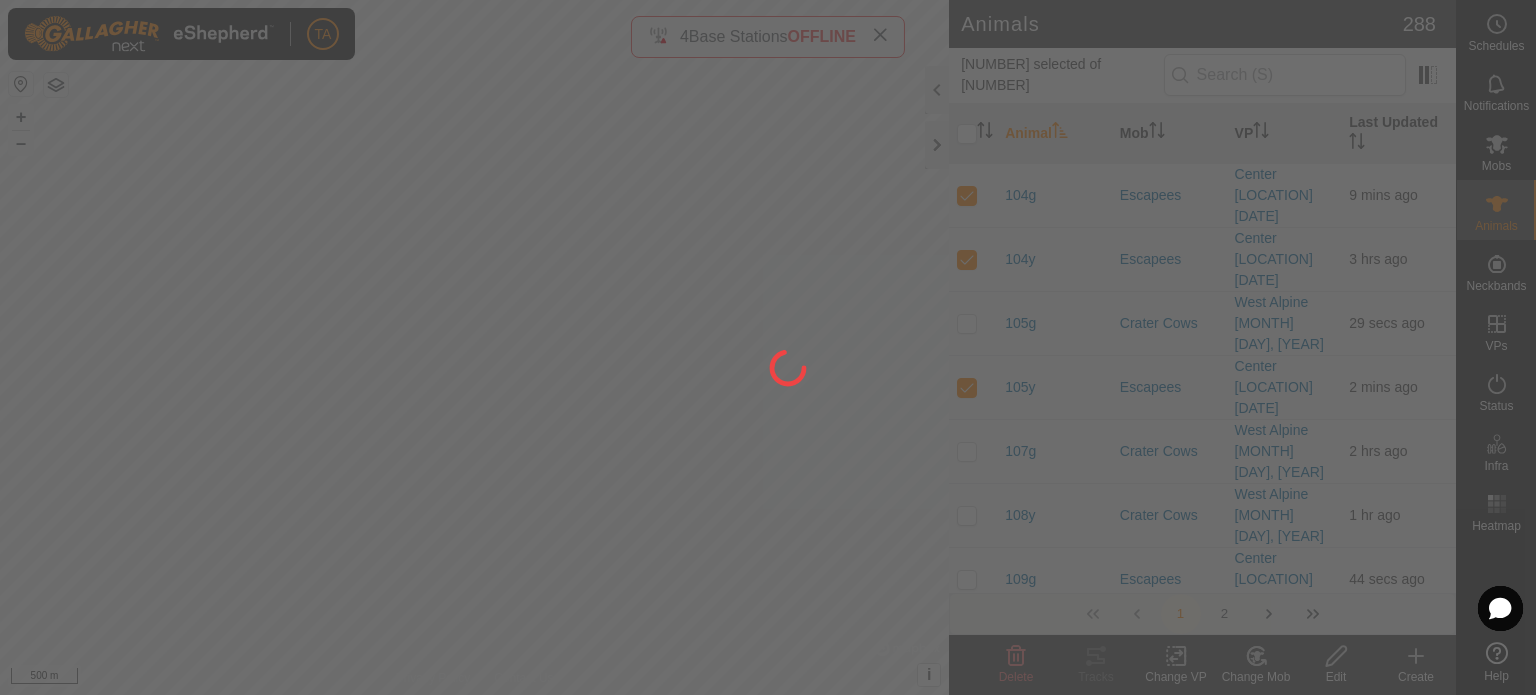 checkbox on "false" 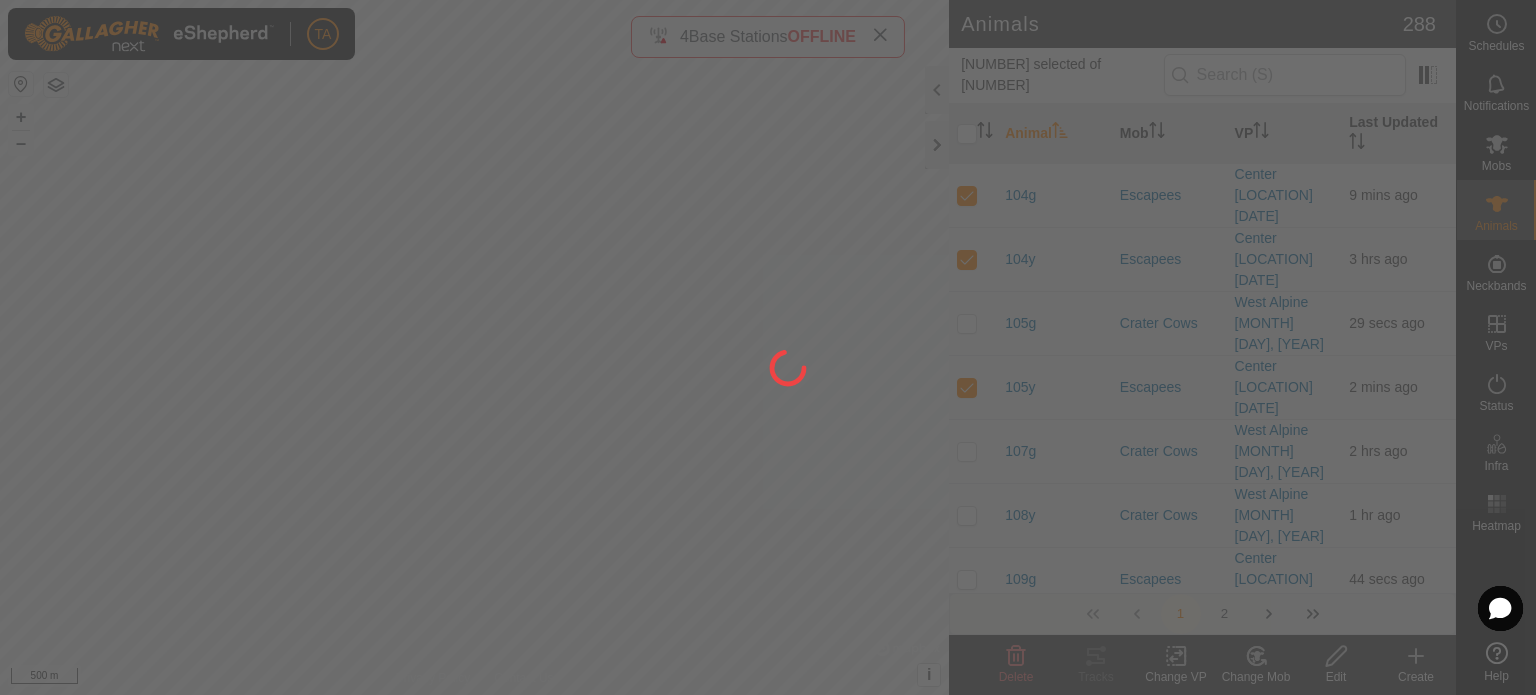 checkbox on "false" 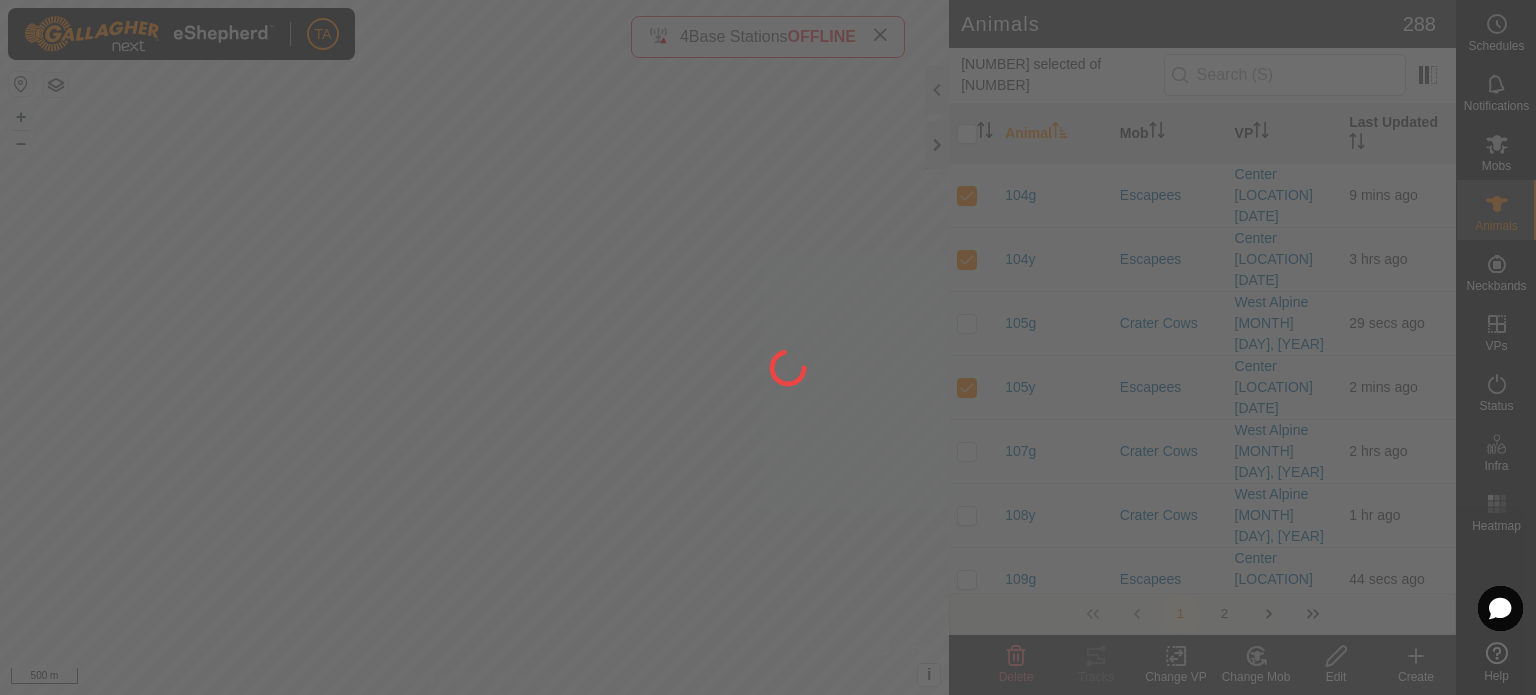 checkbox on "false" 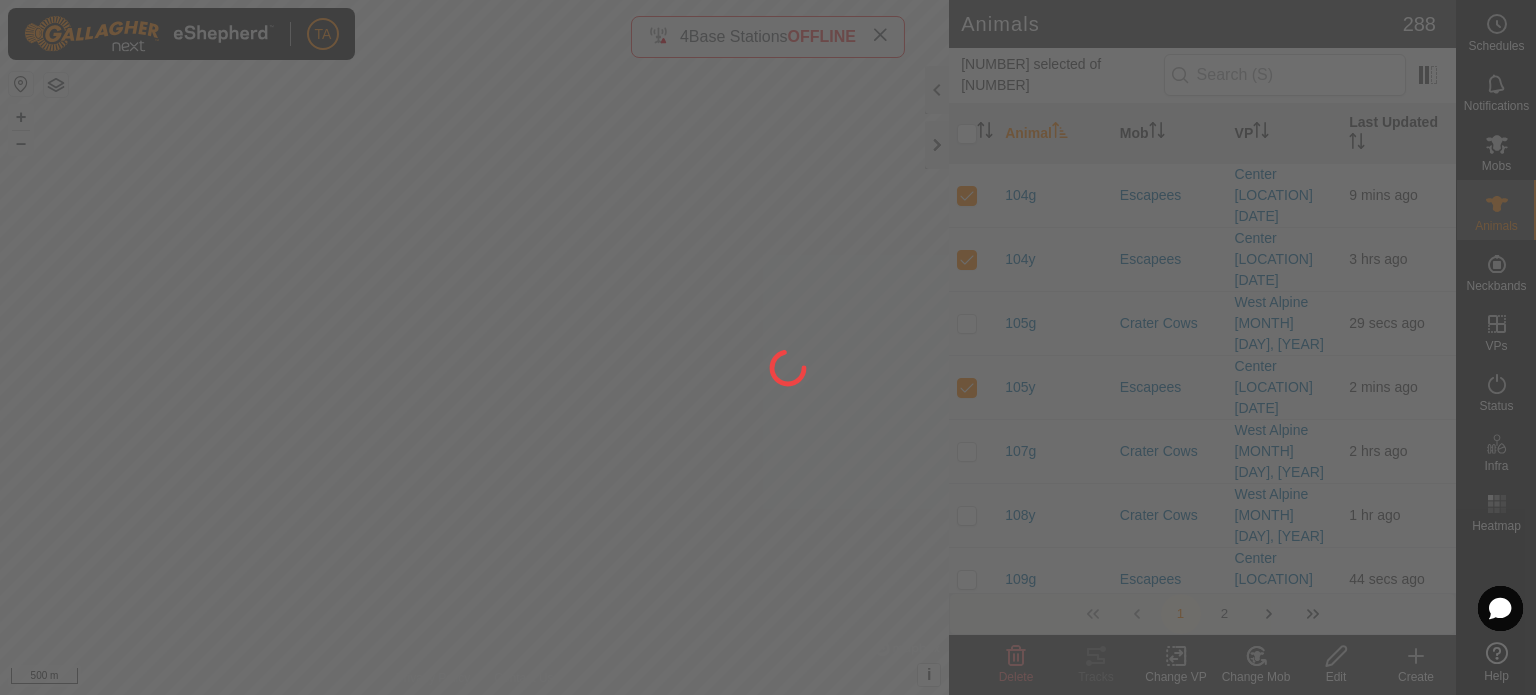 checkbox on "false" 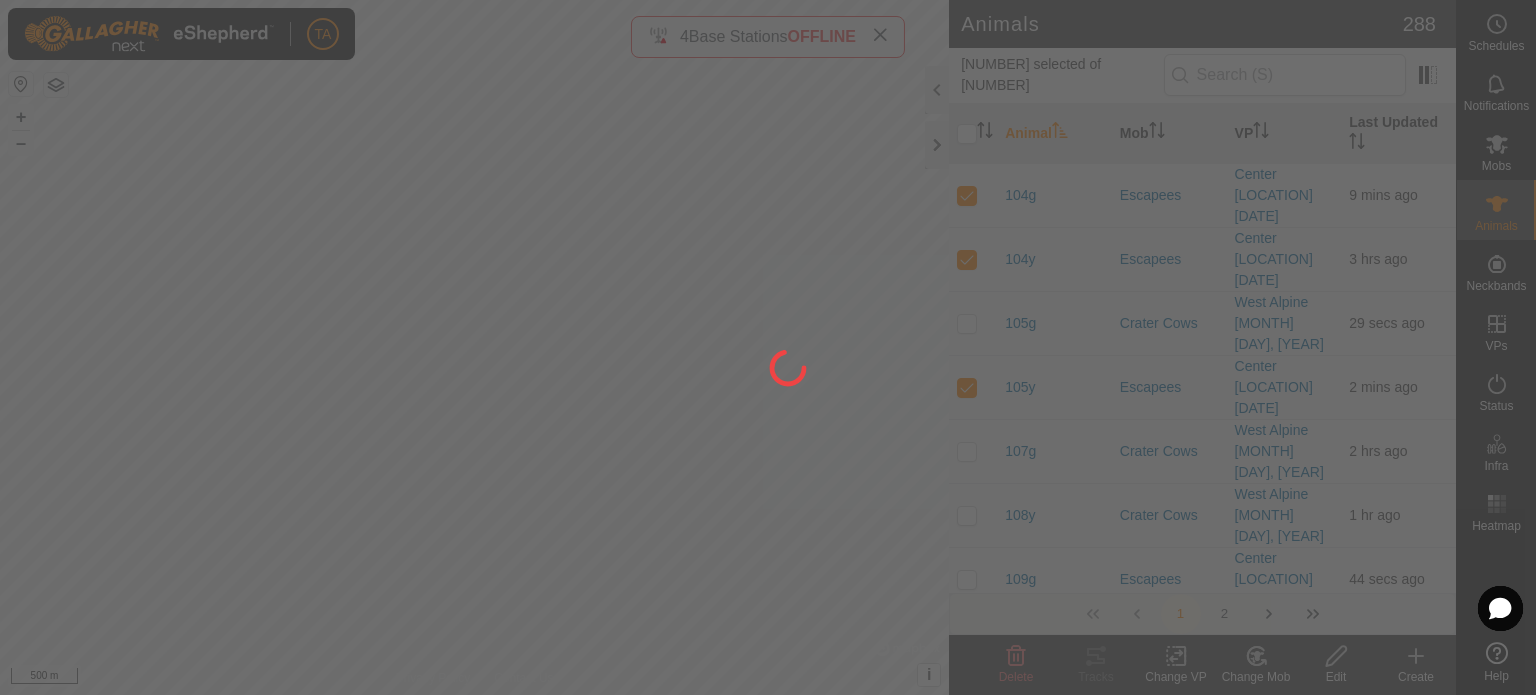 checkbox on "false" 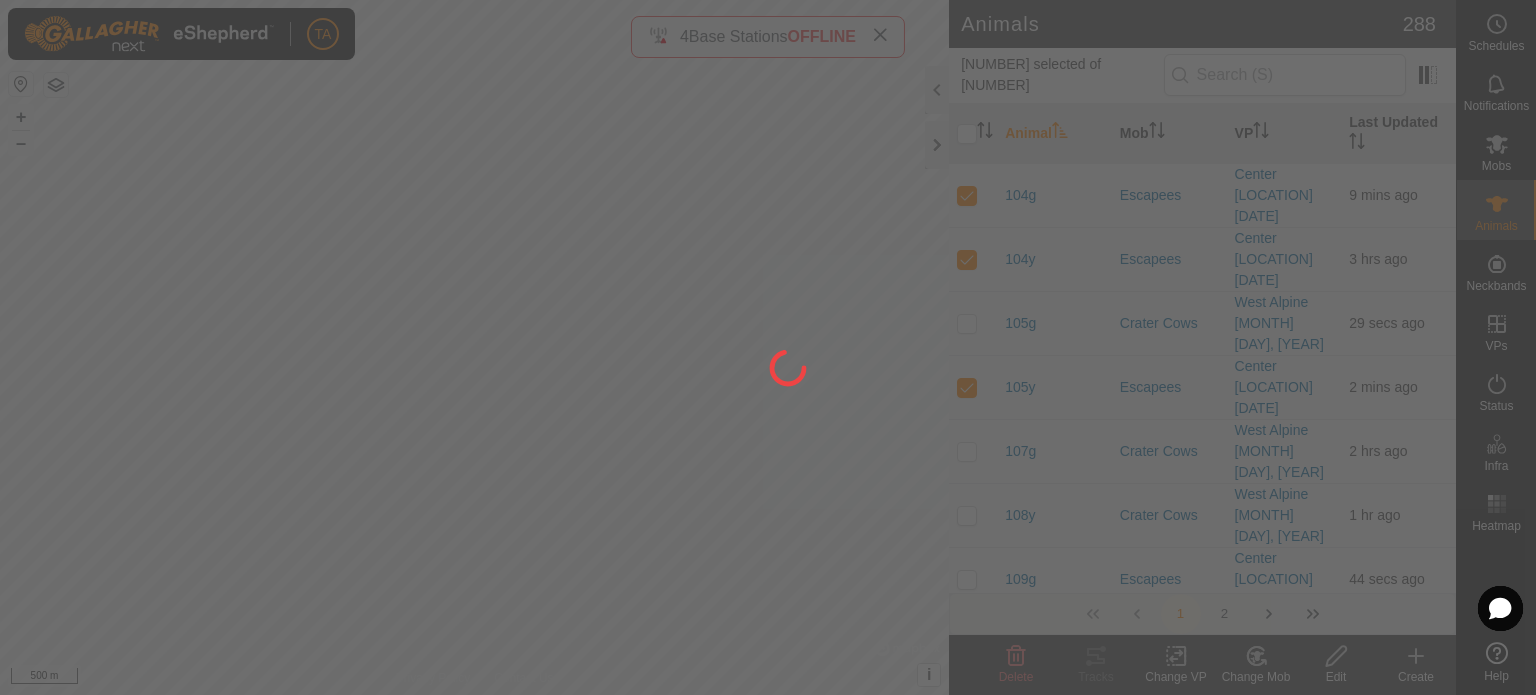 checkbox on "false" 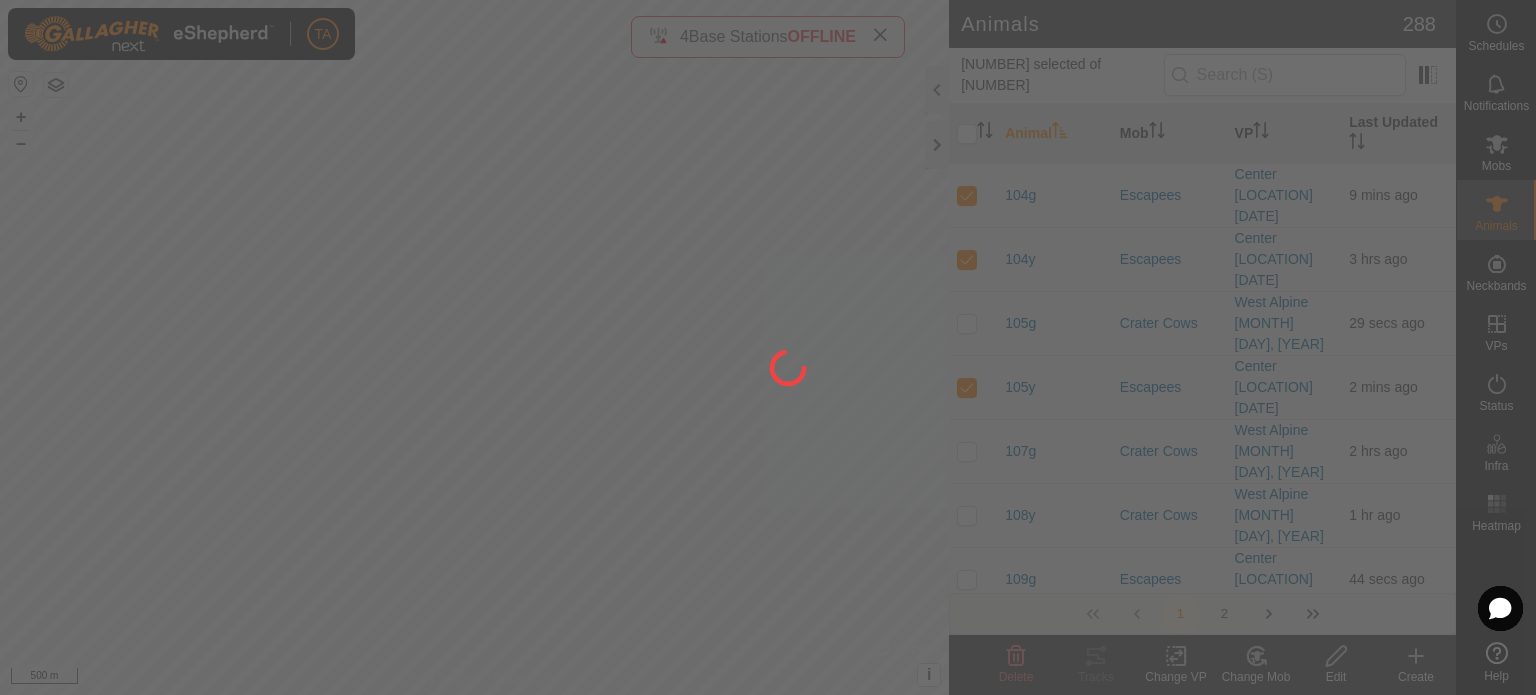 checkbox on "false" 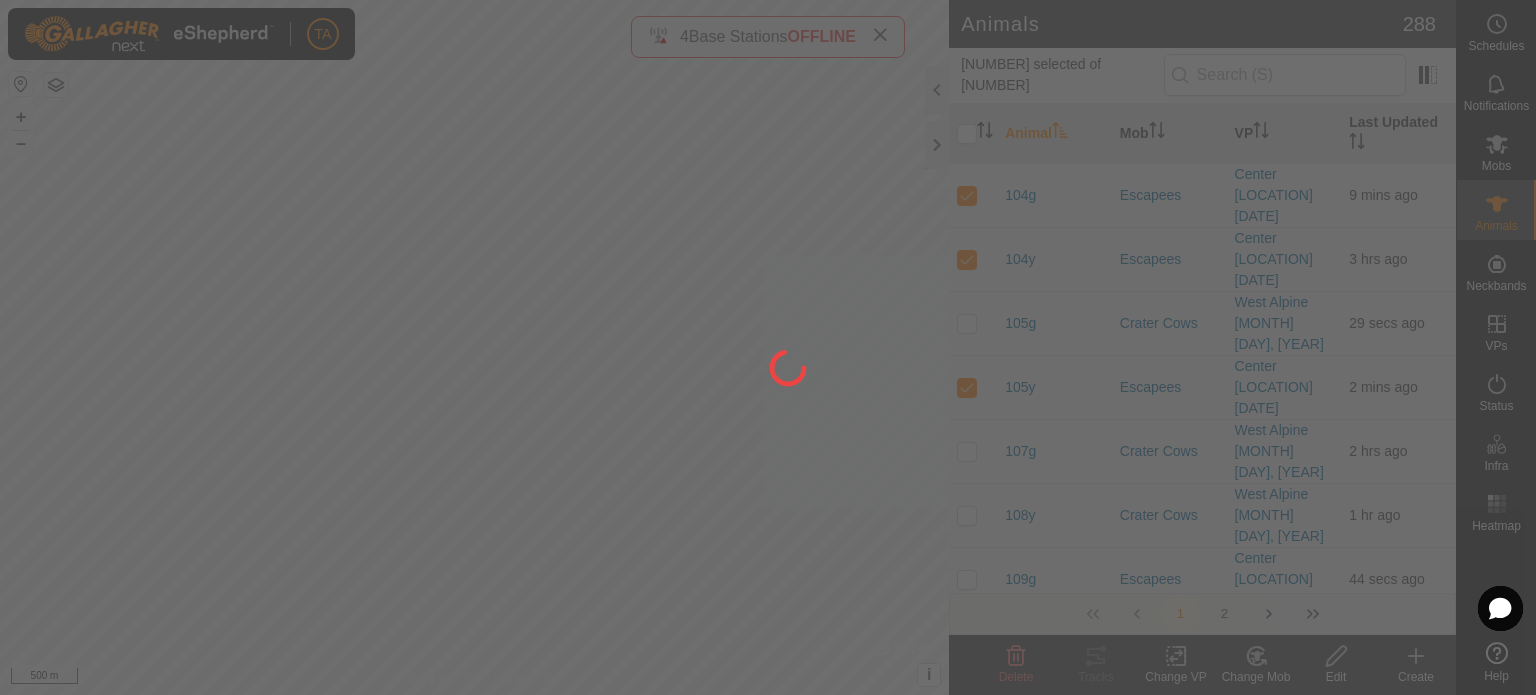 checkbox on "false" 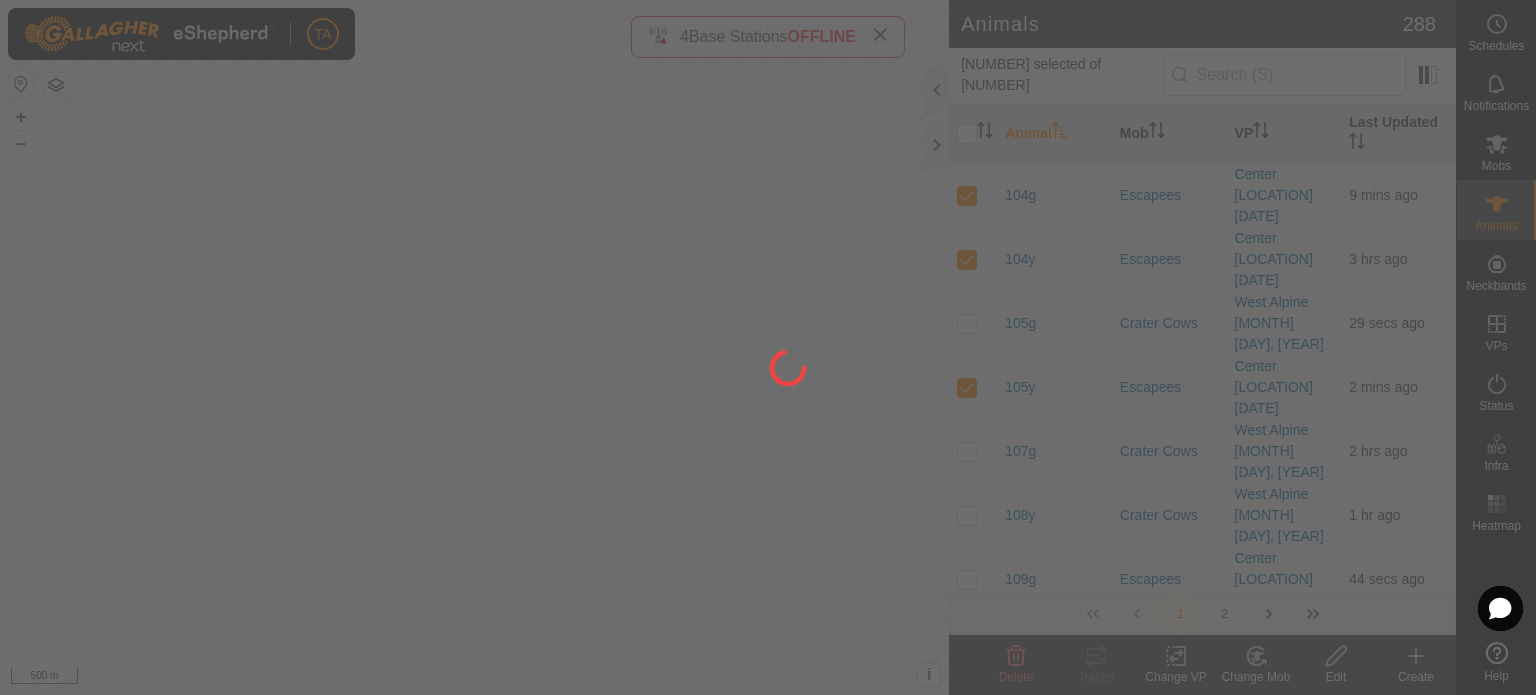 checkbox on "false" 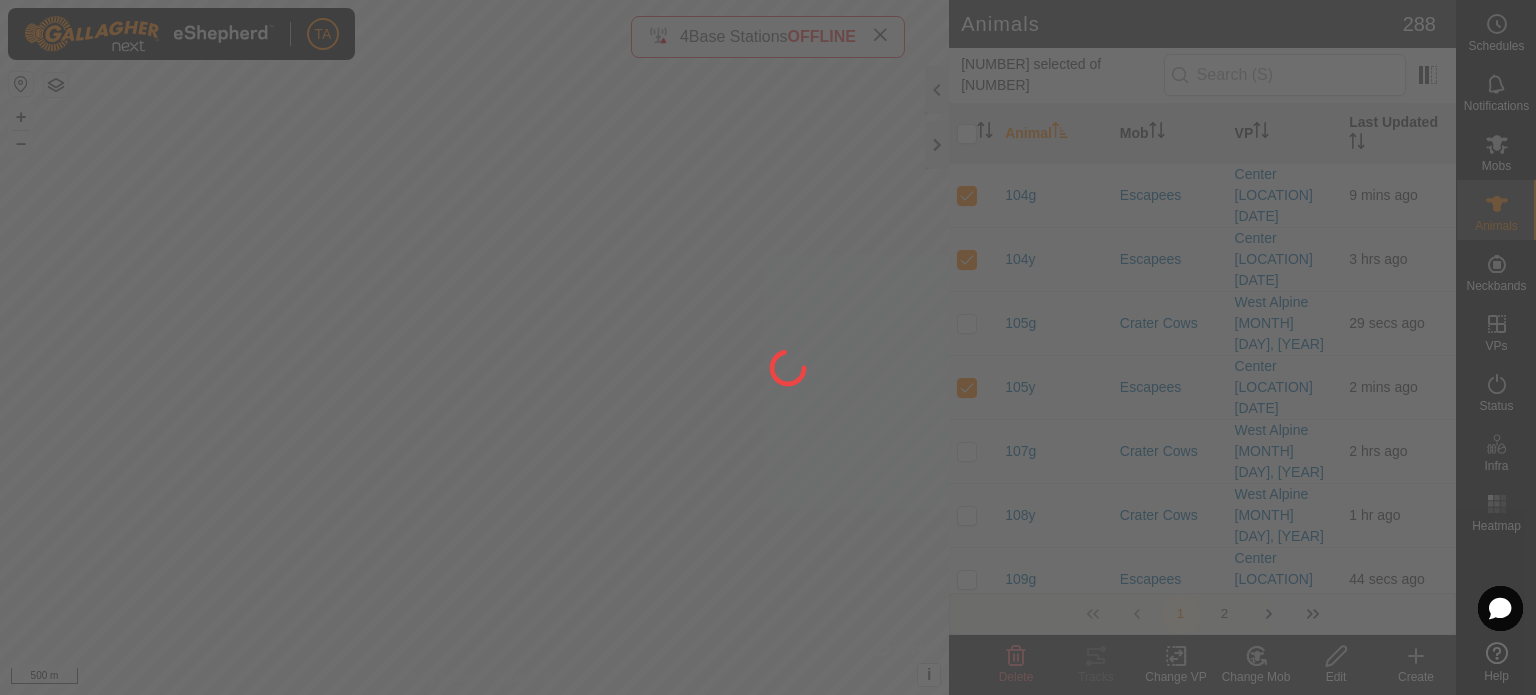checkbox on "false" 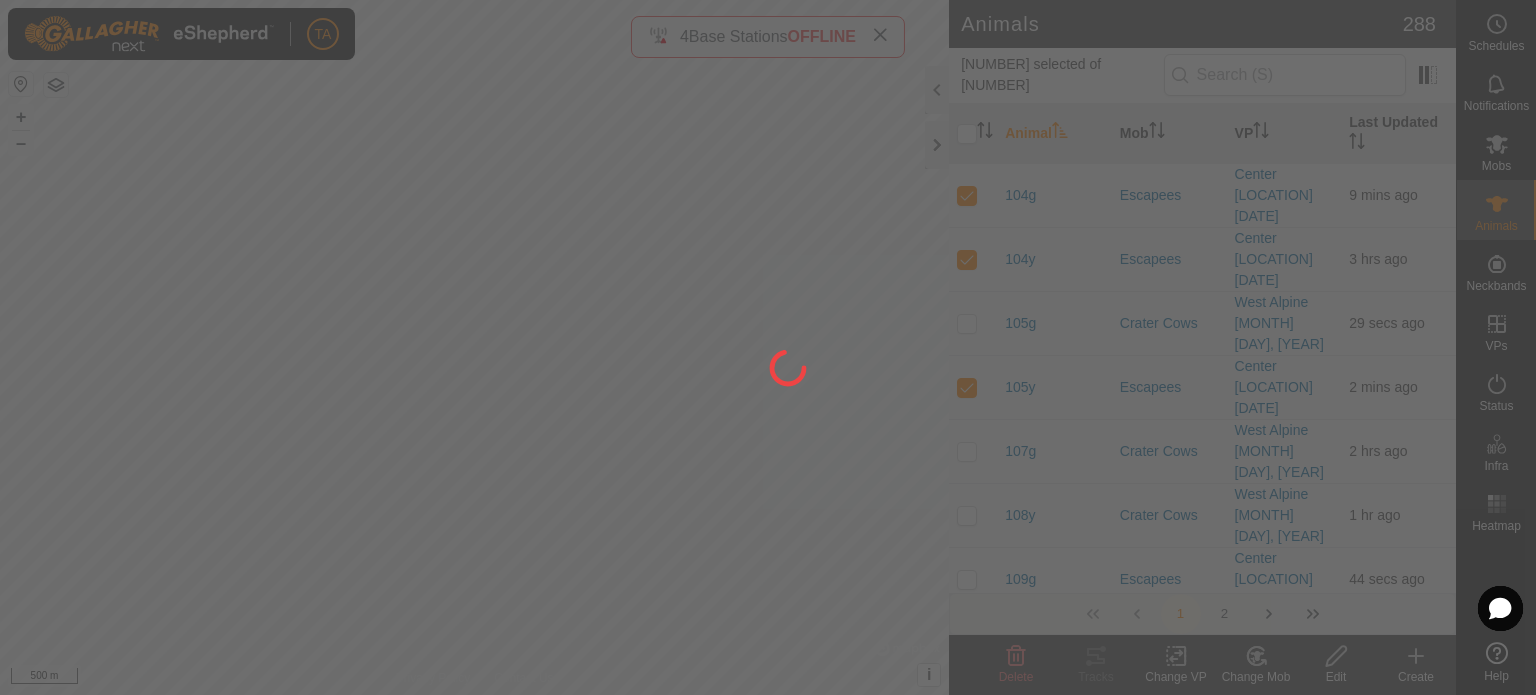 checkbox on "false" 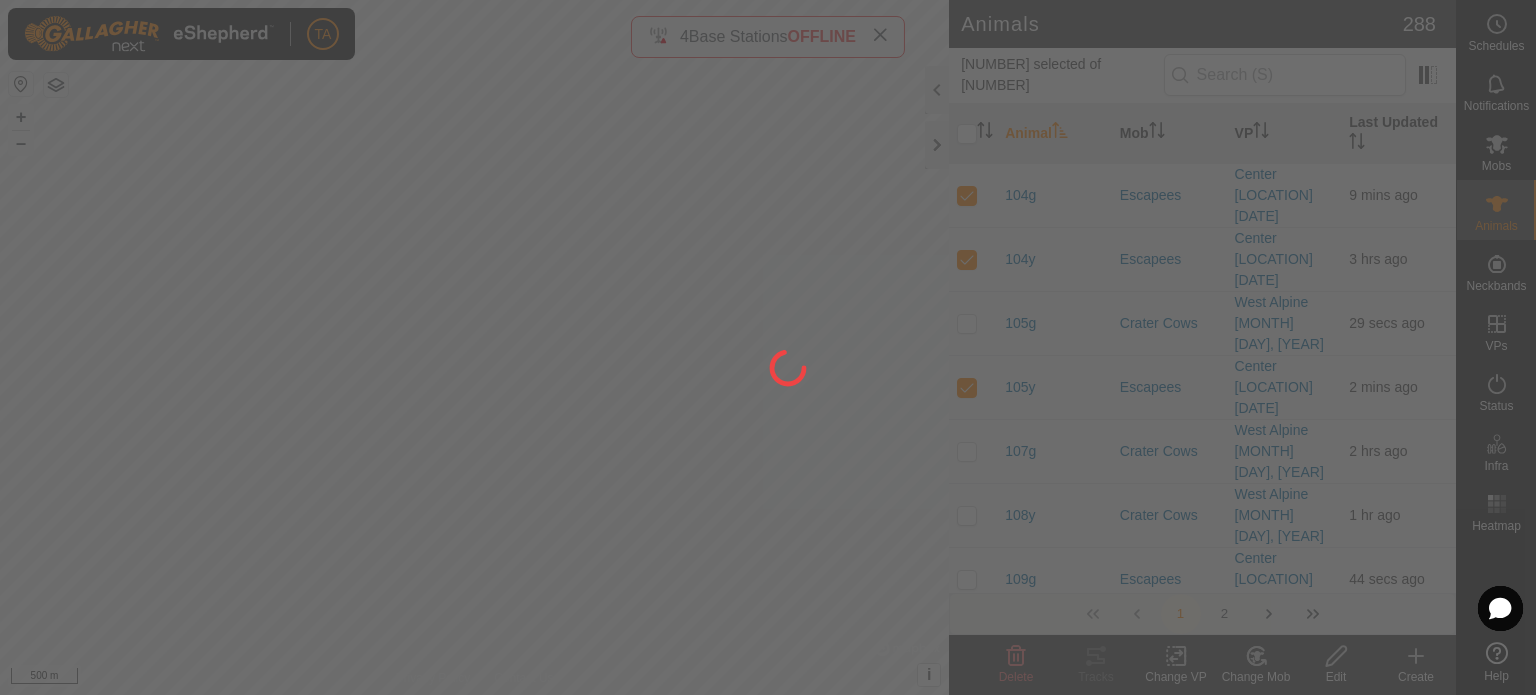 checkbox on "false" 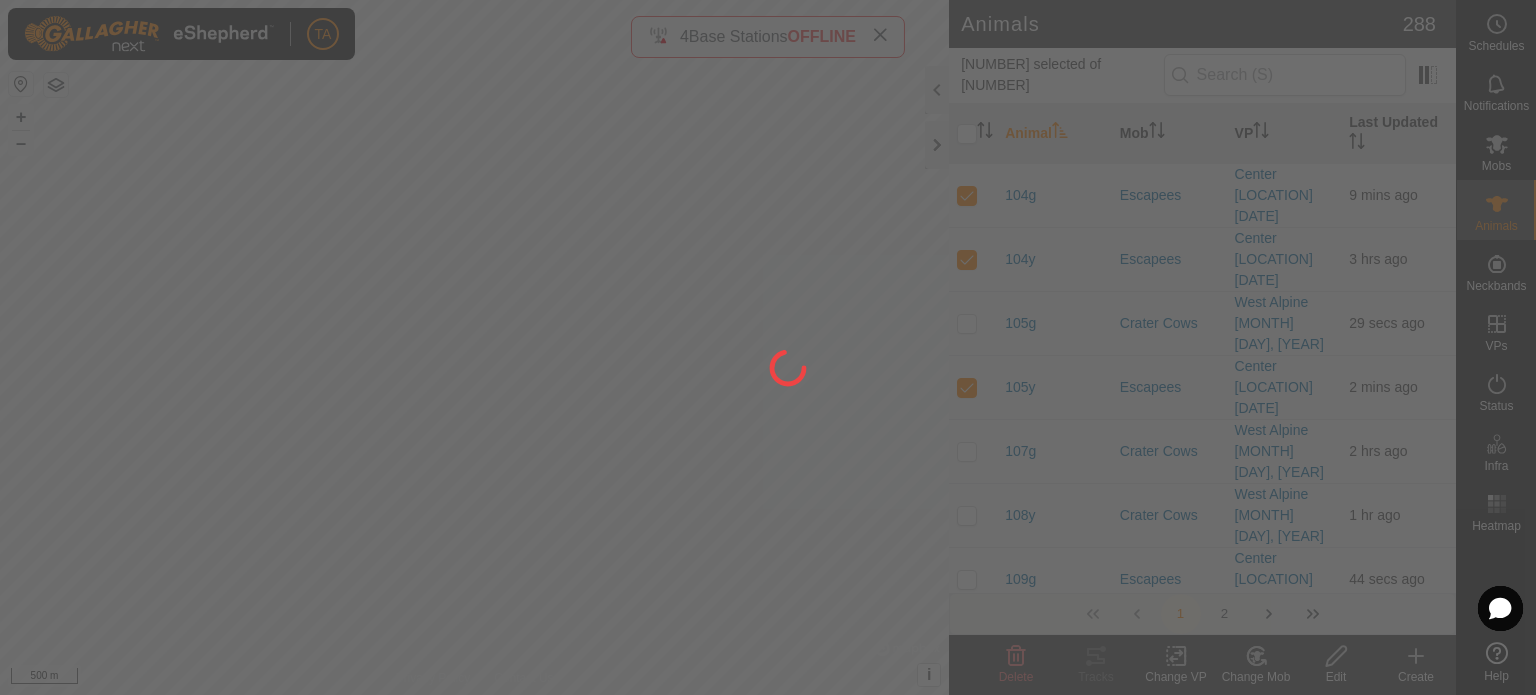 checkbox on "false" 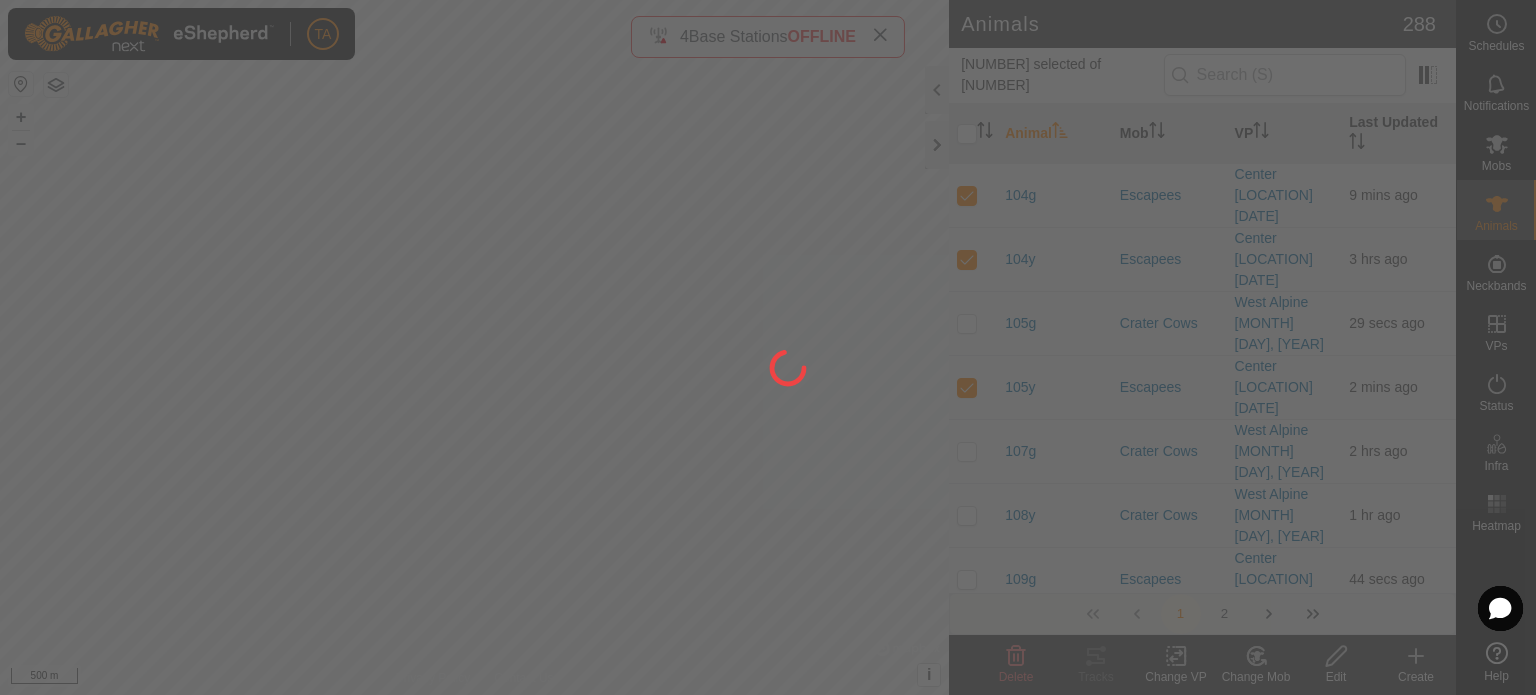 checkbox on "false" 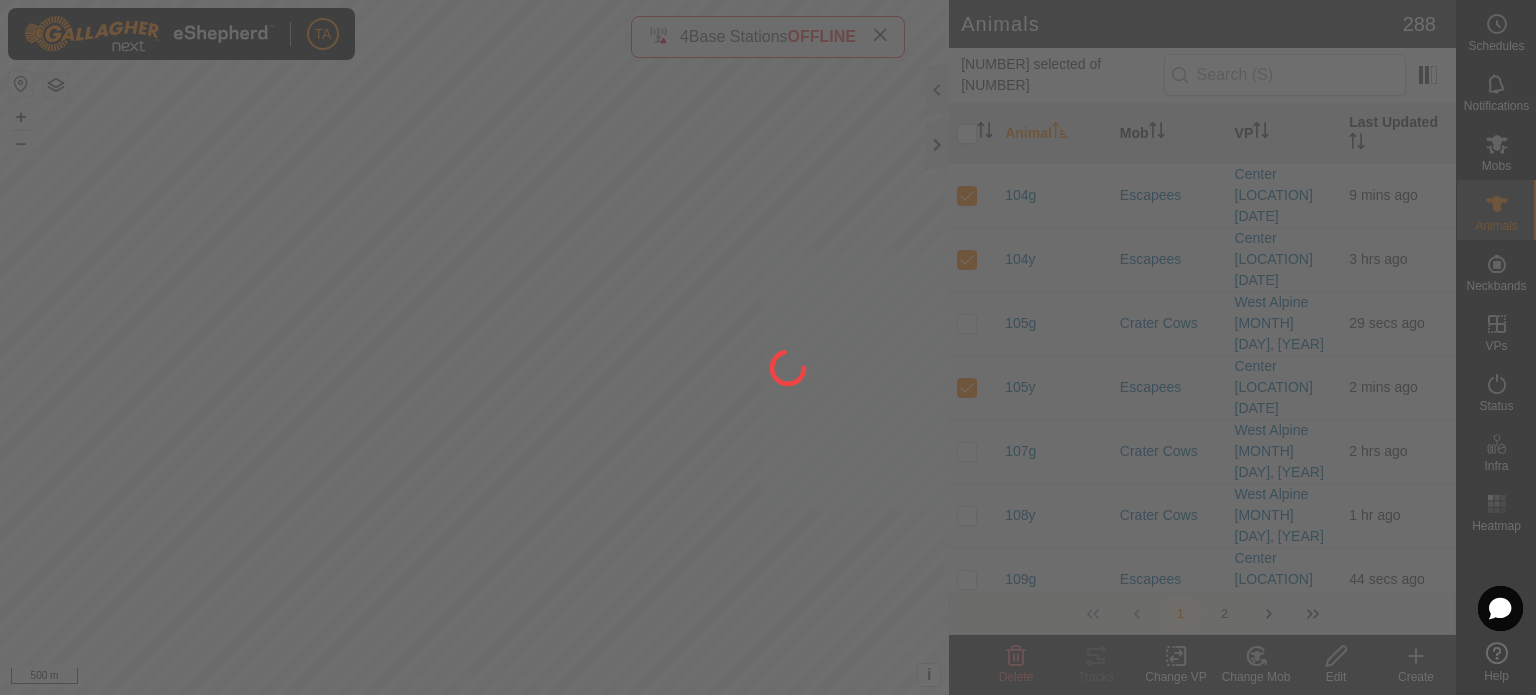 checkbox on "false" 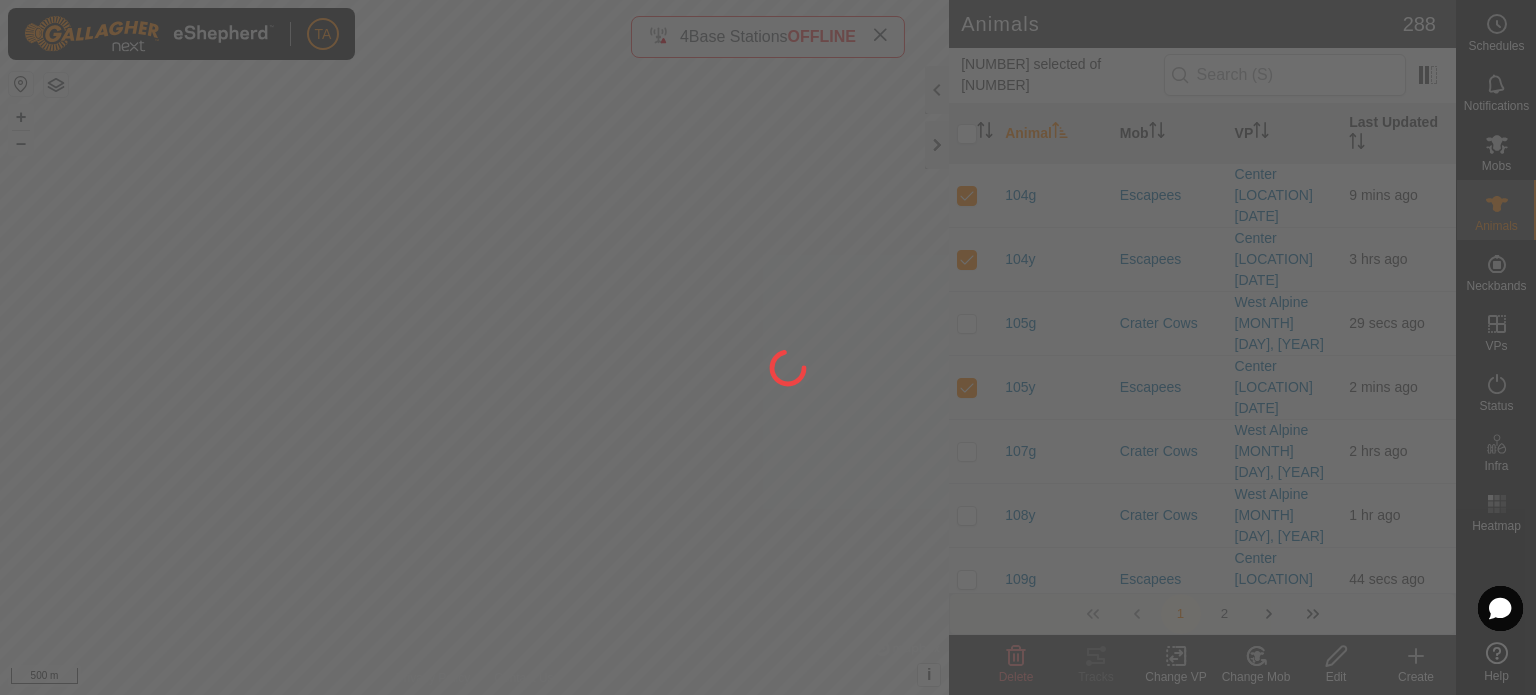 checkbox on "false" 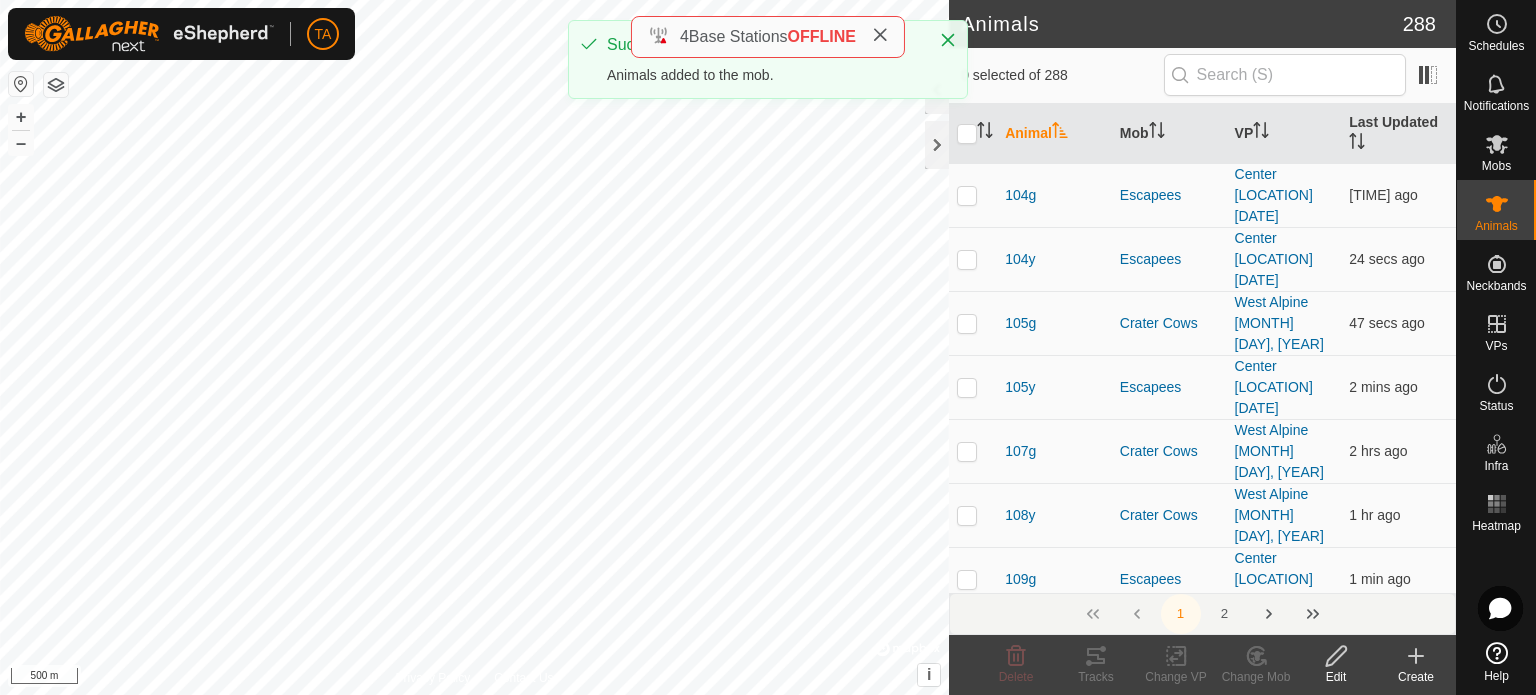 click on "Animals [NUMBER]  0 selected of [NUMBER]   Animal   Mob   VP   Last Updated   104g   Escapees  Center Alppine [MONTH] [DAY], [YEAR]  2 secs ago  104y   Escapees  Center Alppine [MONTH] [DAY], [YEAR]  24 secs ago  105g   Crater Cows  West Alpine [MONTH] [DAY], [YEAR]  47 secs ago  105y   Escapees  Center Alppine [MONTH] [DAY], [YEAR]  2 mins ago  107g   Crater Cows  West Alpine [MONTH] [DAY], [YEAR]  2 hrs ago  108y   Crater Cows  West Alpine [MONTH] [DAY], [YEAR]  1 hr ago  109g   Escapees  Center Alppine [MONTH] [DAY], [YEAR]  1 min ago  10g   Escapees  Into Center Alpine [MONTH] [DAY], [YEAR] Center Alpine [MONTH] [DAY], [YEAR]  2 hrs ago  110y   Escapees  Center Alppine [MONTH] [DAY], [YEAR]  6 mins ago  111g   Escapees  Center Alppine [MONTH] [DAY], [YEAR]  1 min ago  112g   Escapees  Center Alppine [MONTH] [DAY], [YEAR]  13 secs ago  114g   Escapees  Center Alppine [MONTH] [DAY], [YEAR]  13 secs ago  119g   Escapees  Center Alppine [MONTH] [DAY], [YEAR]  9 secs ago  124g   Escapees  Center Alppine [MONTH] [DAY], [YEAR]  6 mins ago  12y   Escapees  Center Alppine [MONTH] [DAY], [YEAR]  10 mins ago  150g   Escapees   2 mins ago  152g   15g" 